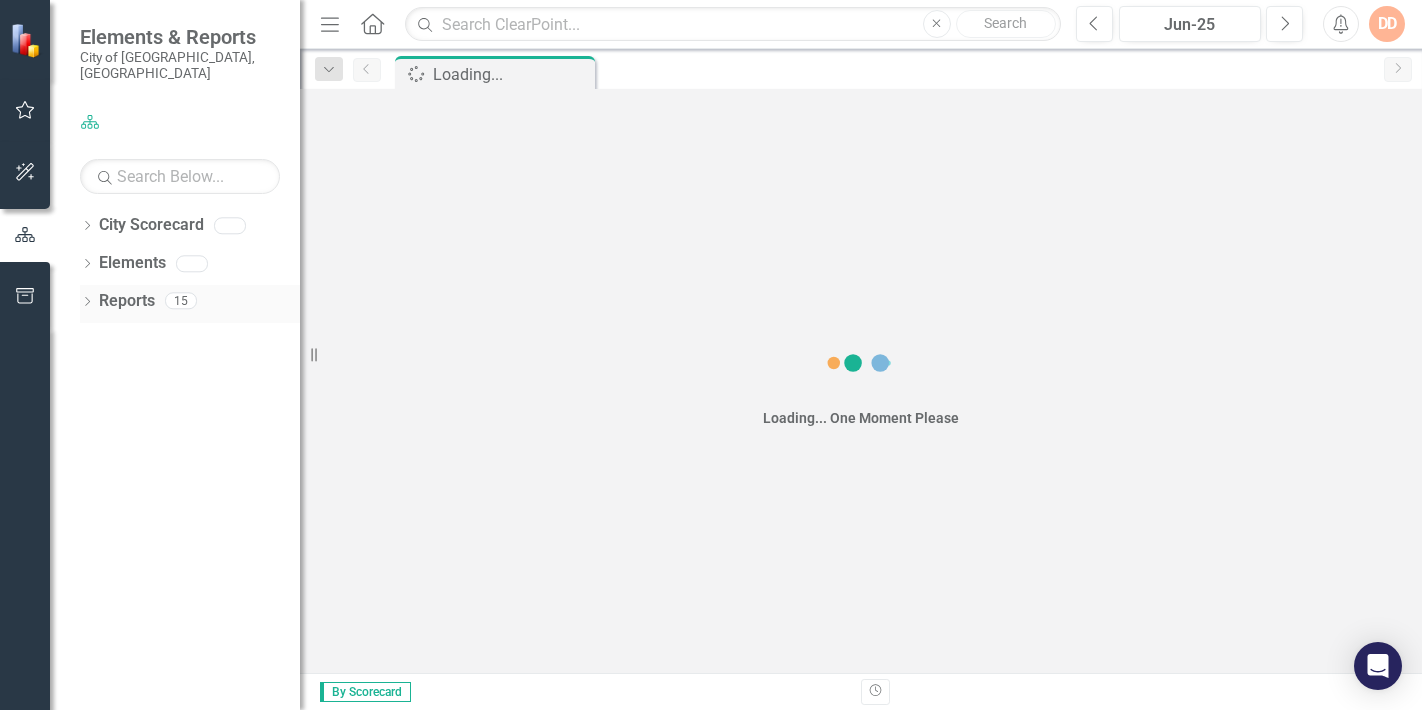 scroll, scrollTop: 0, scrollLeft: 0, axis: both 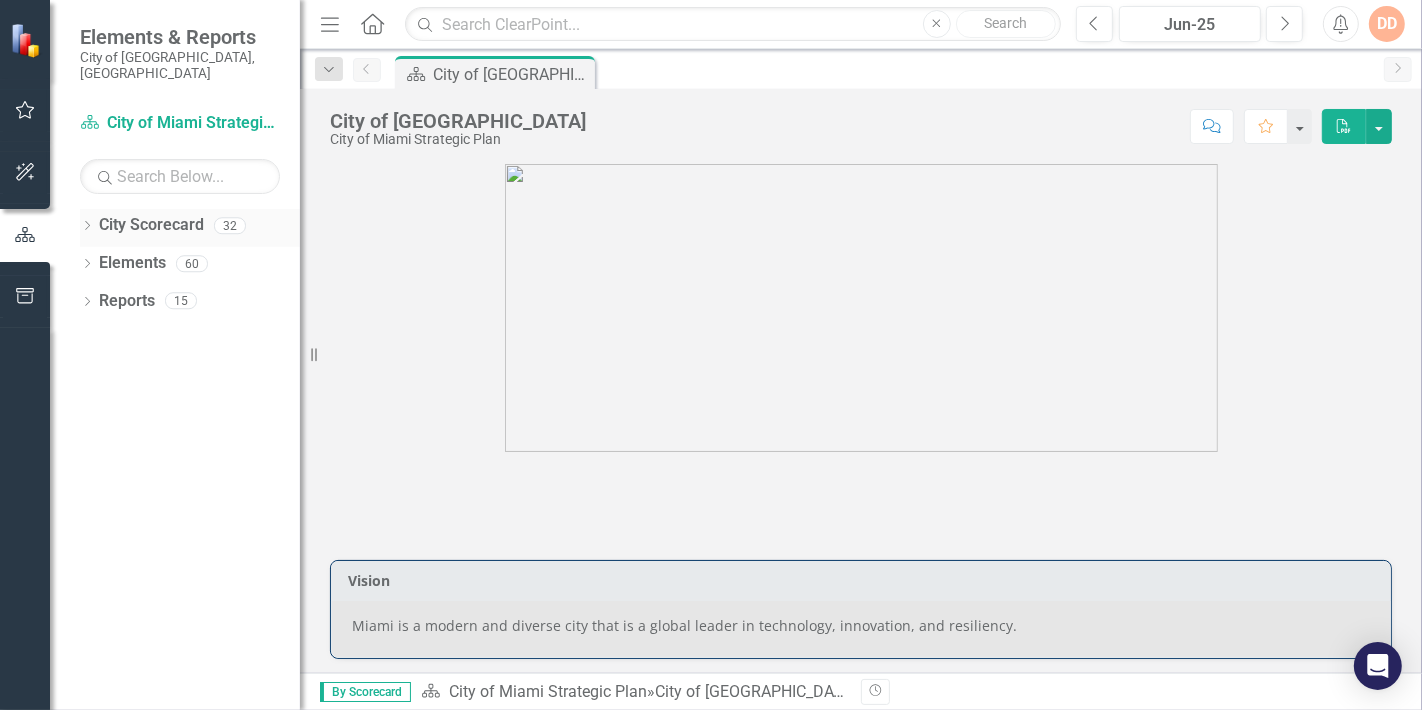 click on "Dropdown" 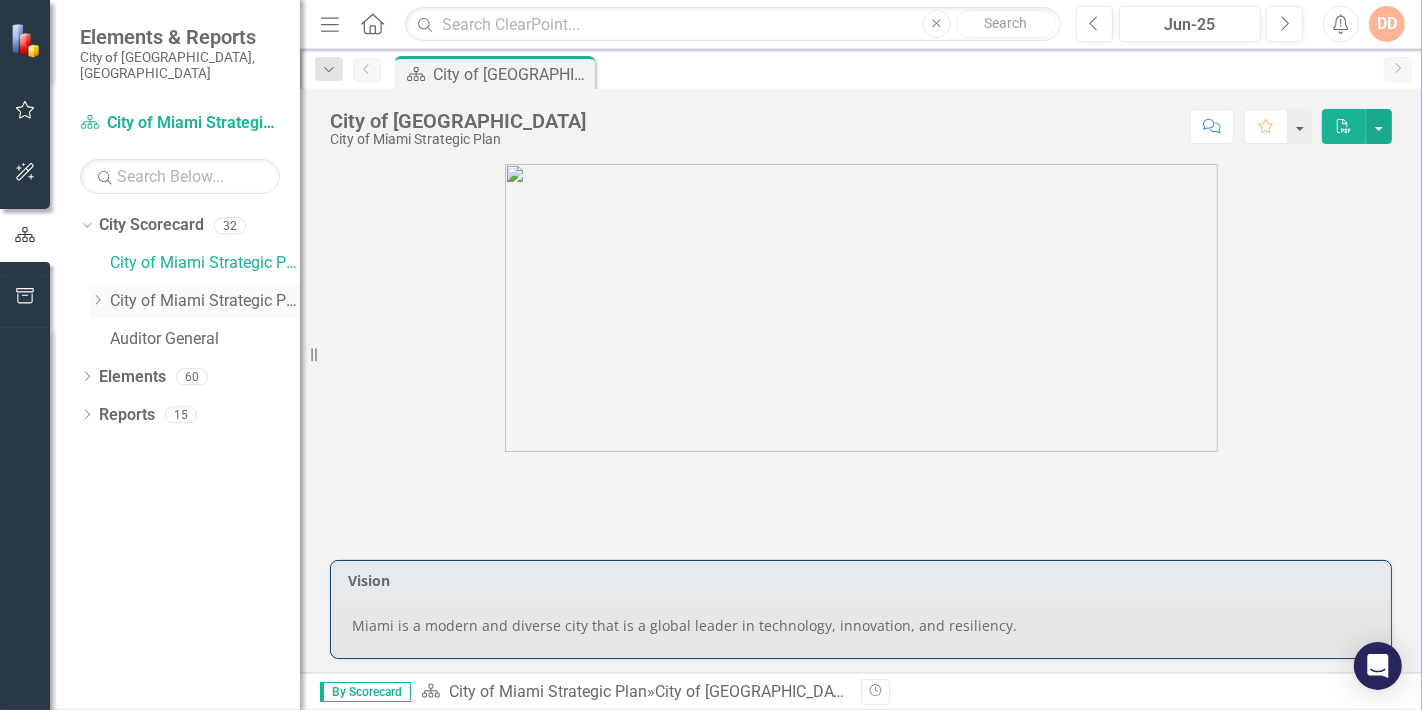 click on "Dropdown" 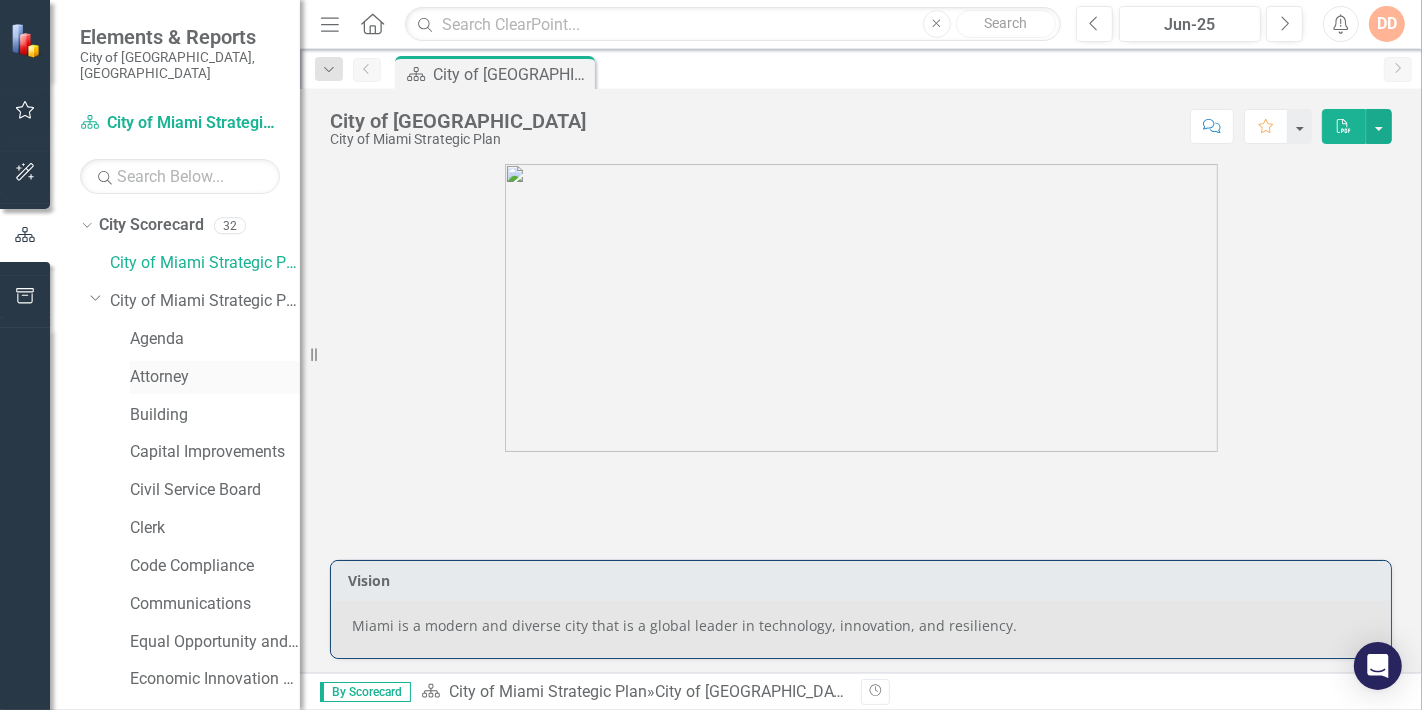 click on "Attorney" at bounding box center (215, 377) 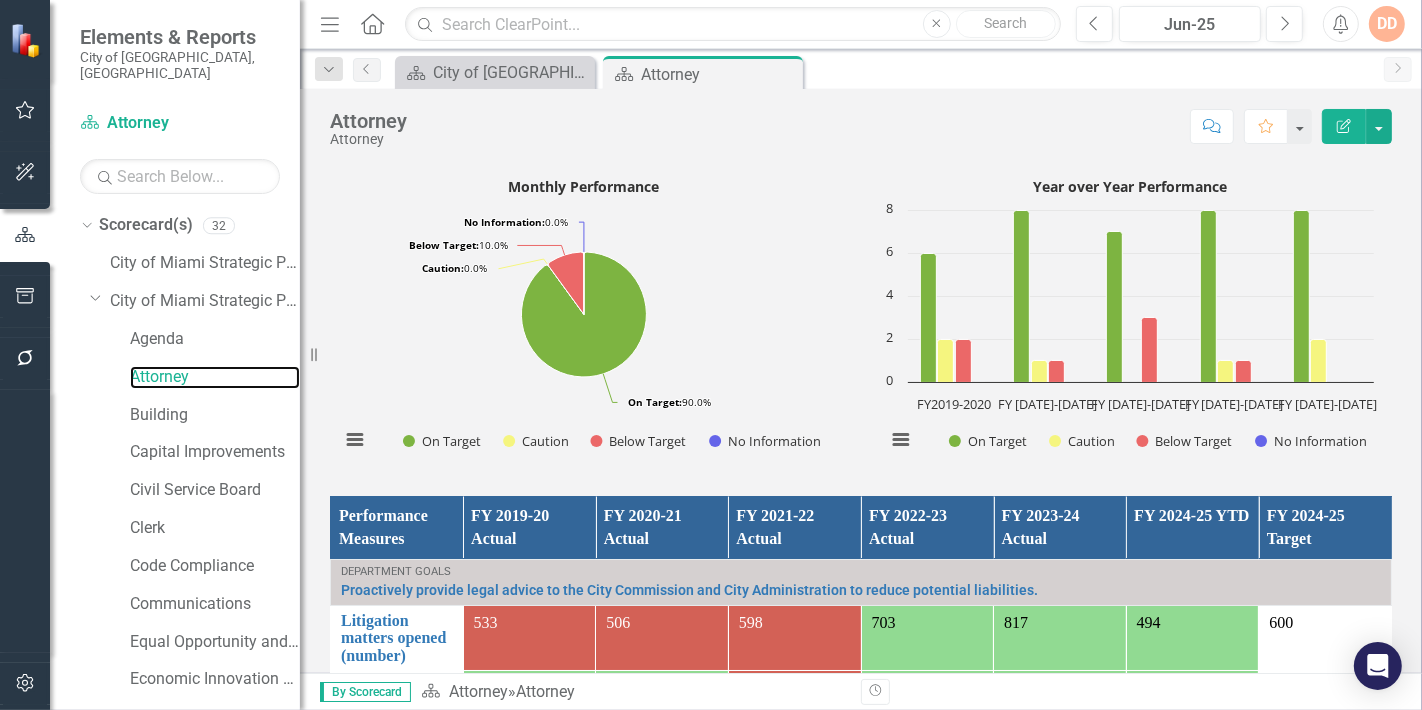 scroll, scrollTop: 921, scrollLeft: 0, axis: vertical 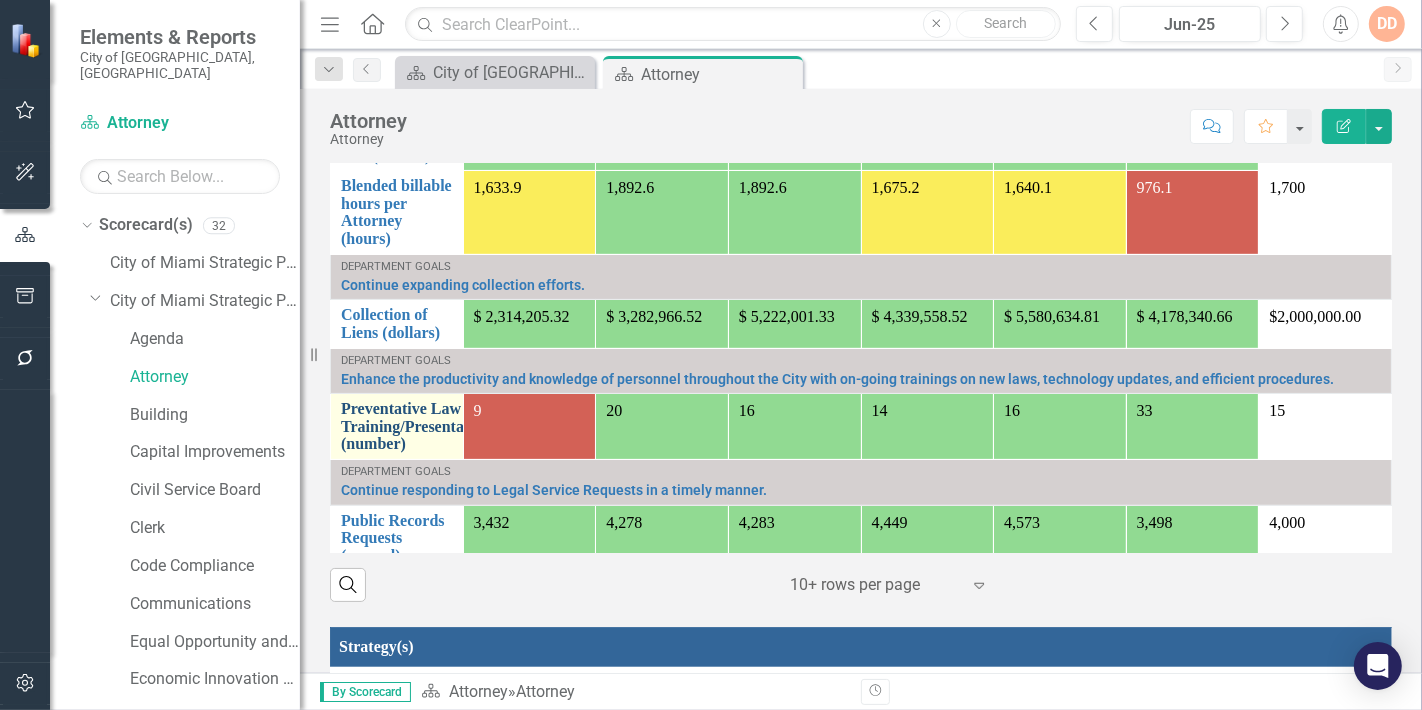 click on "Preventative Law Training/Presentations (number)" at bounding box center (419, 426) 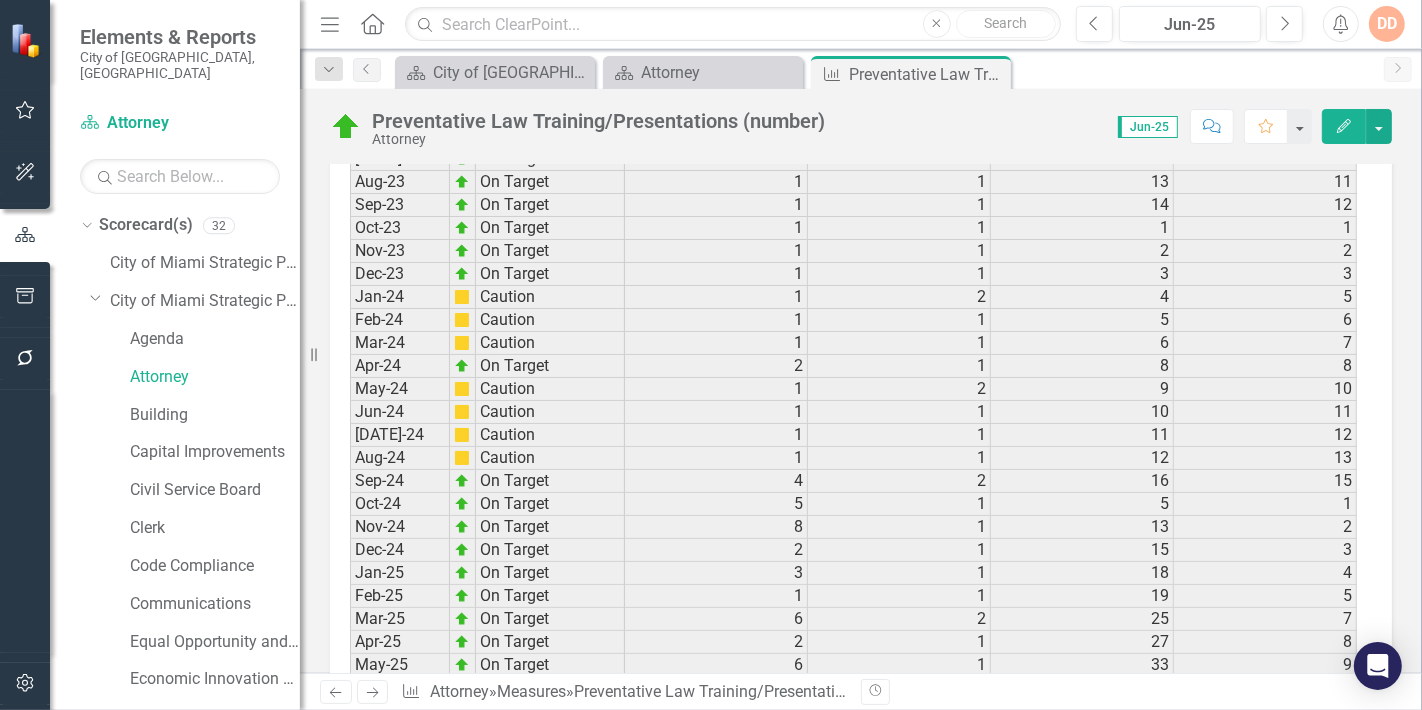 scroll, scrollTop: 2994, scrollLeft: 0, axis: vertical 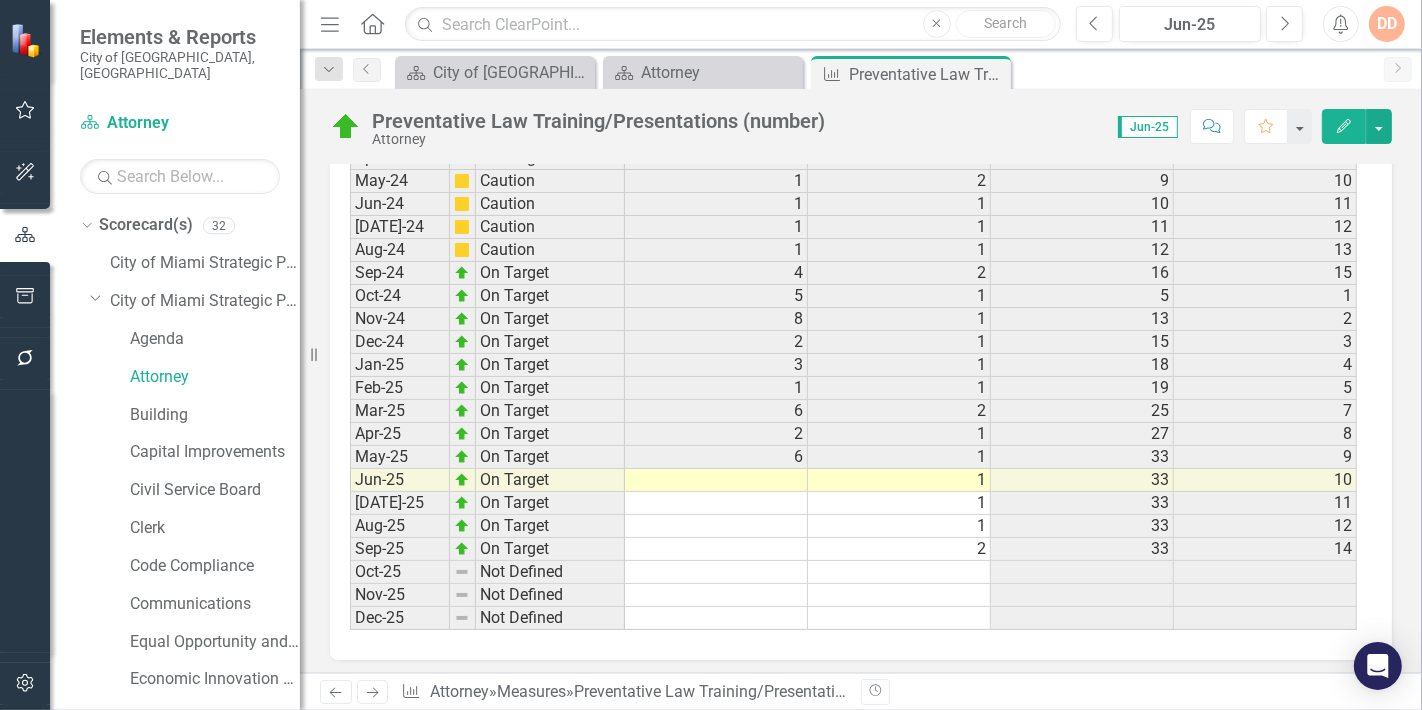 click at bounding box center (716, 480) 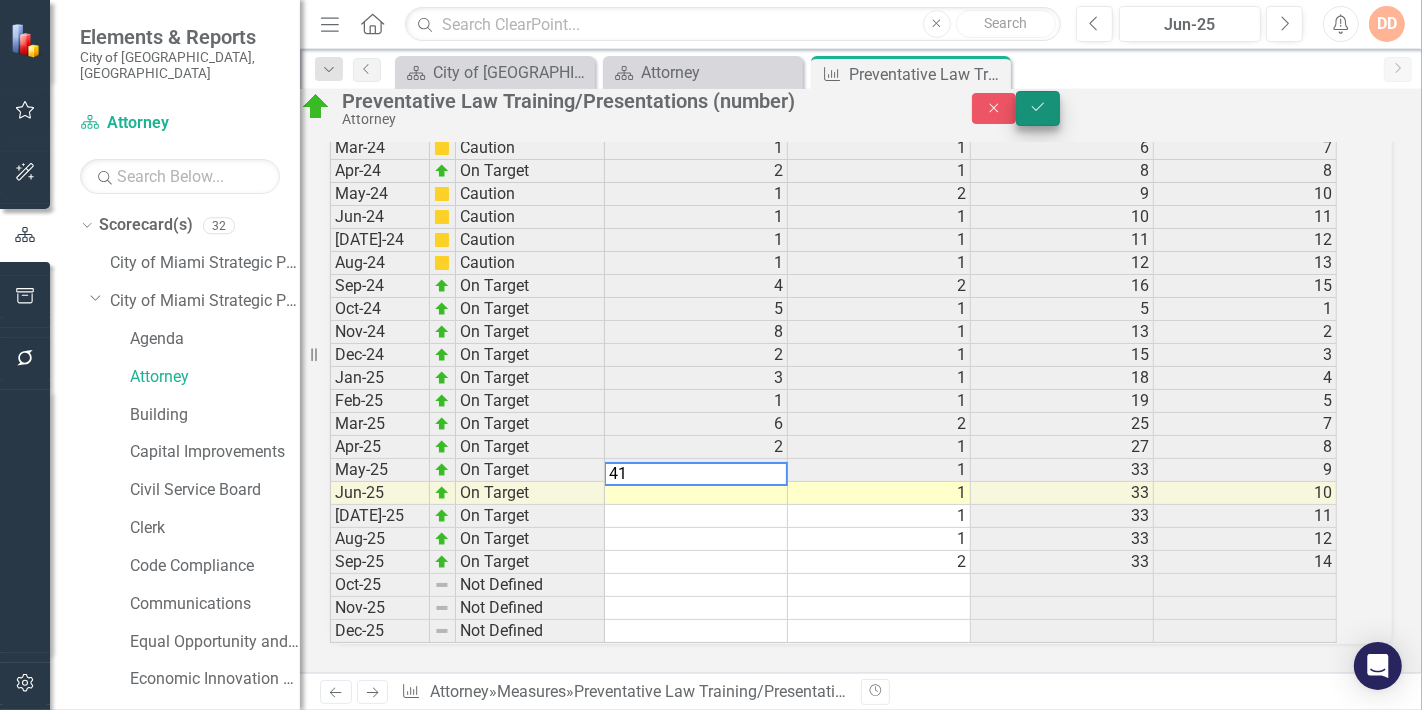 type on "41" 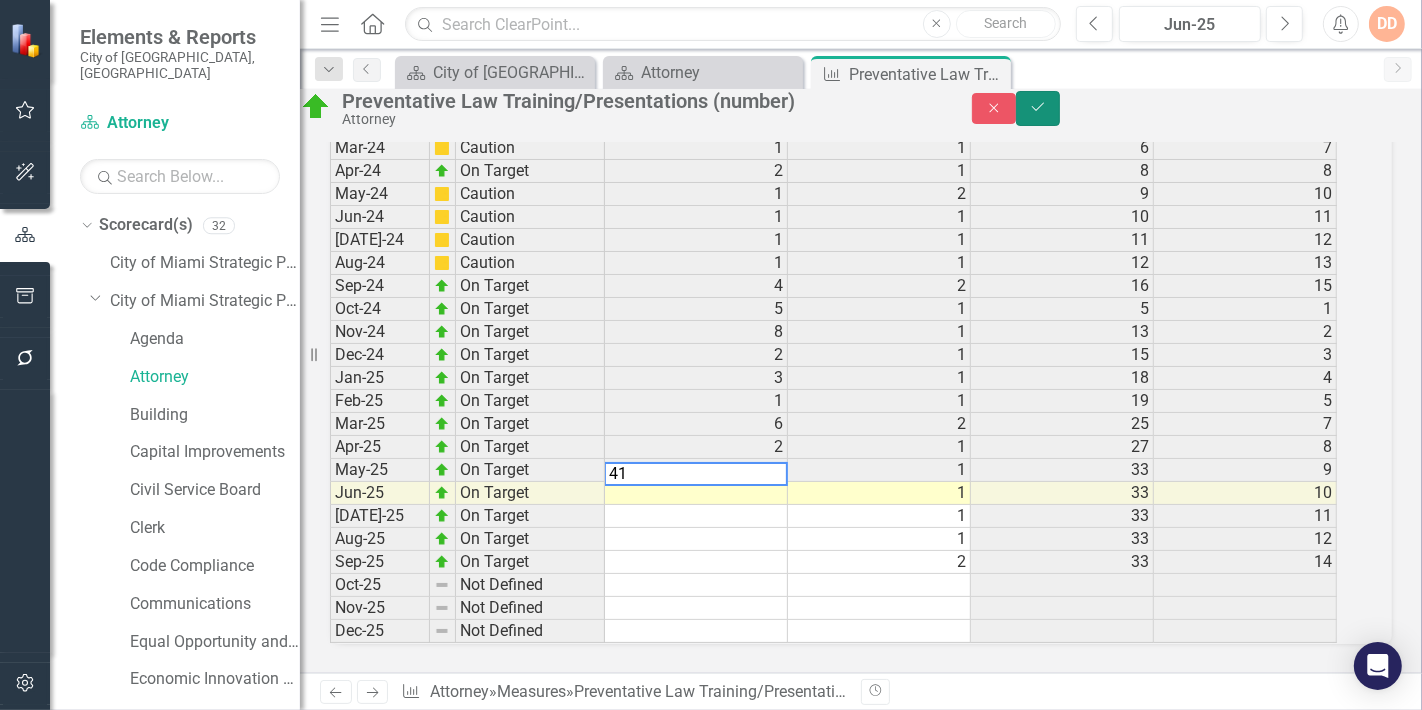 click 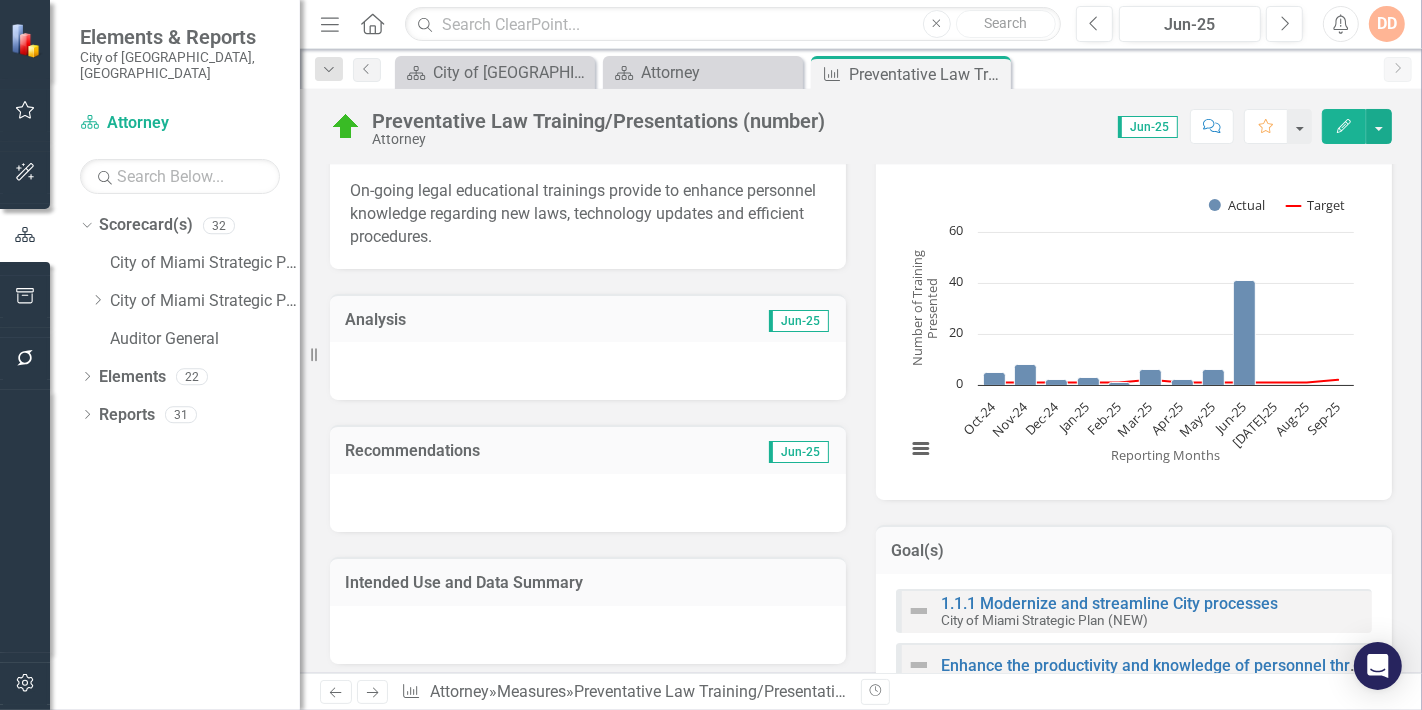 scroll, scrollTop: 105, scrollLeft: 0, axis: vertical 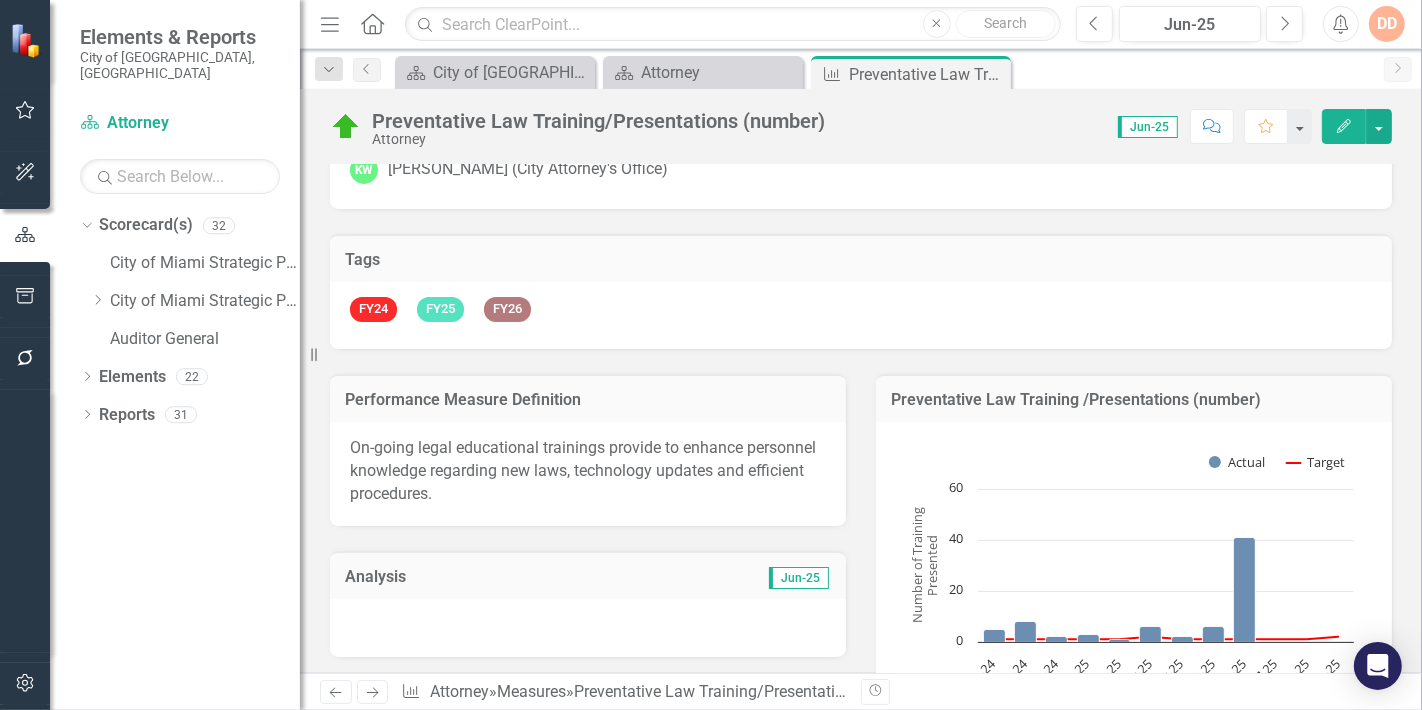 click at bounding box center (588, 628) 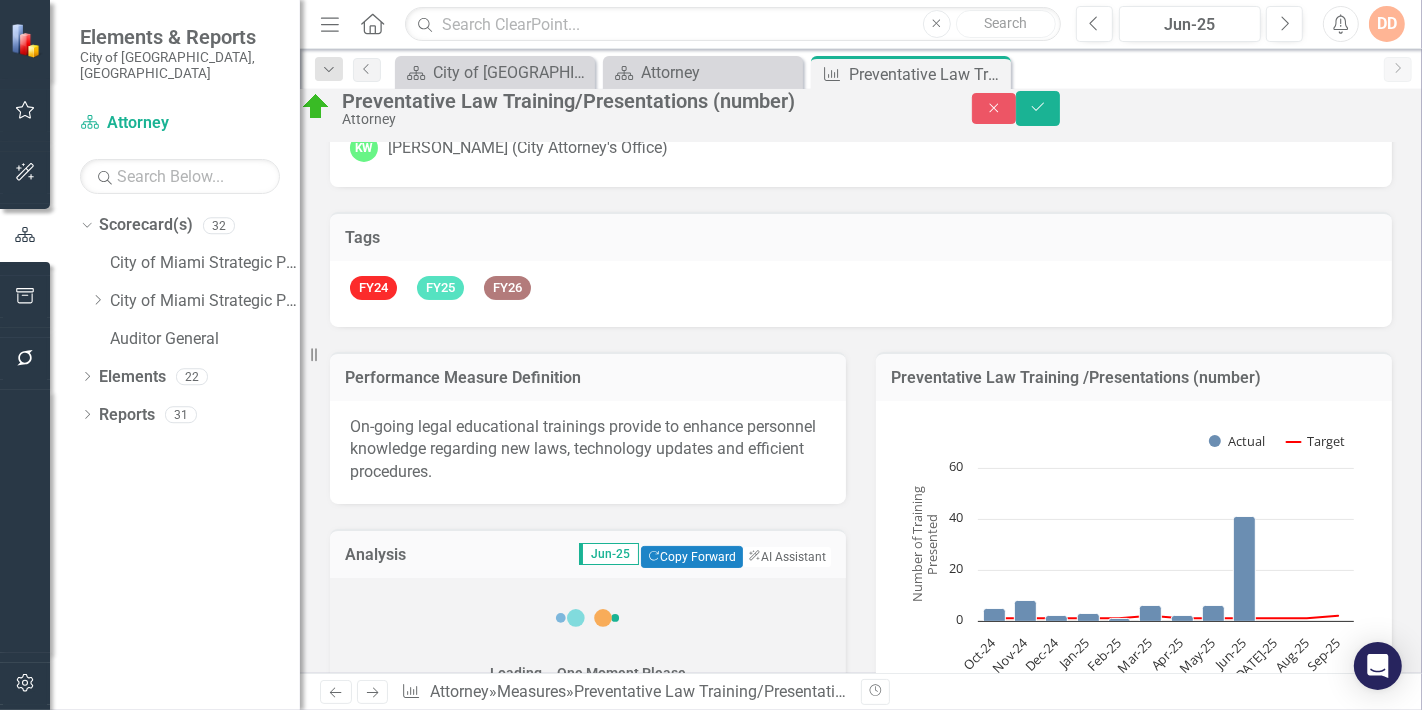 click on "Loading... One Moment Please" at bounding box center (588, 635) 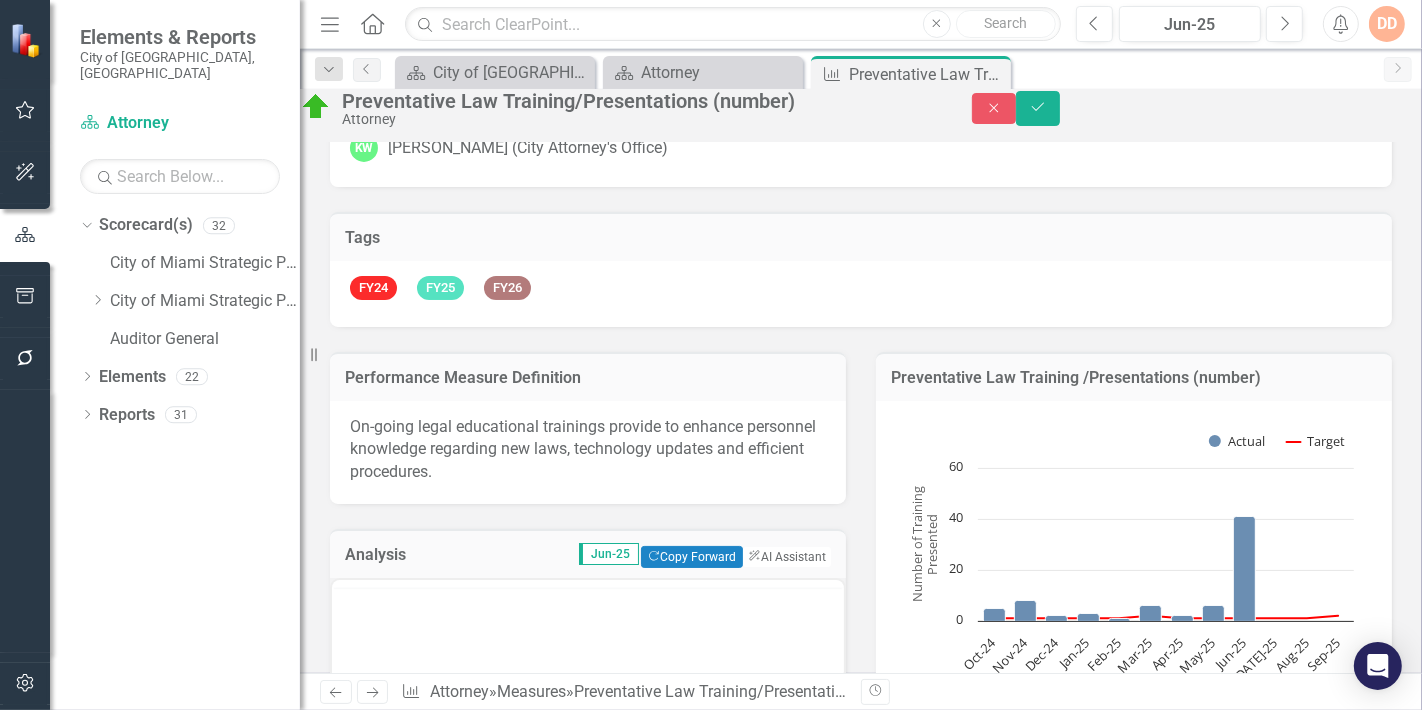 scroll, scrollTop: 328, scrollLeft: 0, axis: vertical 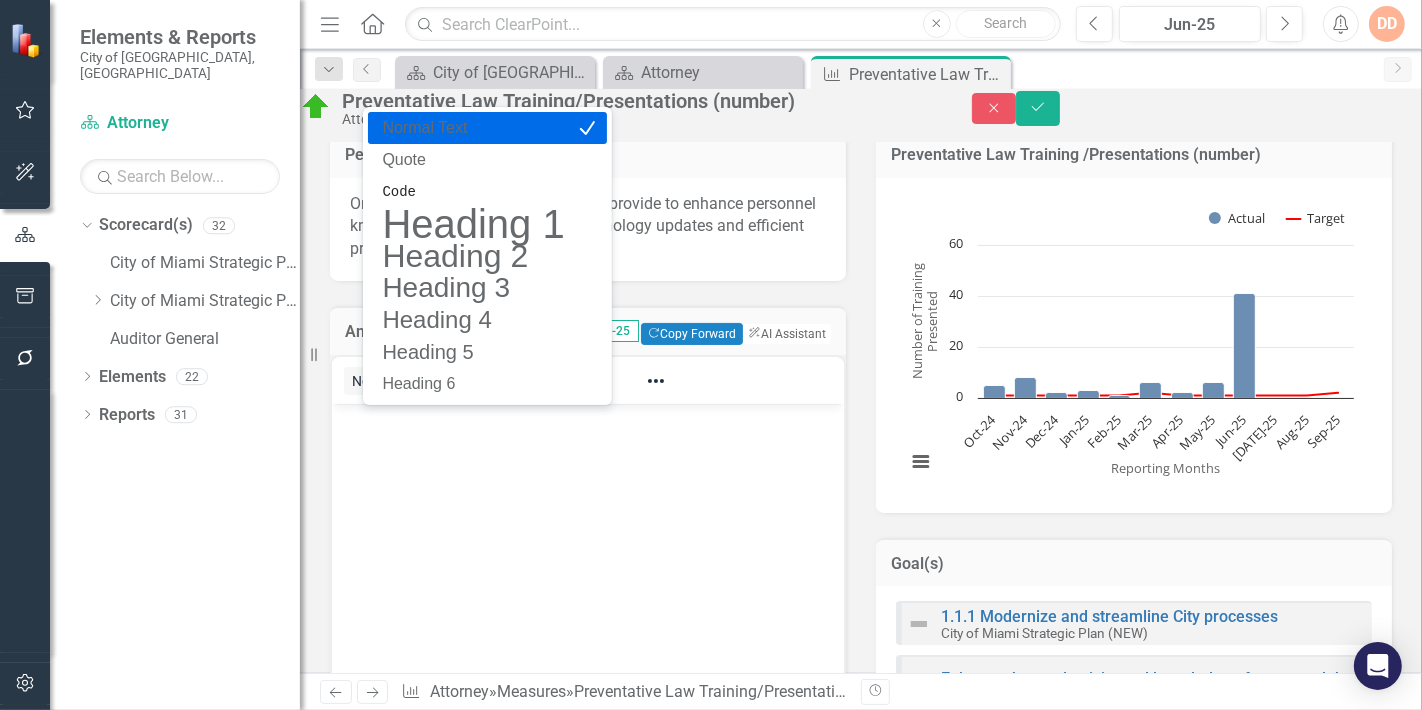 click at bounding box center [587, 553] 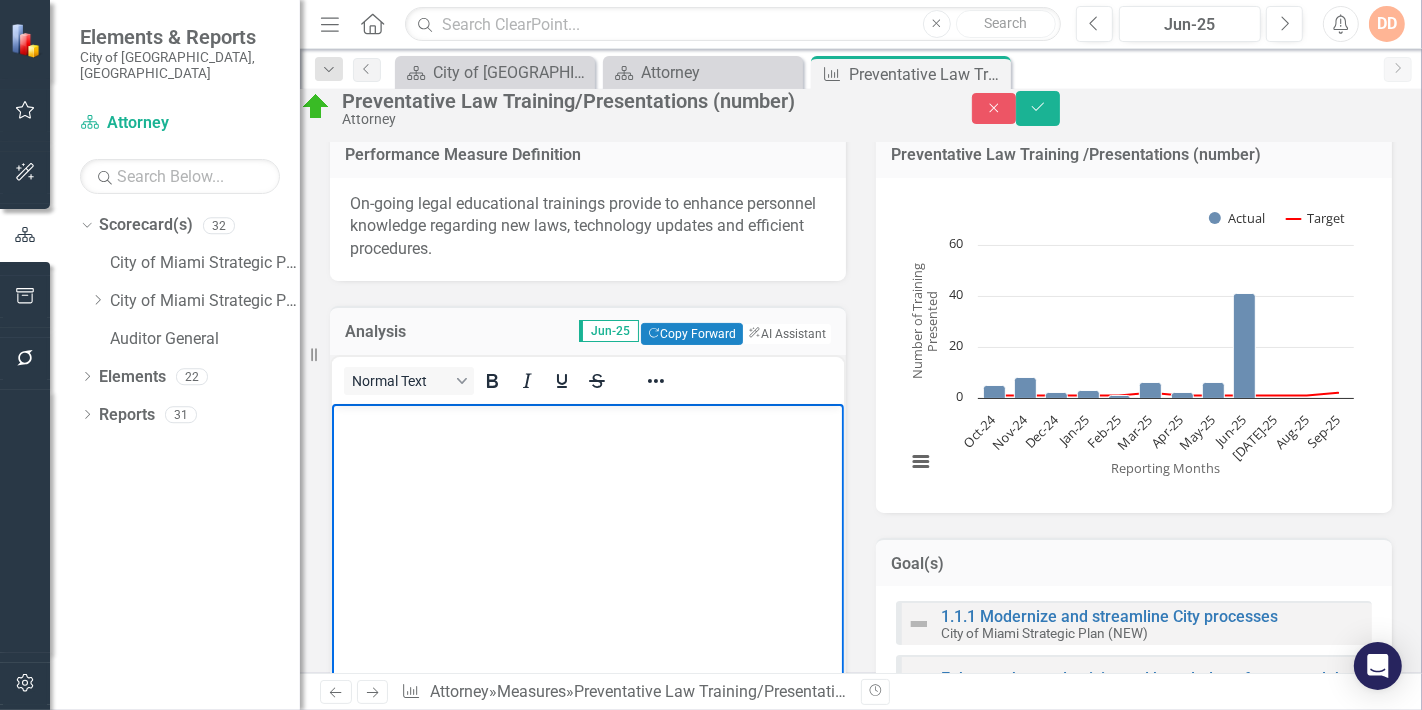 scroll, scrollTop: 473, scrollLeft: 0, axis: vertical 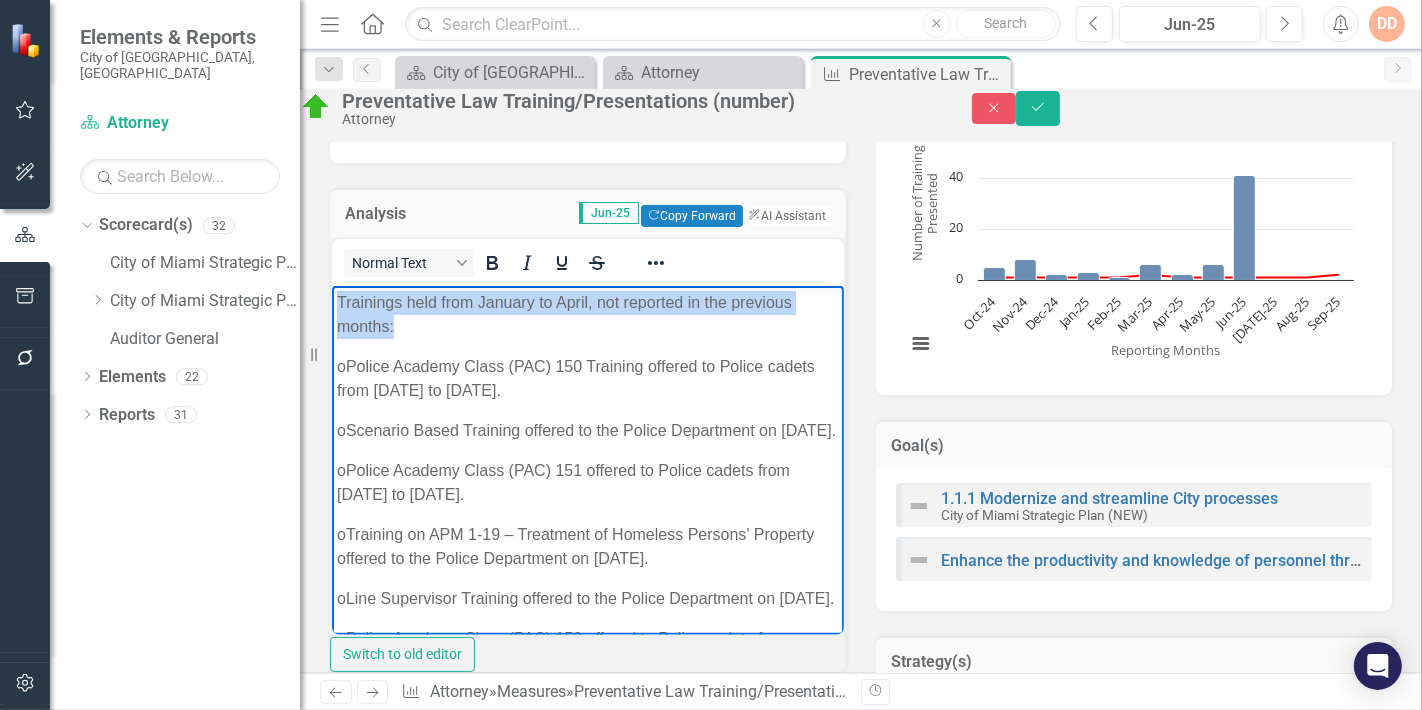 drag, startPoint x: 478, startPoint y: 329, endPoint x: 659, endPoint y: 628, distance: 349.5168 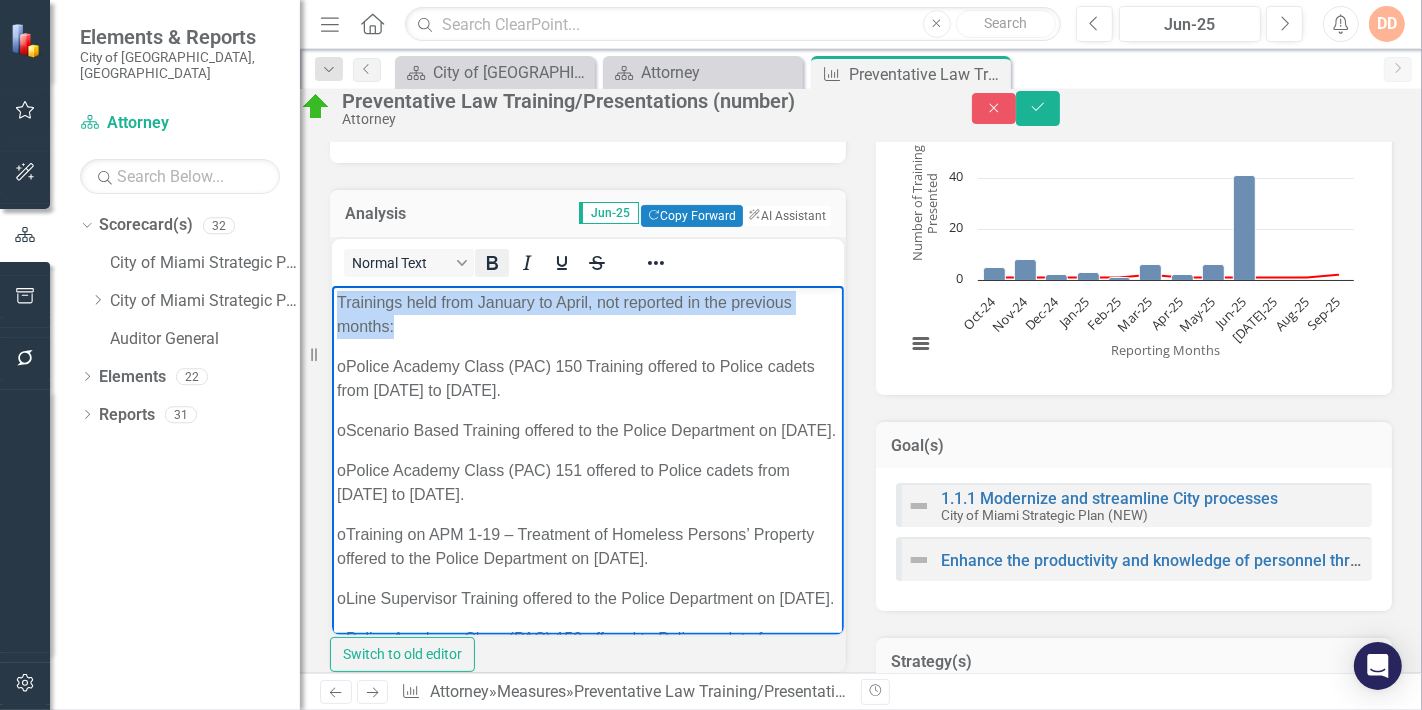 click 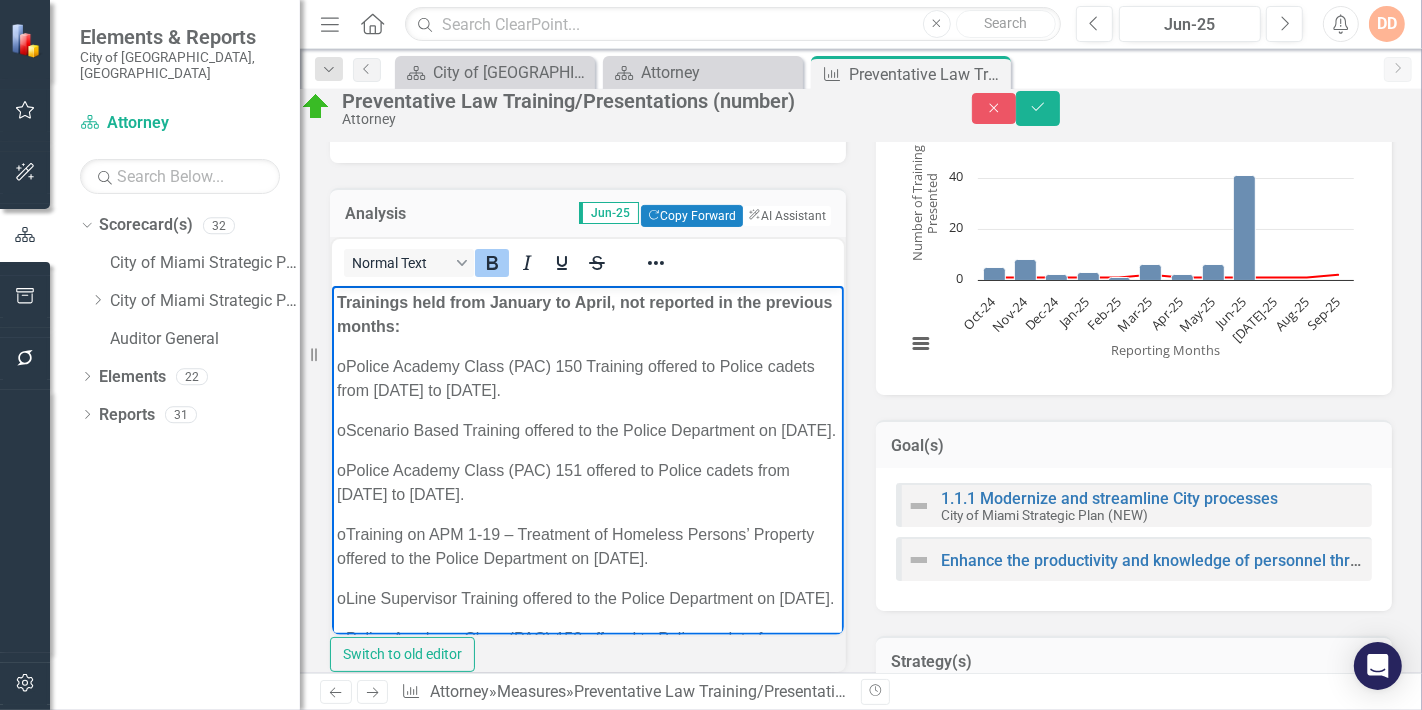 click on "Trainings held from January to April, not reported in the previous months:" at bounding box center (587, 314) 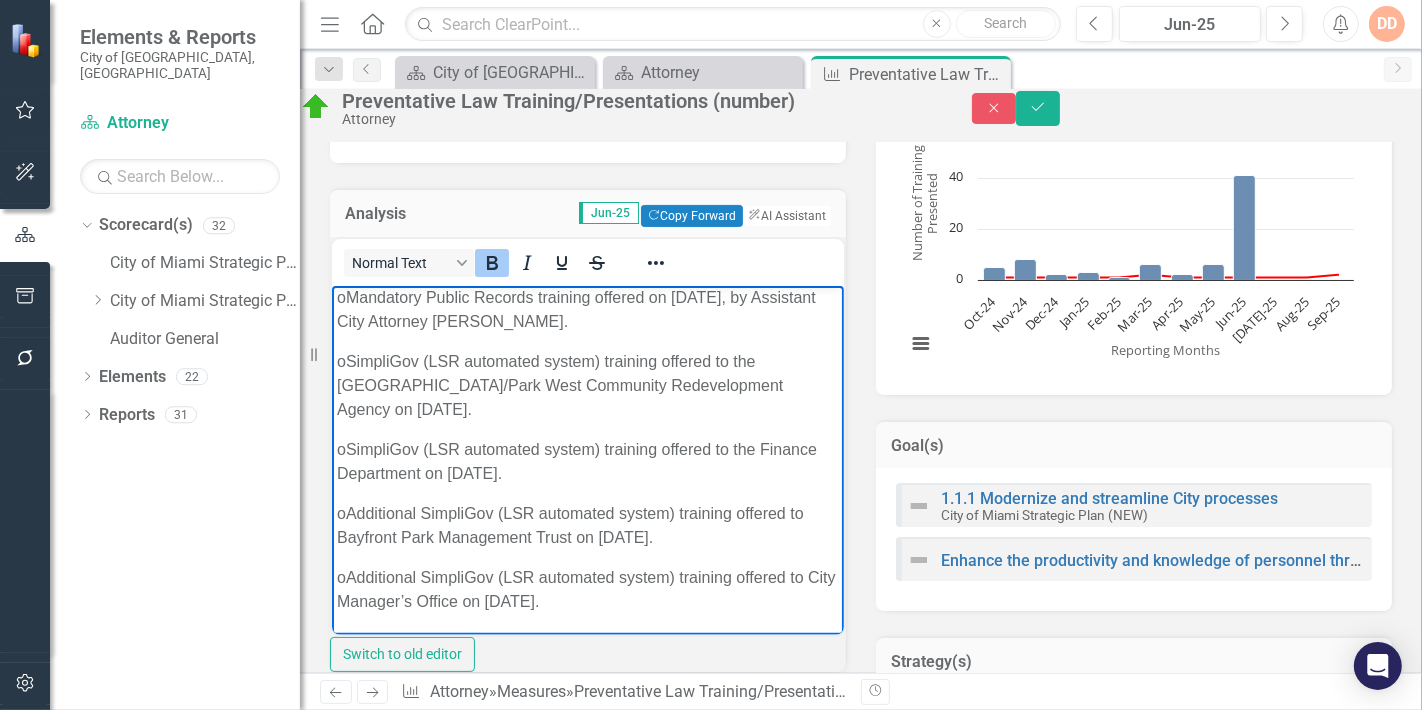 scroll, scrollTop: 515, scrollLeft: 0, axis: vertical 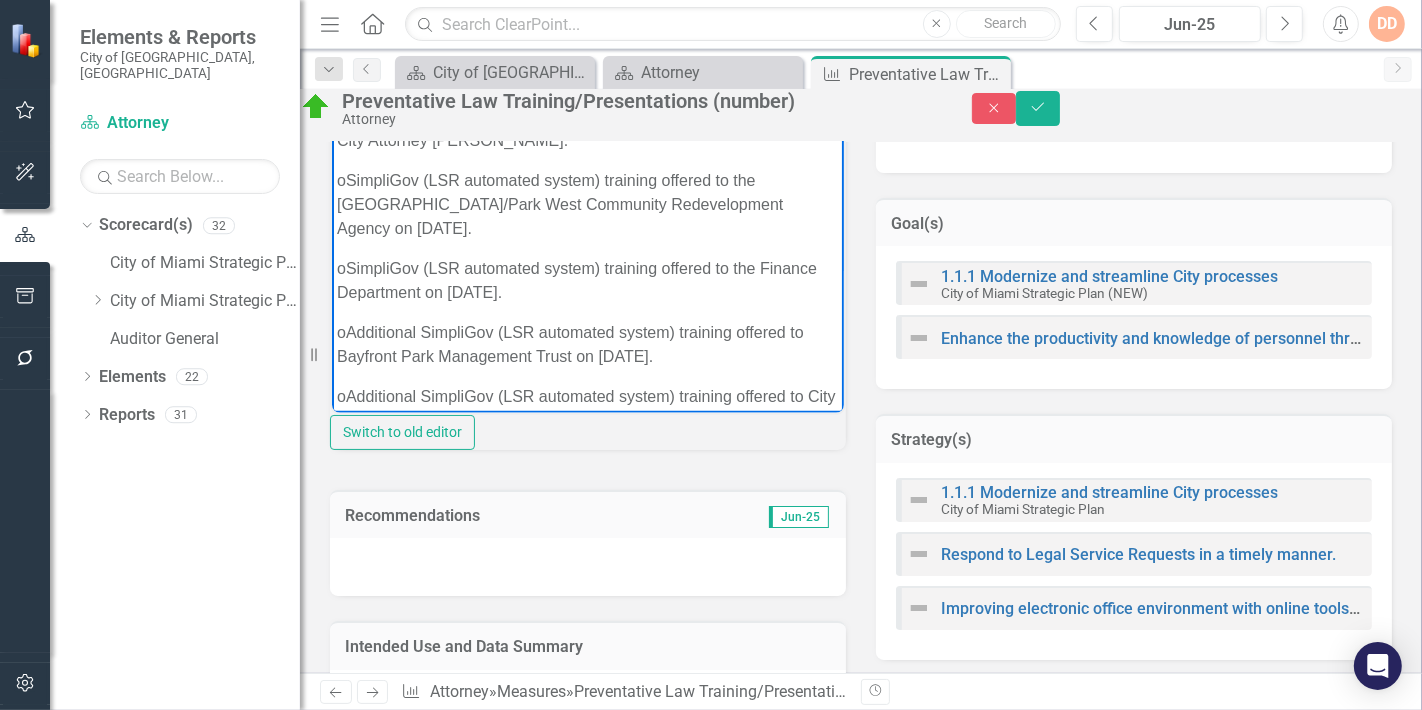 drag, startPoint x: 565, startPoint y: 148, endPoint x: 303, endPoint y: 138, distance: 262.19077 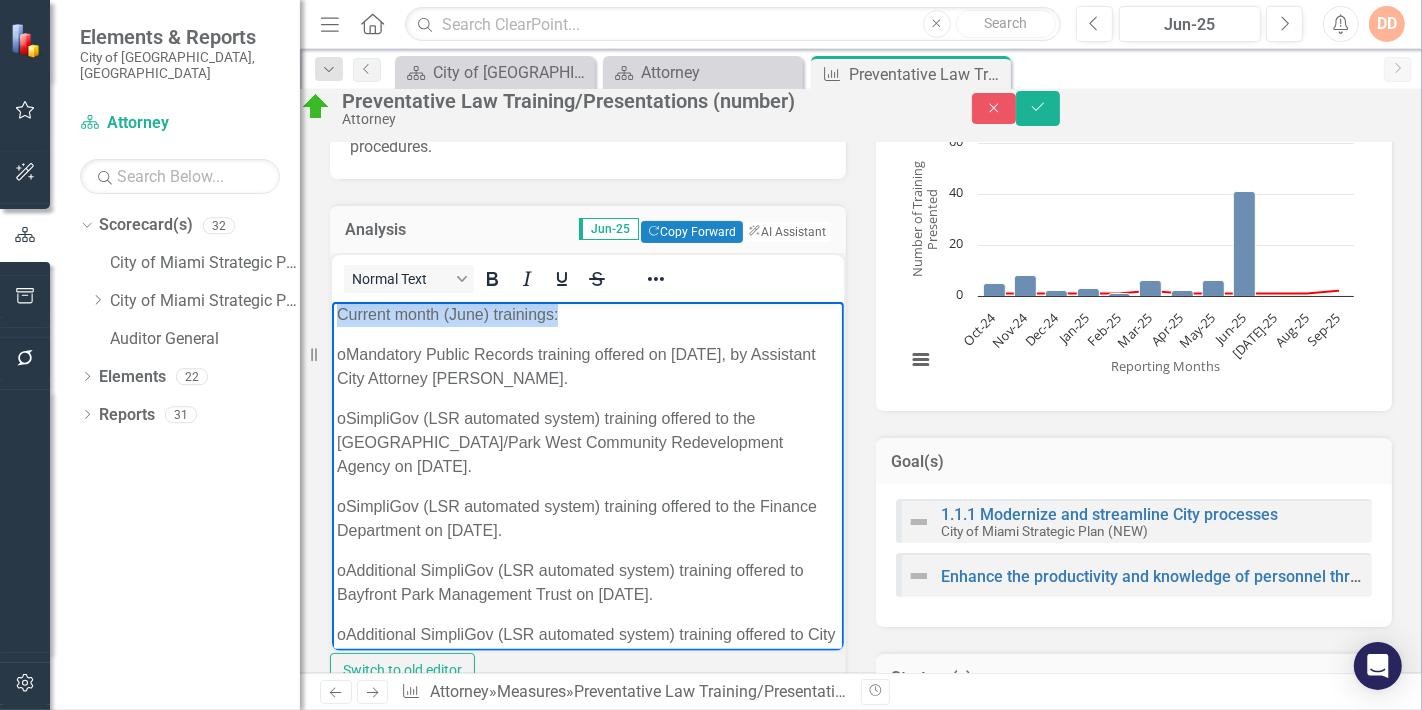 scroll, scrollTop: 474, scrollLeft: 0, axis: vertical 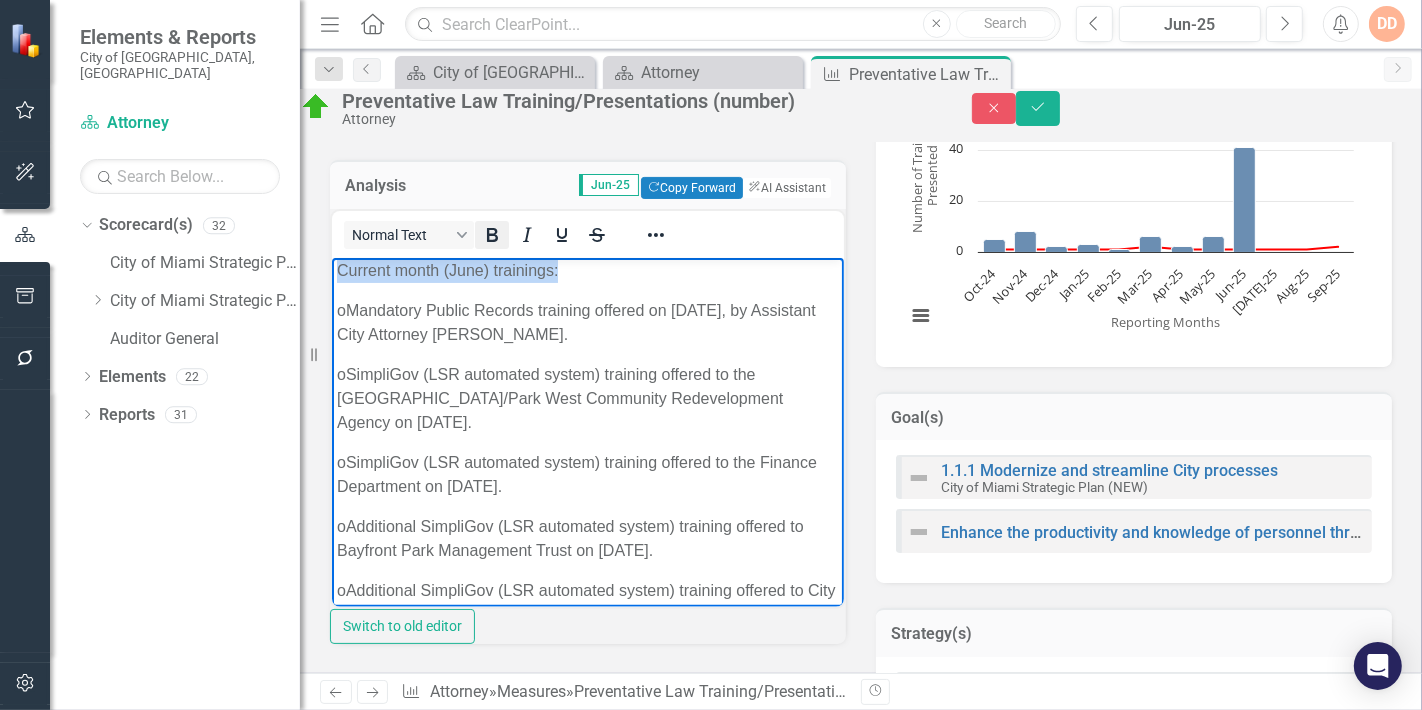 click 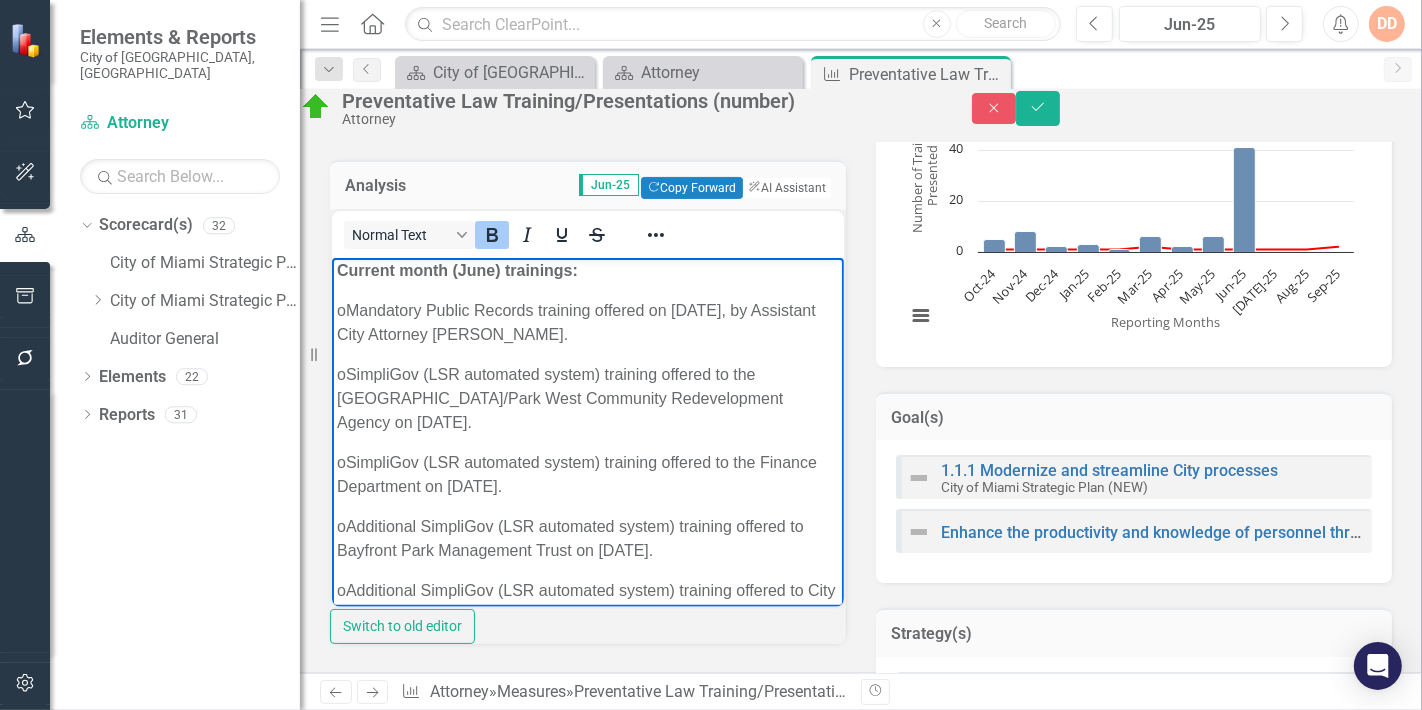 click on "Current month (June) trainings:" at bounding box center [587, 270] 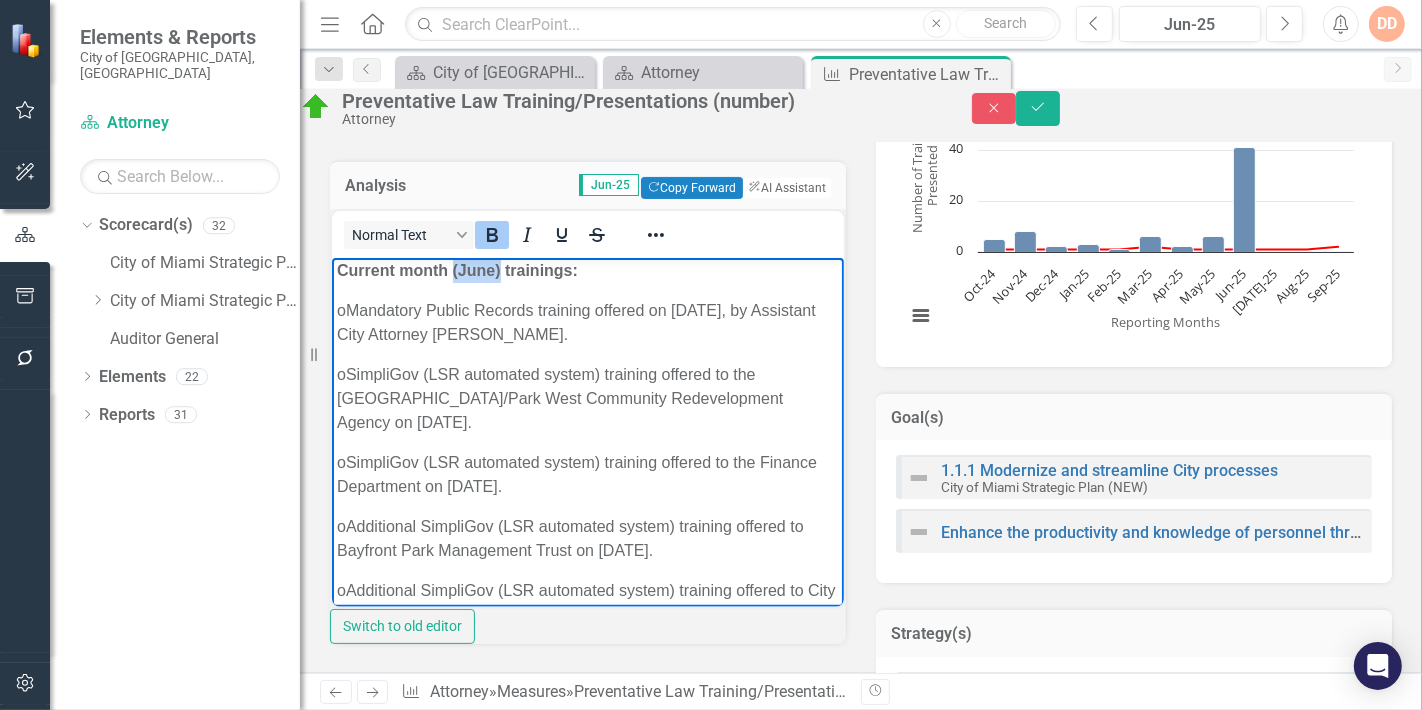 drag, startPoint x: 452, startPoint y: 345, endPoint x: 498, endPoint y: 343, distance: 46.043457 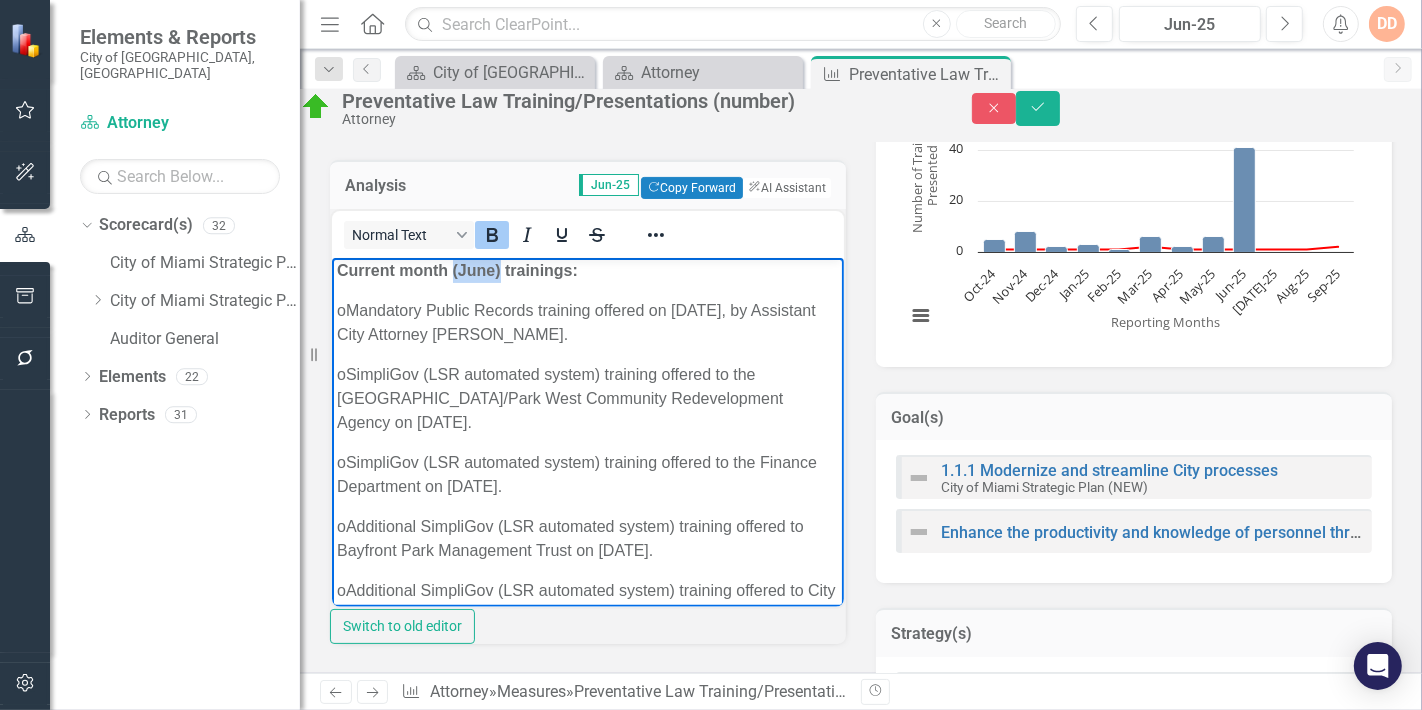 click on "Current month (June) trainings:" at bounding box center [456, 269] 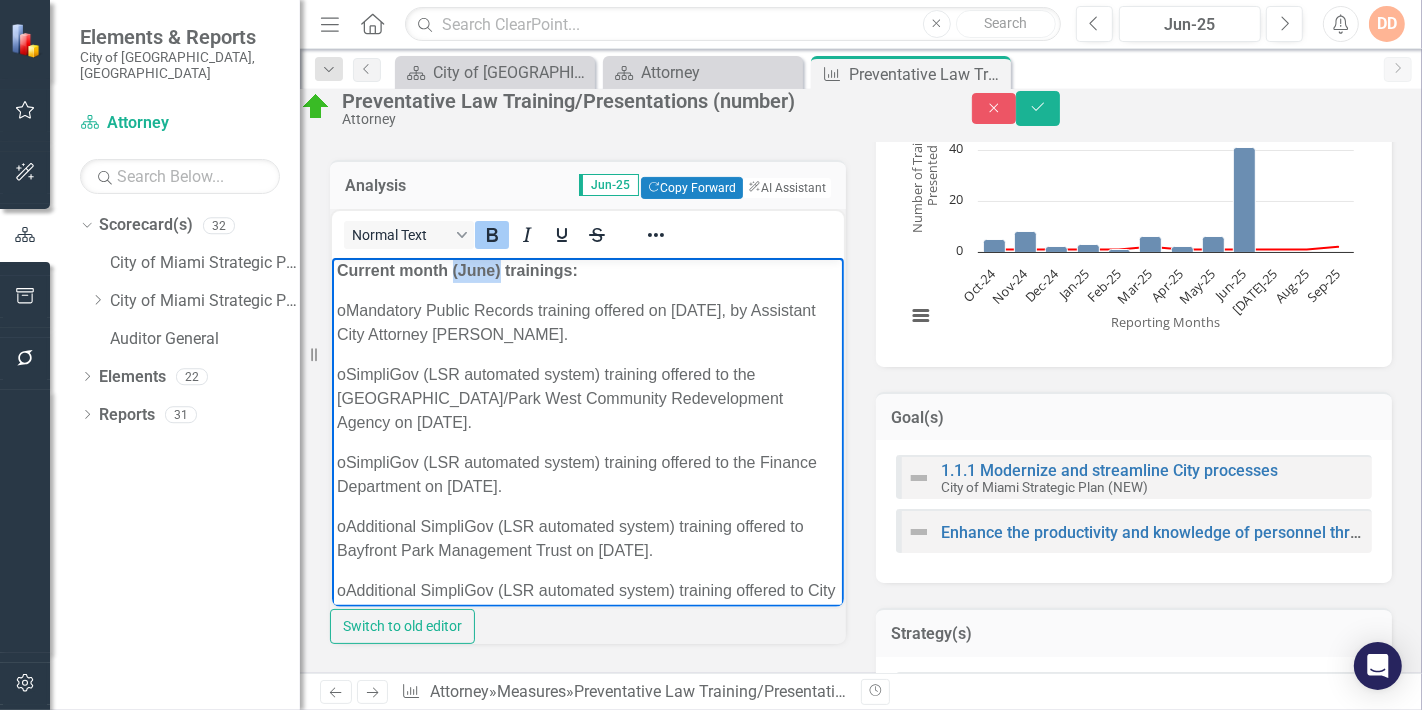type 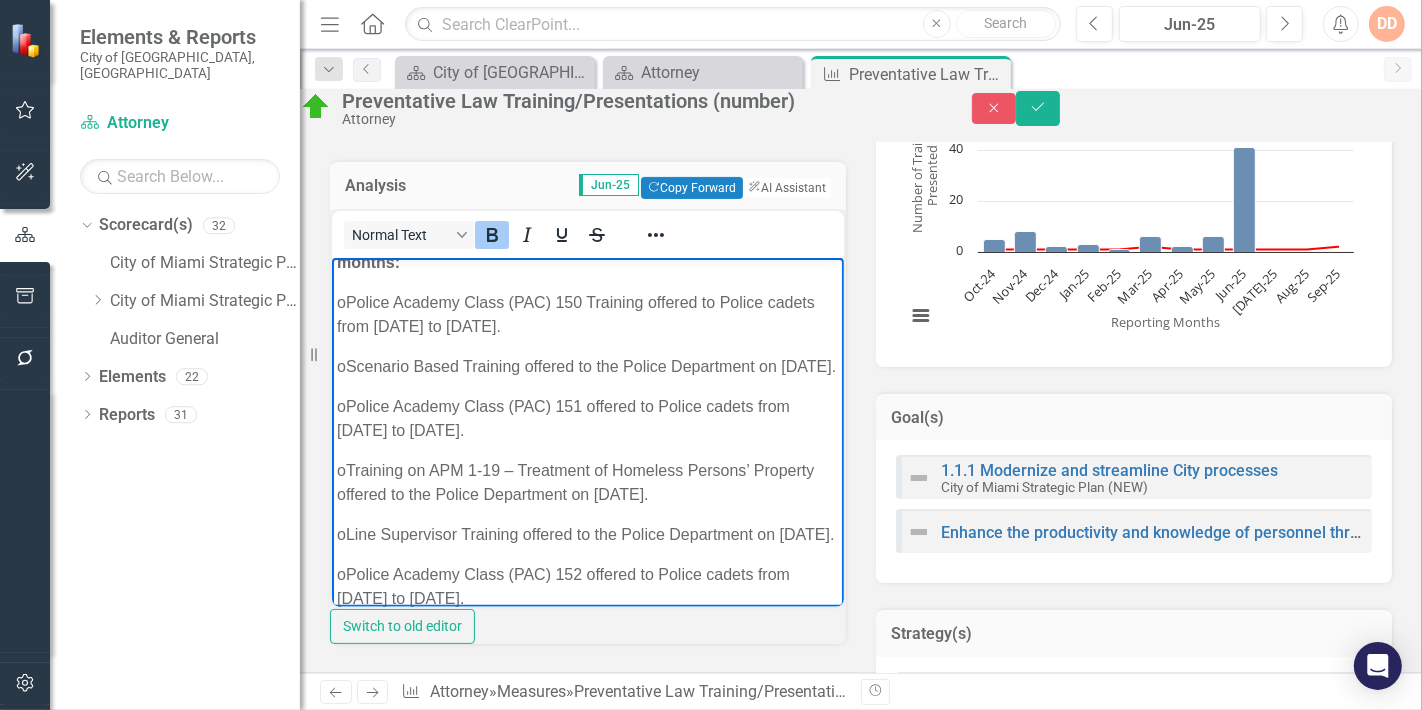 scroll, scrollTop: 0, scrollLeft: 0, axis: both 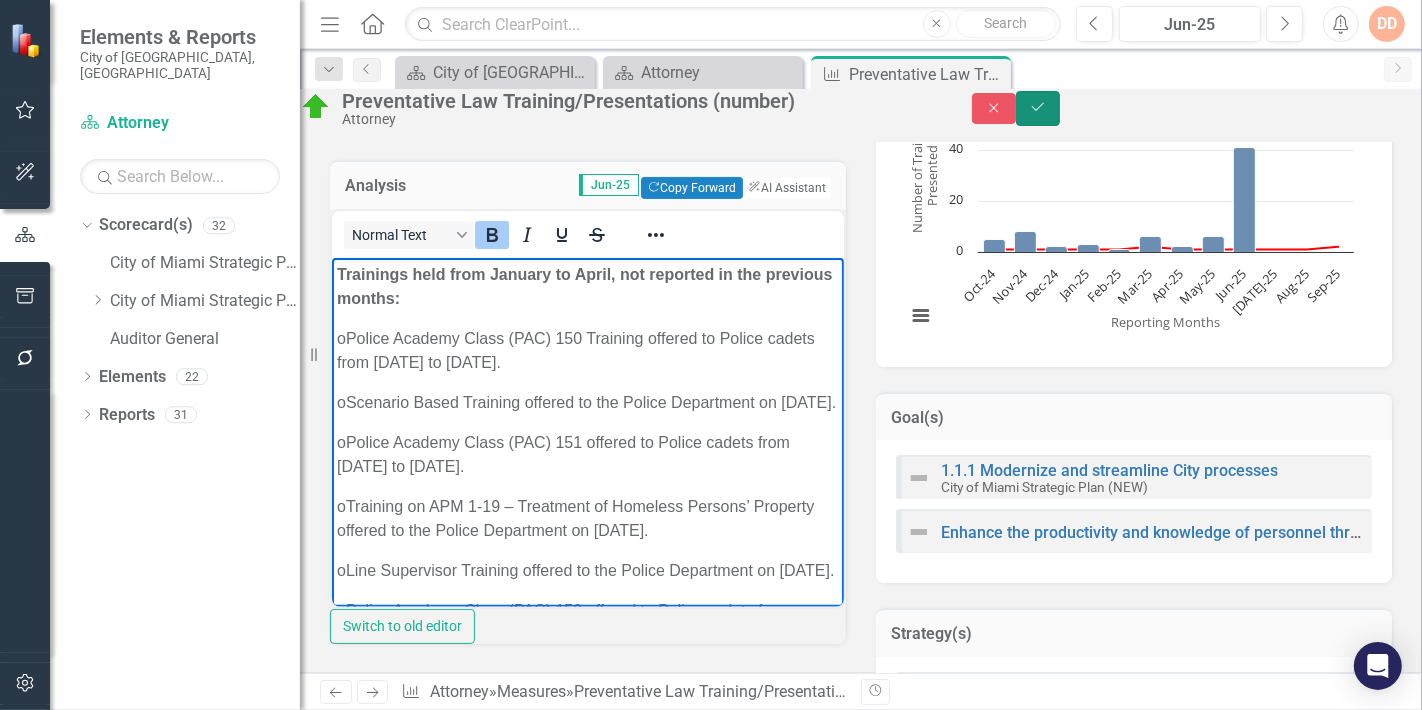 click on "Save" 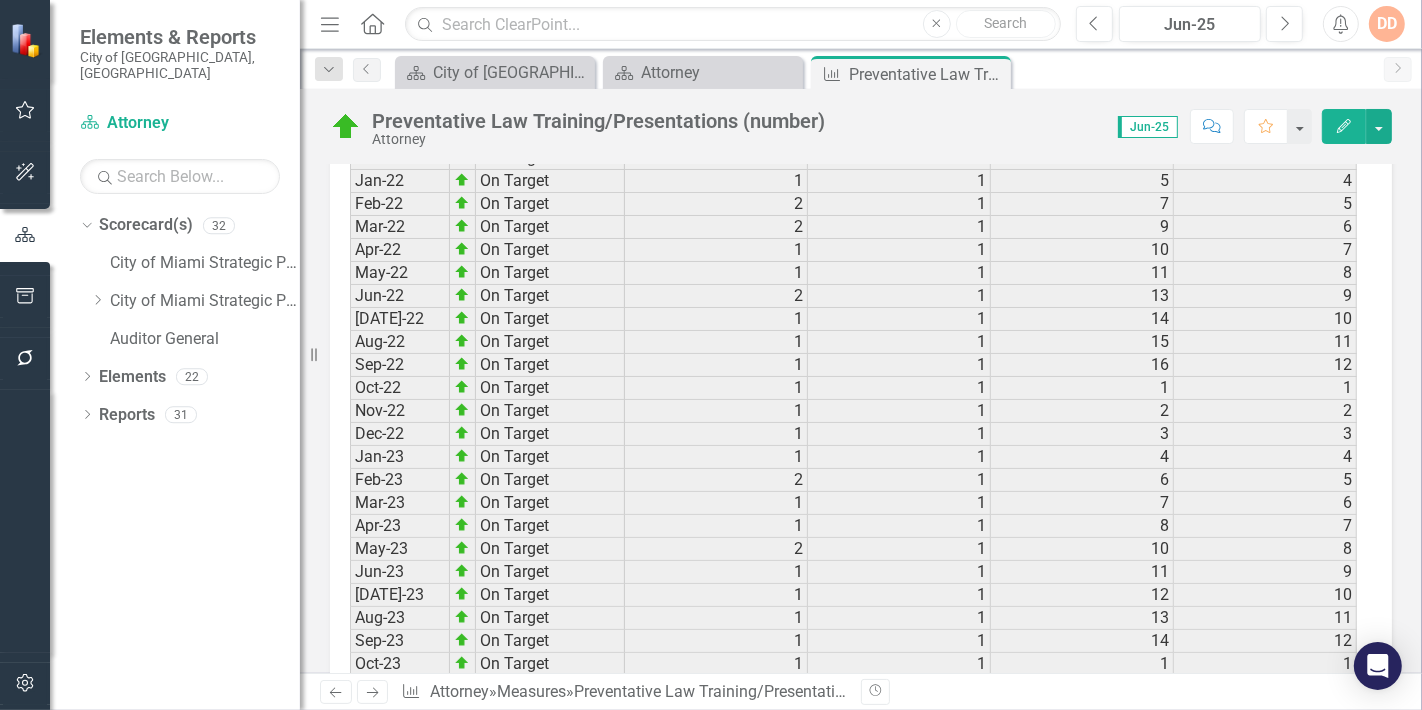 scroll, scrollTop: 2580, scrollLeft: 0, axis: vertical 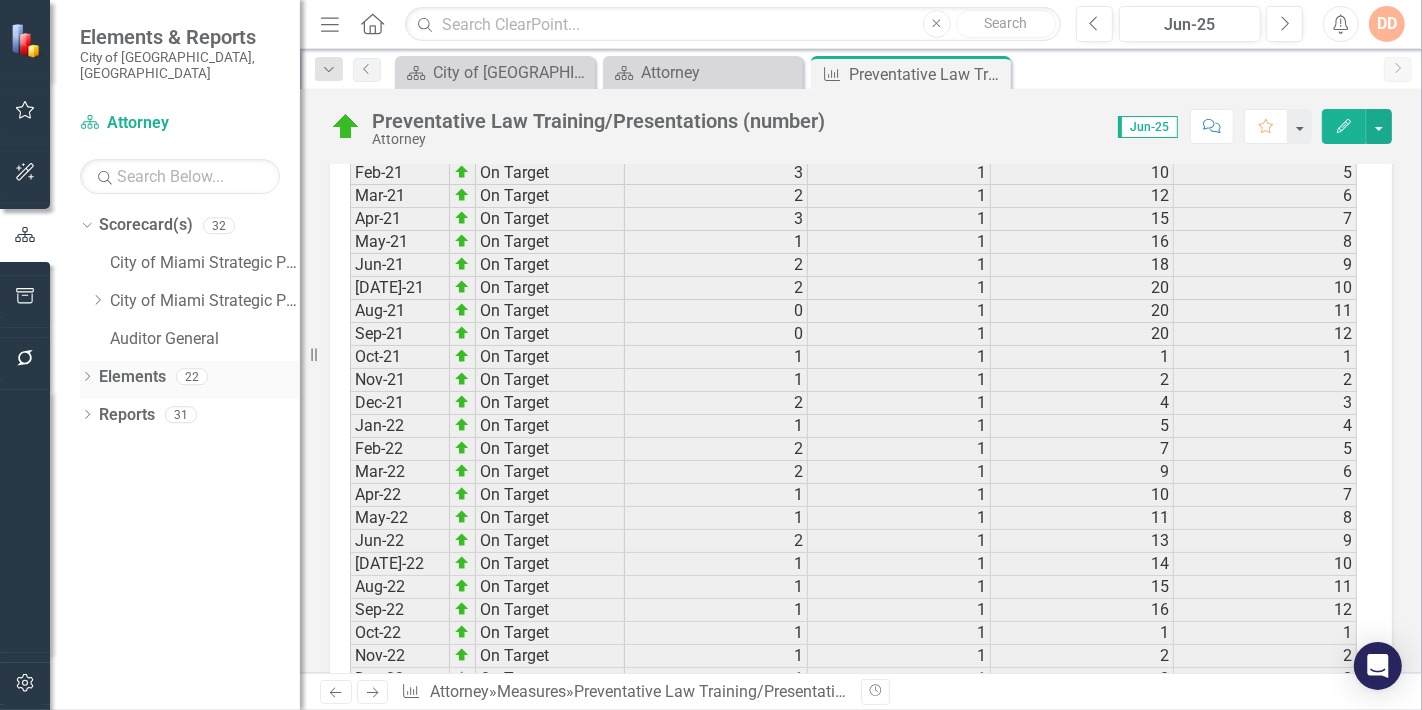 click on "Dropdown" at bounding box center [87, 379] 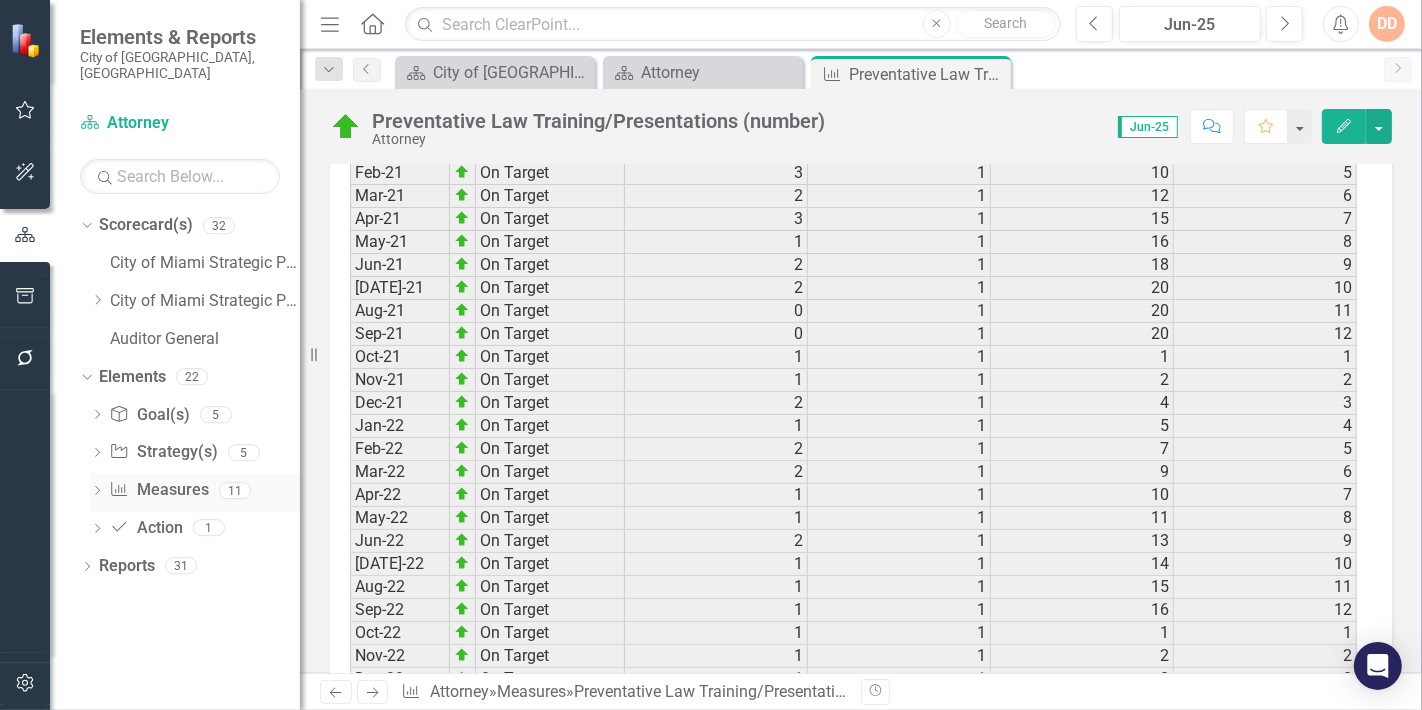 click on "Dropdown" 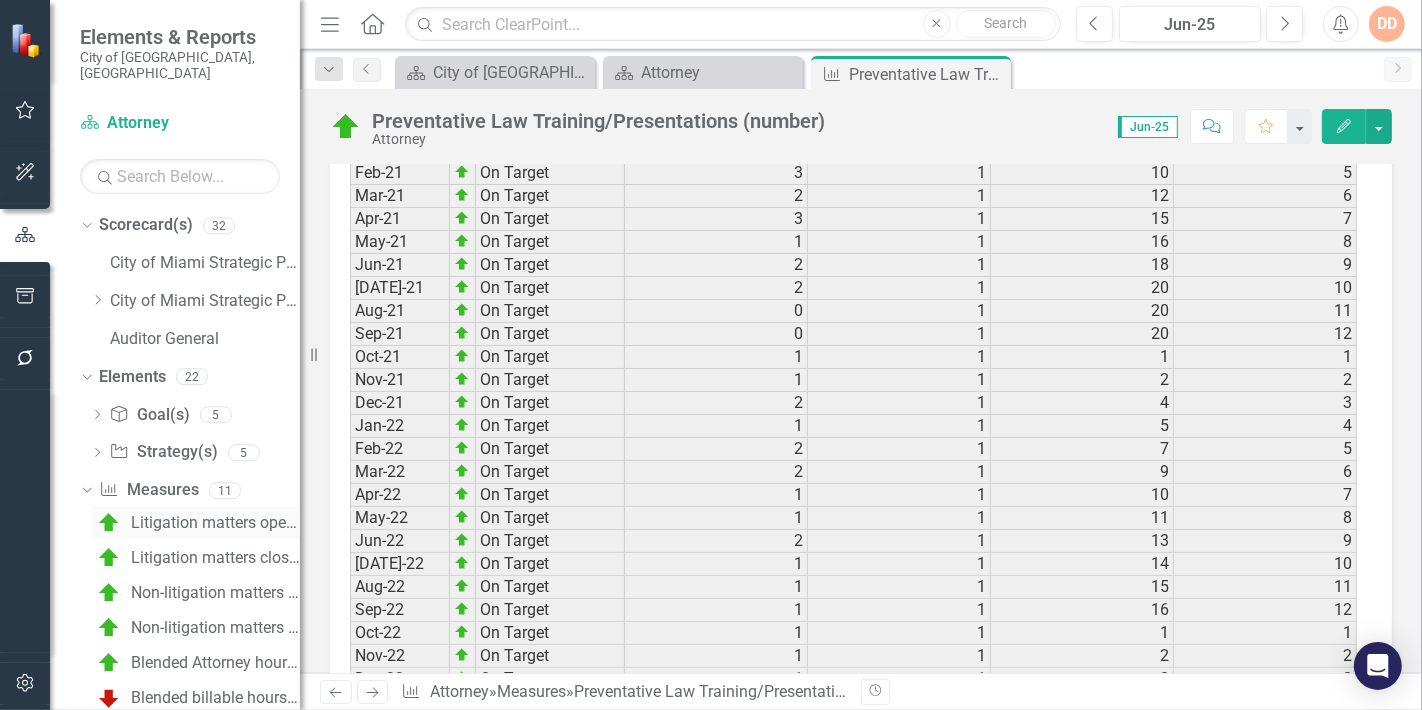 click on "Litigation matters opened (number)" at bounding box center [215, 523] 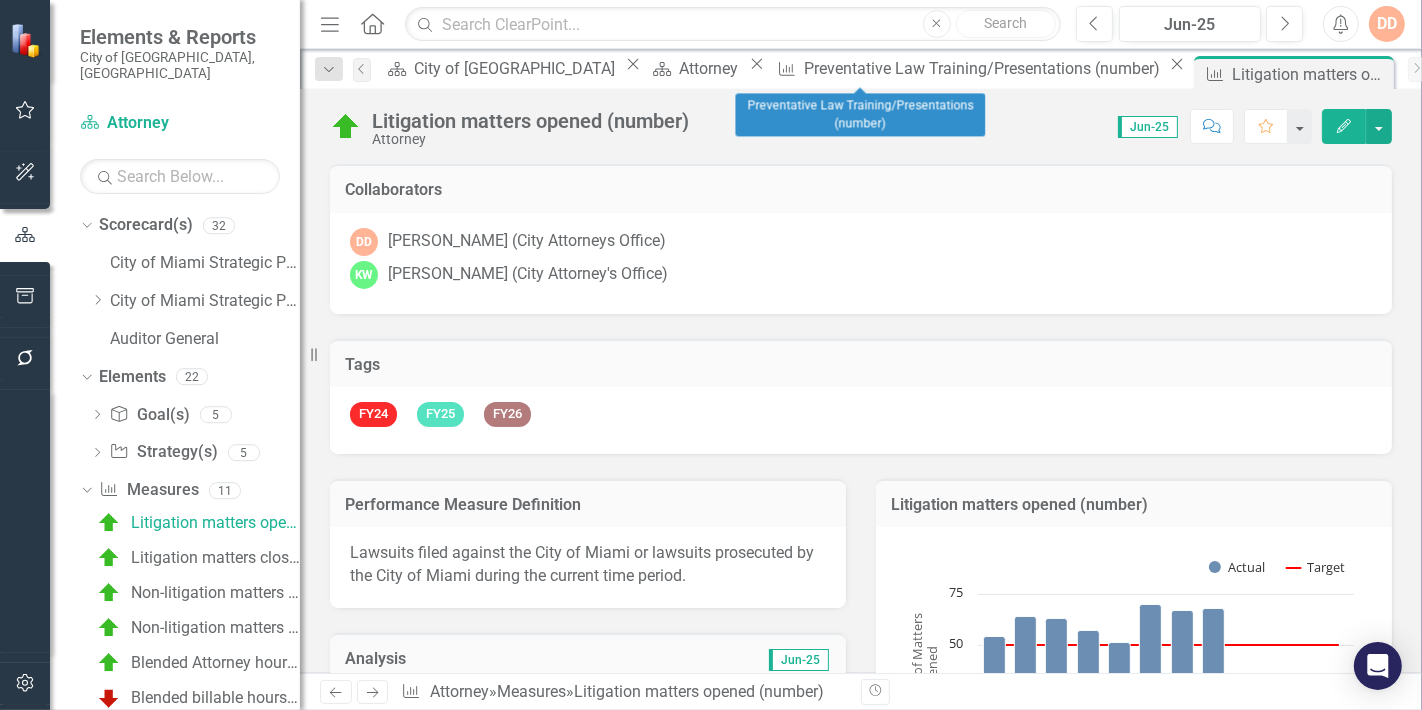 click on "Close" 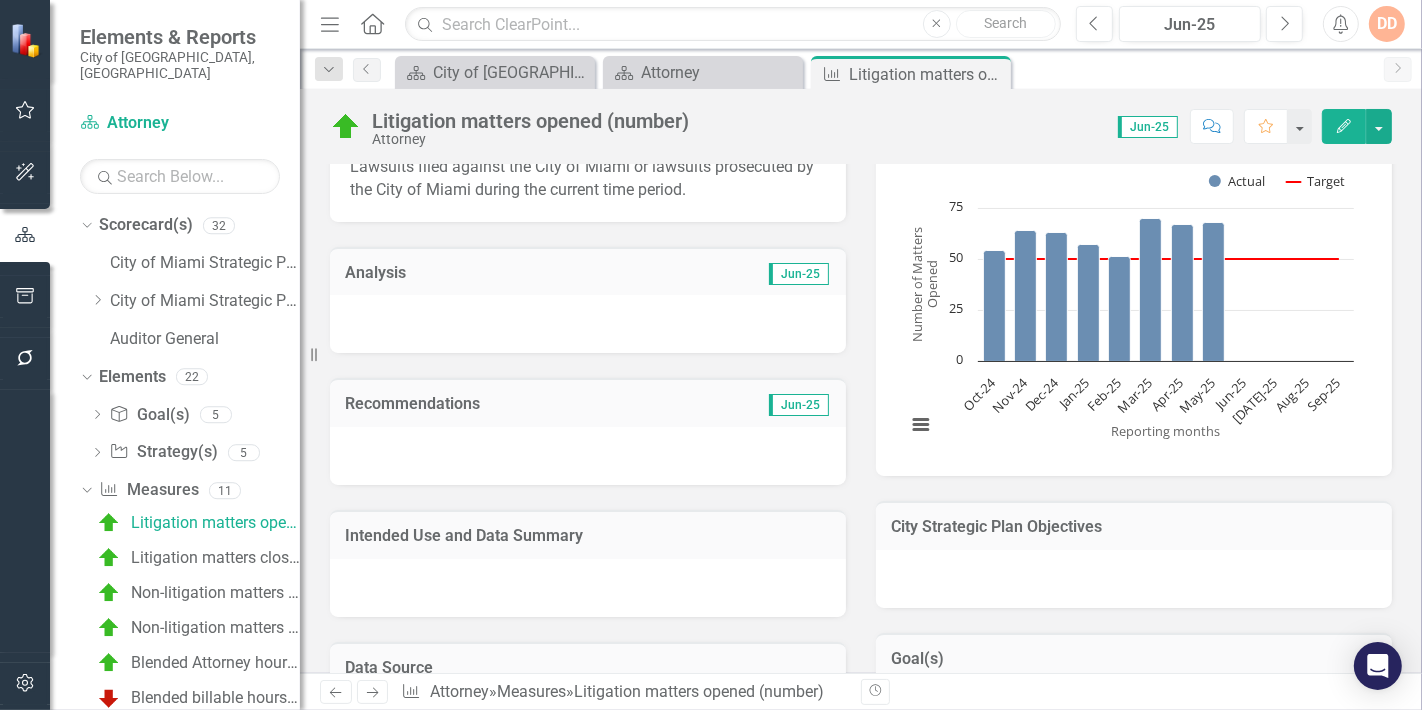 scroll, scrollTop: 444, scrollLeft: 0, axis: vertical 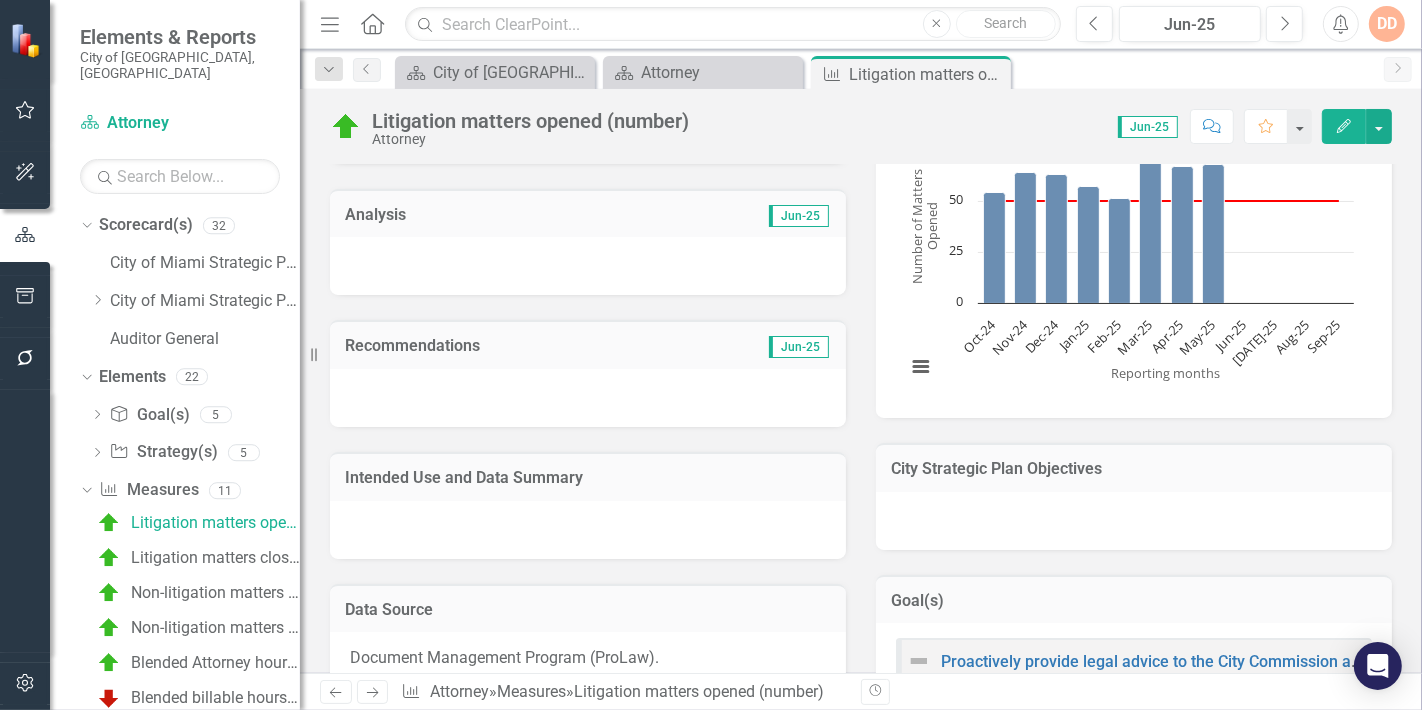 click at bounding box center [588, 530] 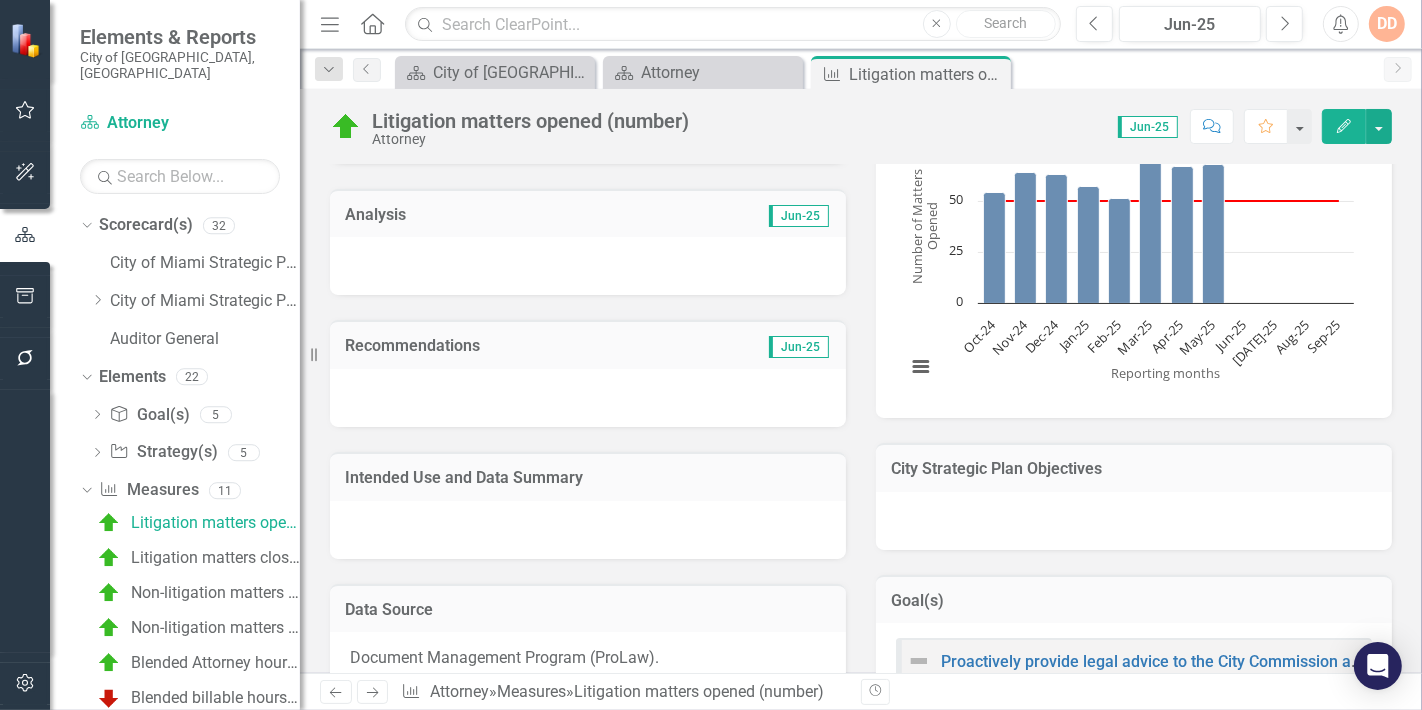 click at bounding box center [588, 530] 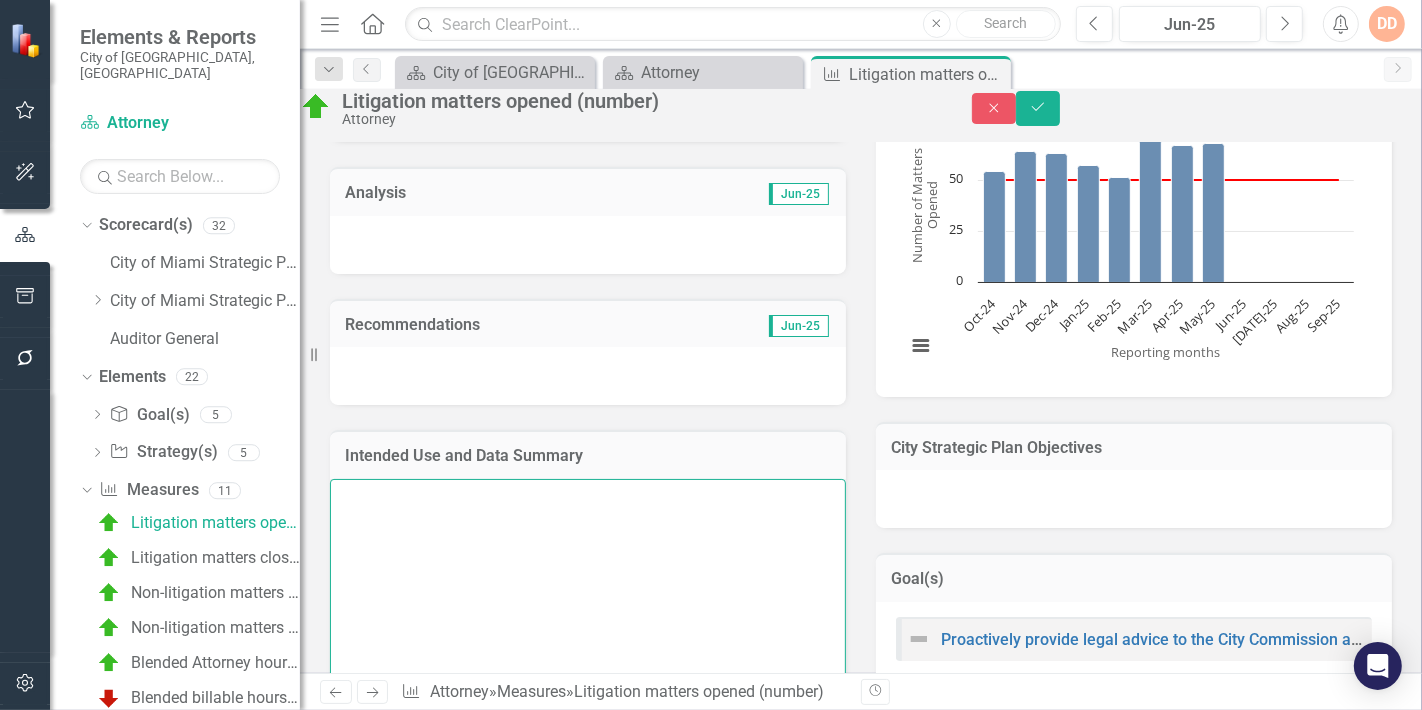 click at bounding box center (588, 600) 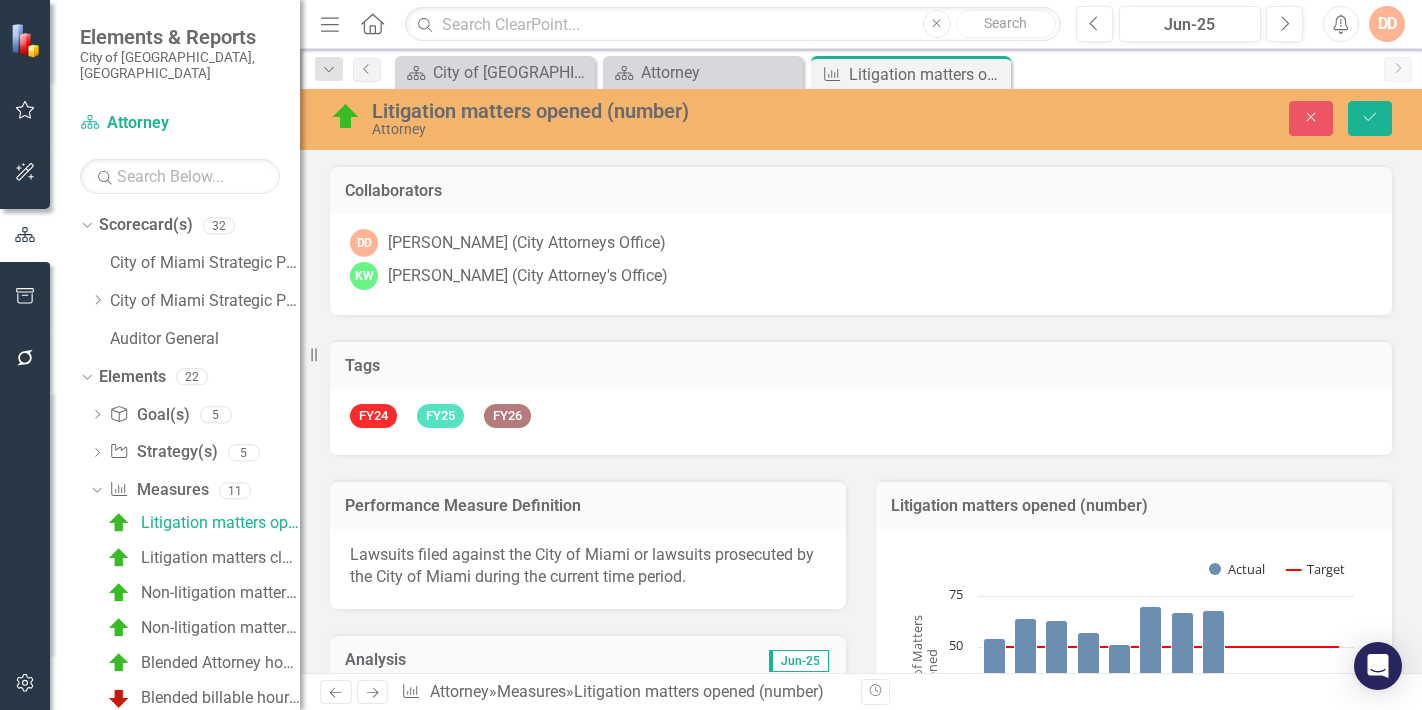 scroll, scrollTop: 0, scrollLeft: 0, axis: both 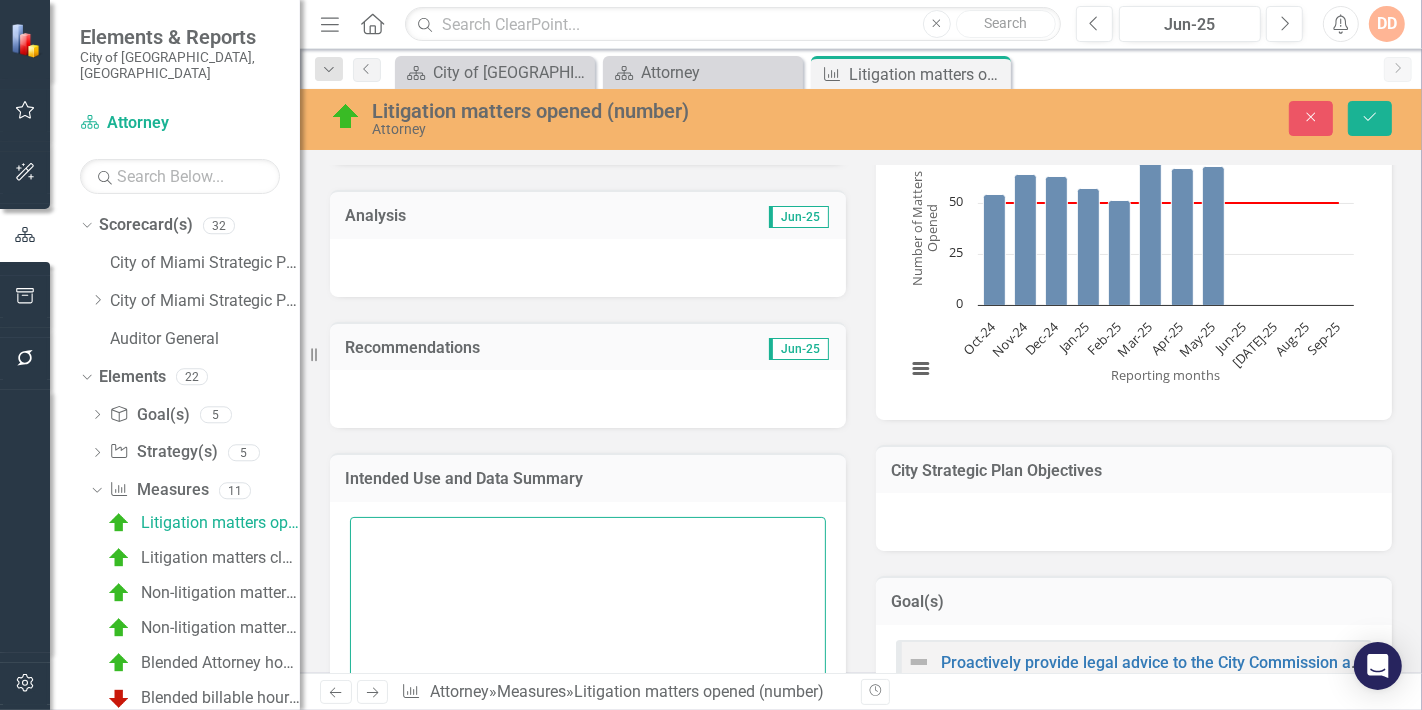 paste on "To account for newly received and/or served pre-suits and lawsuits against the City of Miami and its agents" 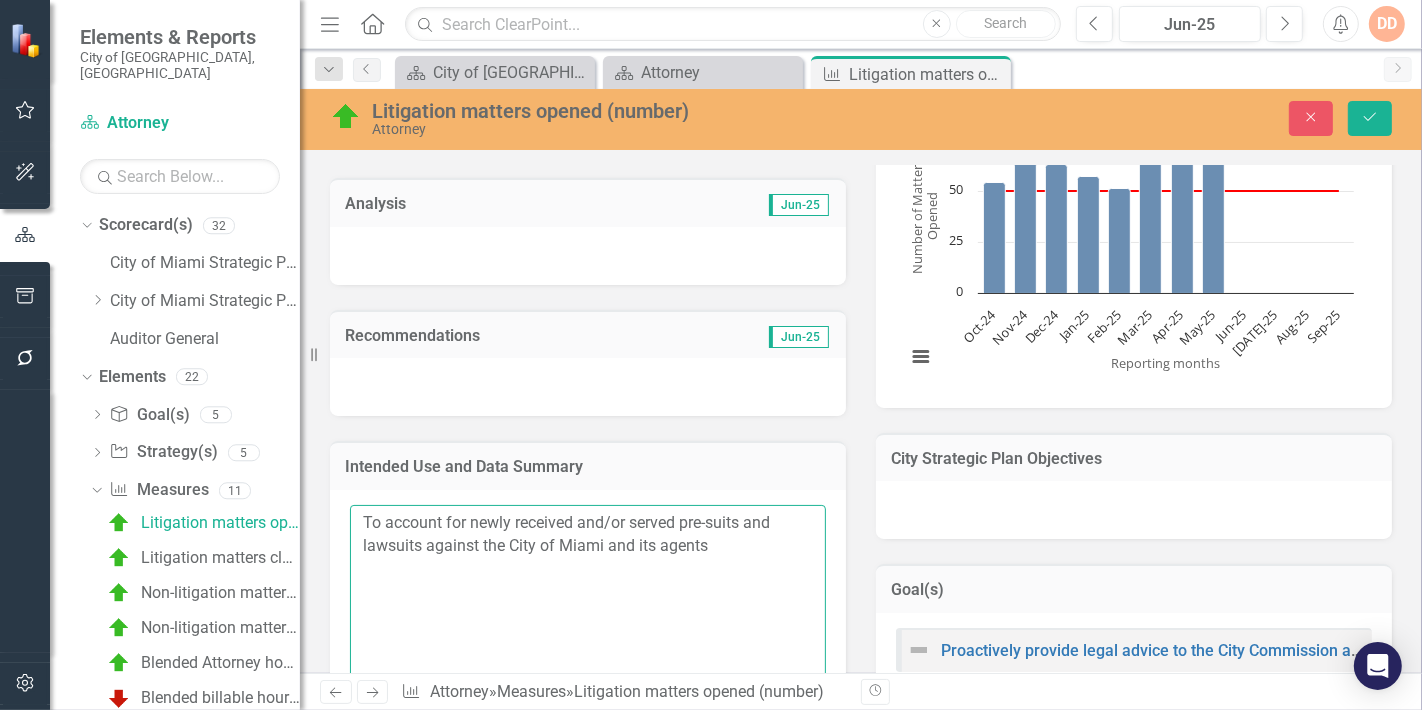 scroll, scrollTop: 666, scrollLeft: 0, axis: vertical 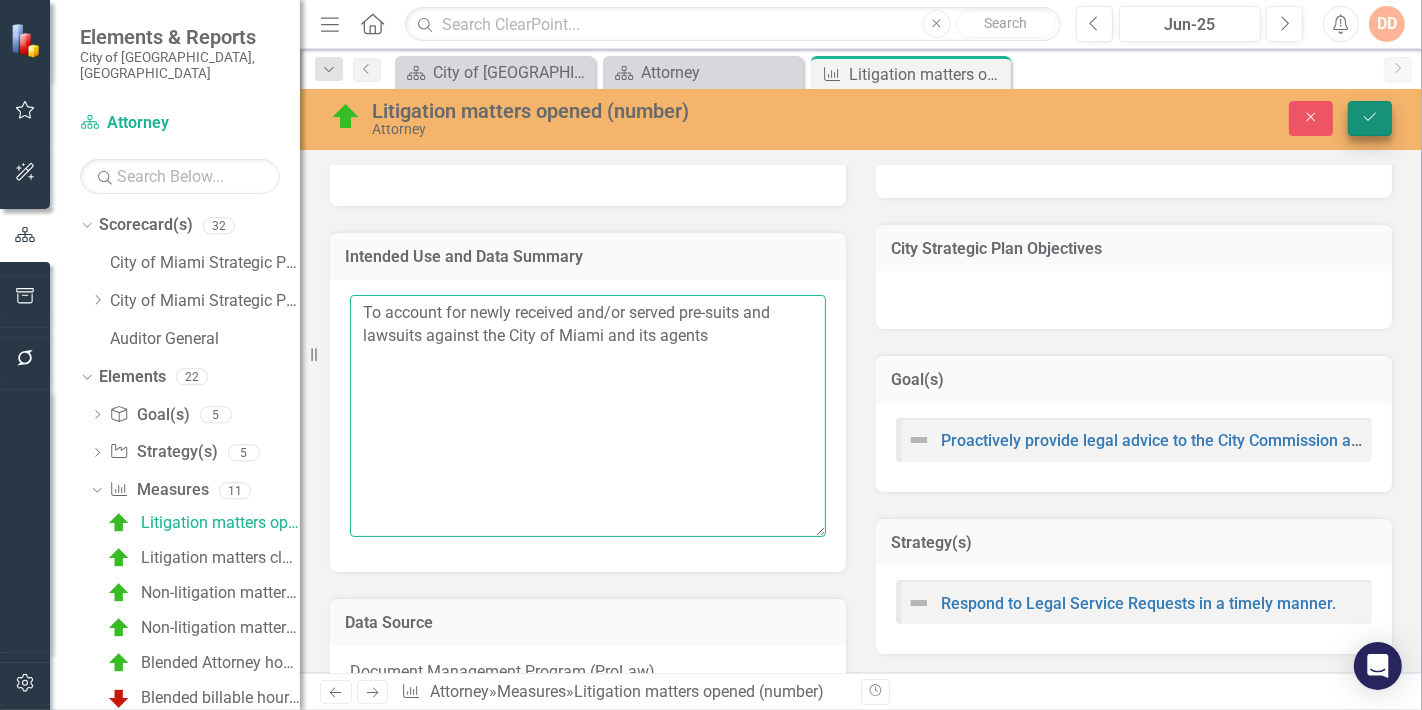 type on "To account for newly received and/or served pre-suits and lawsuits against the City of Miami and its agents" 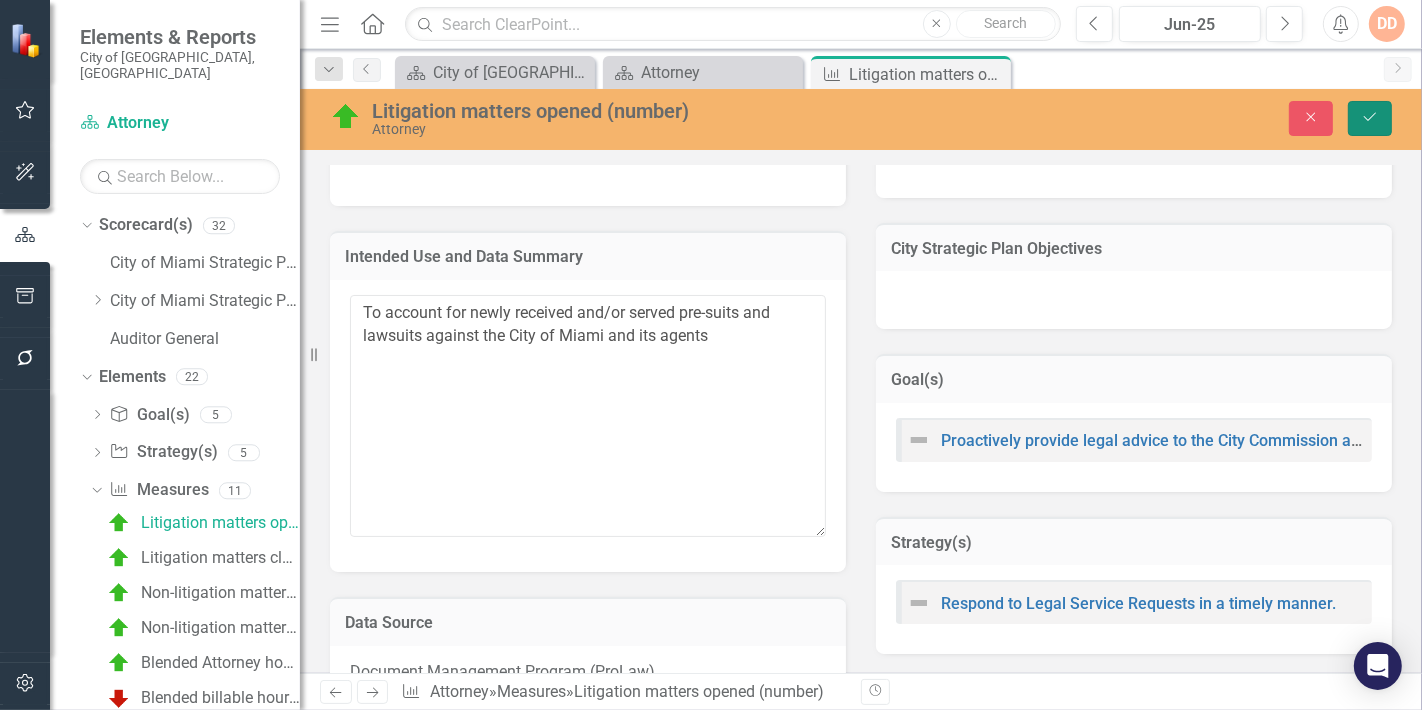 click on "Save" 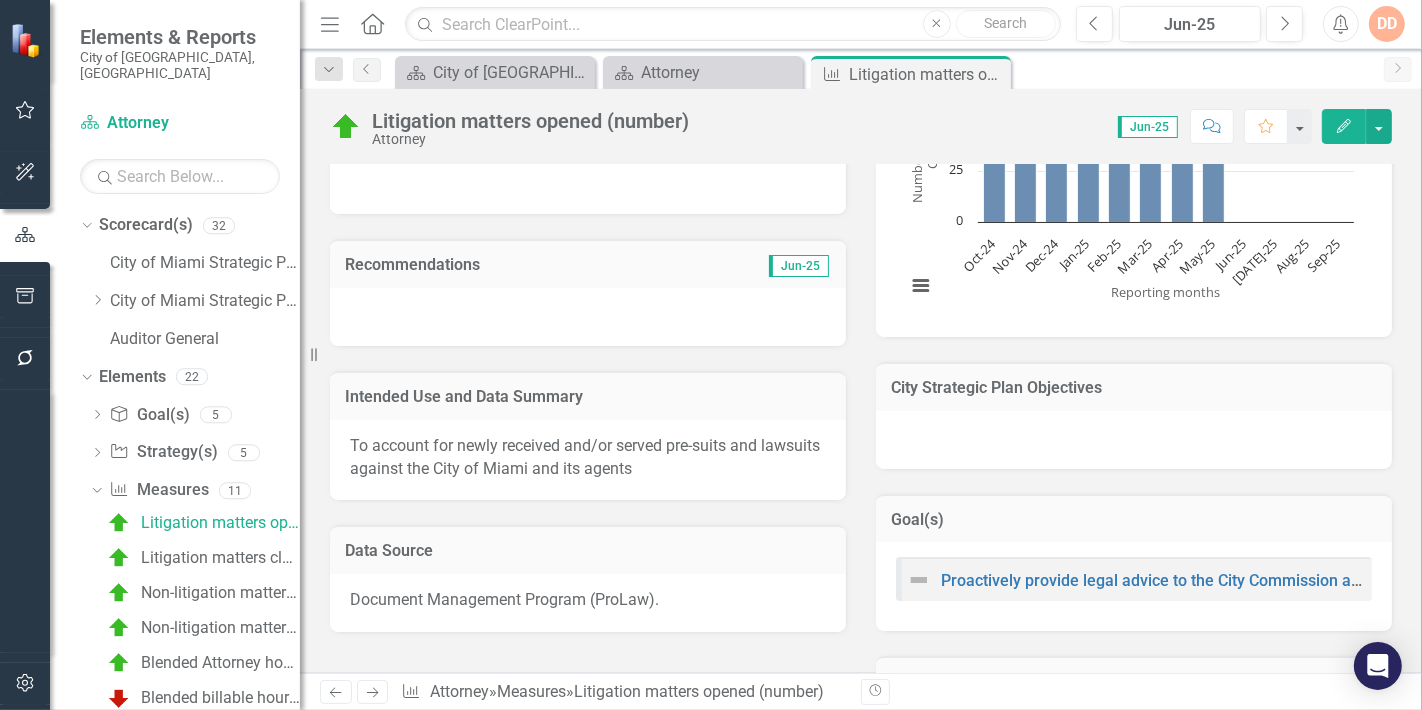 scroll, scrollTop: 555, scrollLeft: 0, axis: vertical 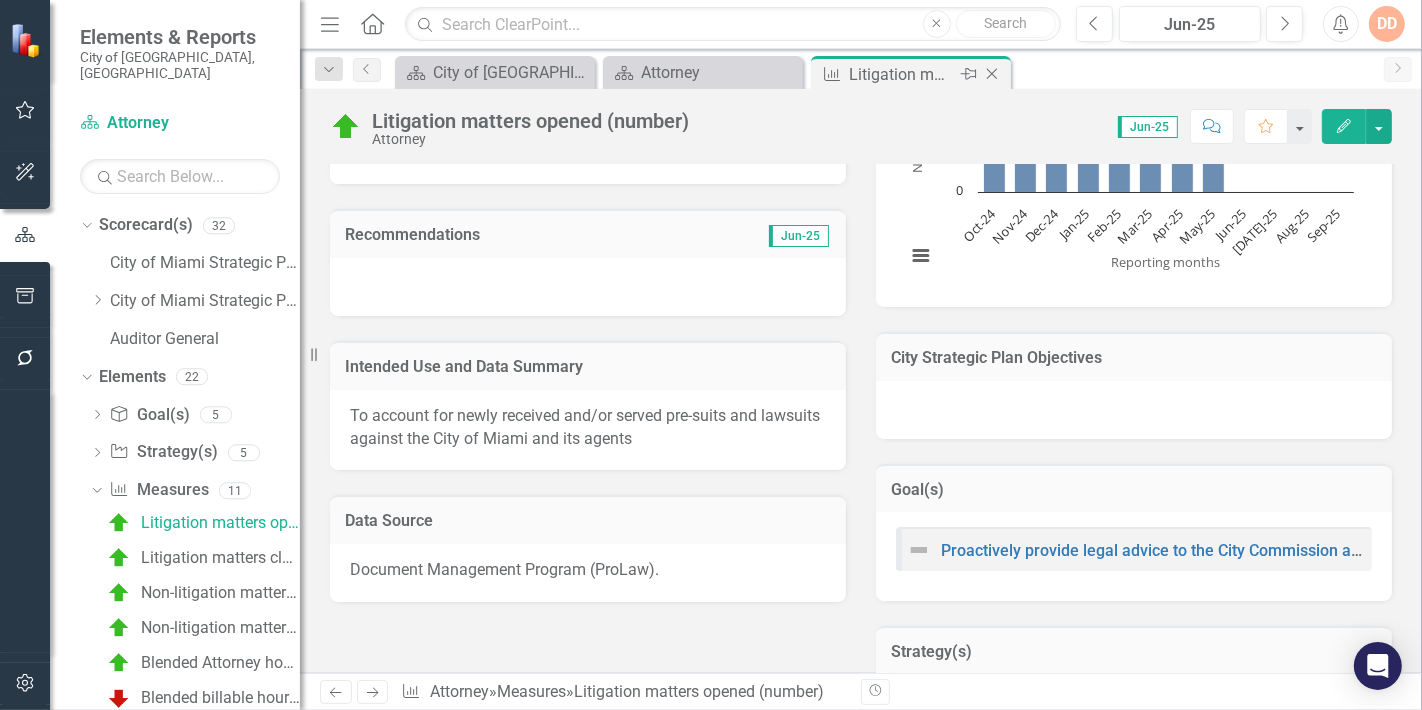click on "Close" at bounding box center (993, 74) 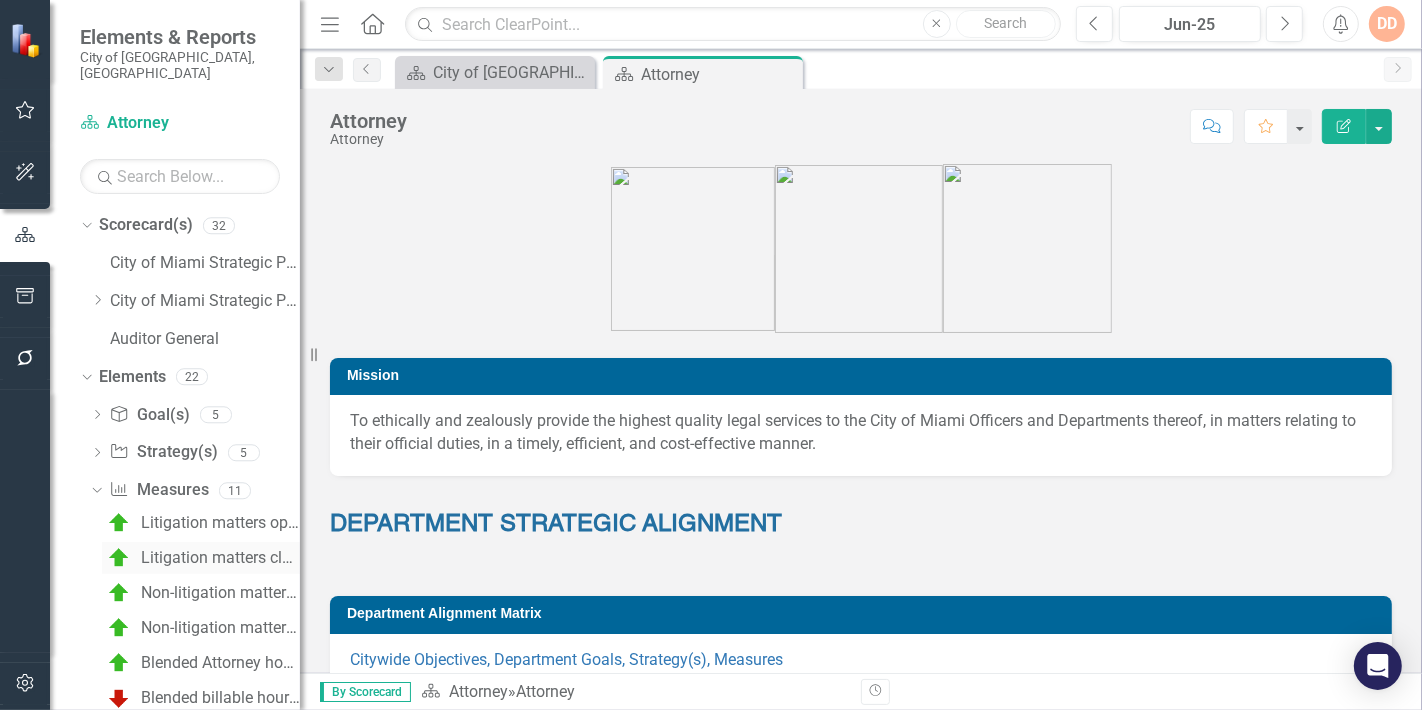 click on "Litigation matters closed (number)" at bounding box center [220, 558] 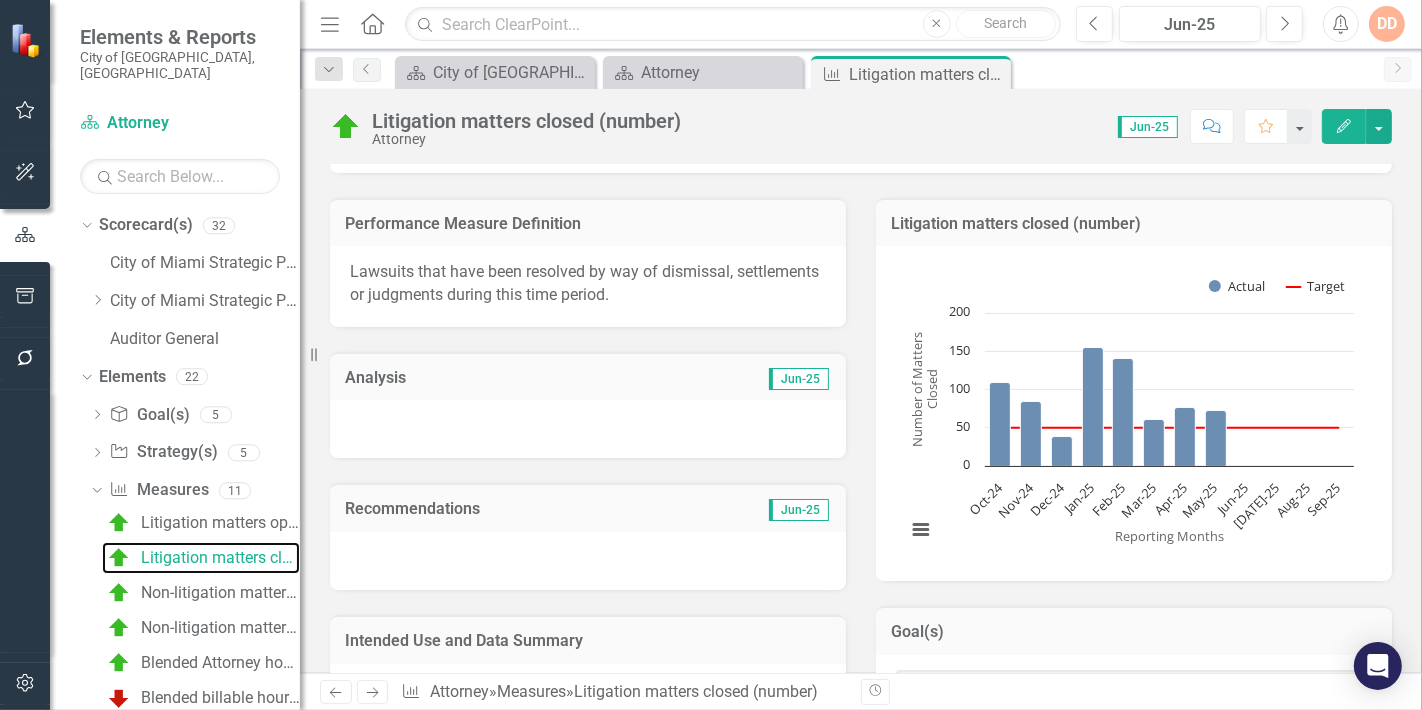 scroll, scrollTop: 444, scrollLeft: 0, axis: vertical 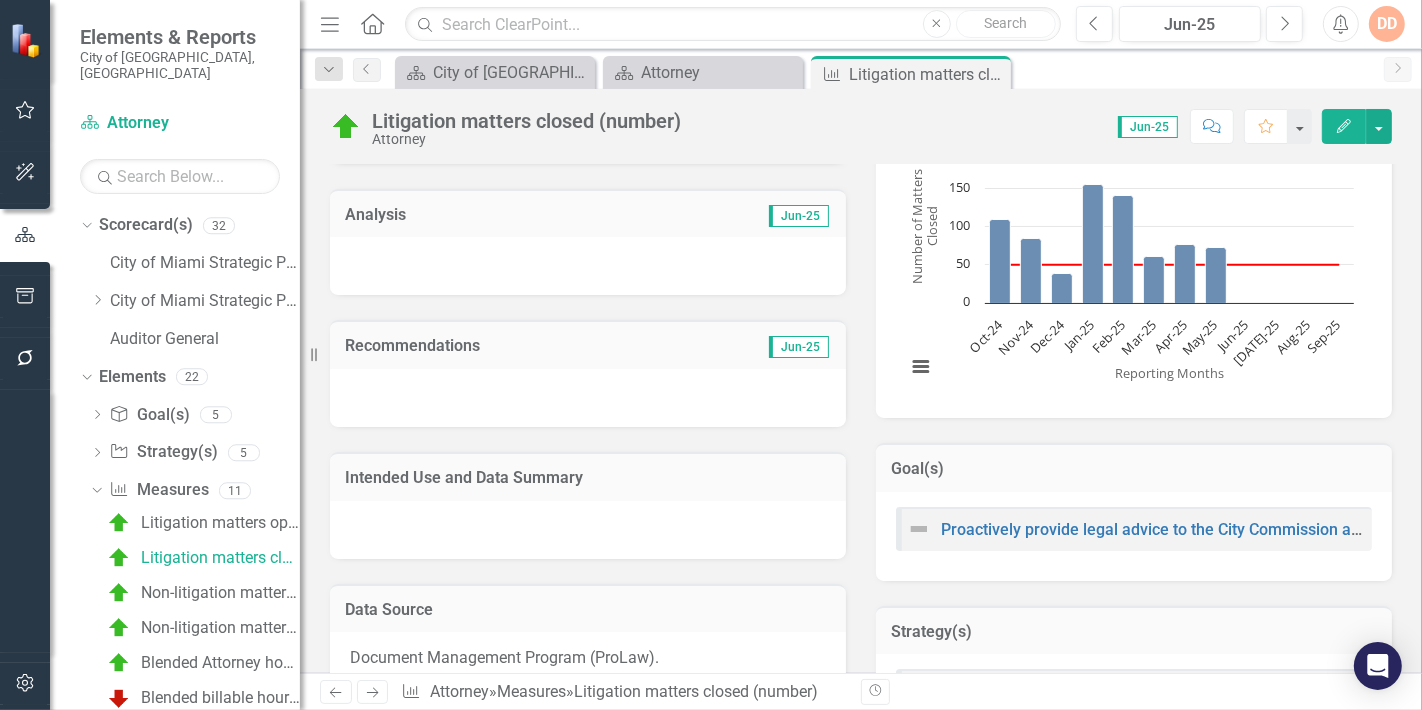 click at bounding box center (588, 530) 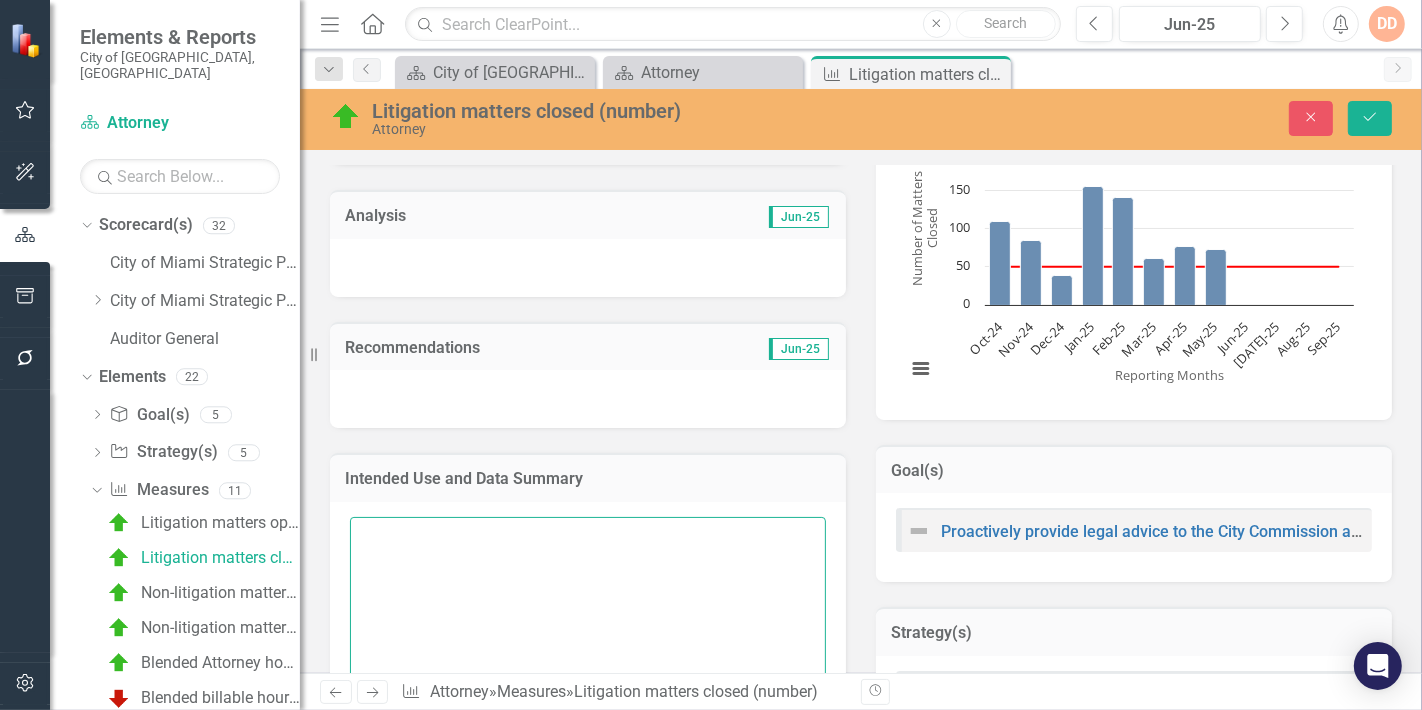 click at bounding box center [588, 638] 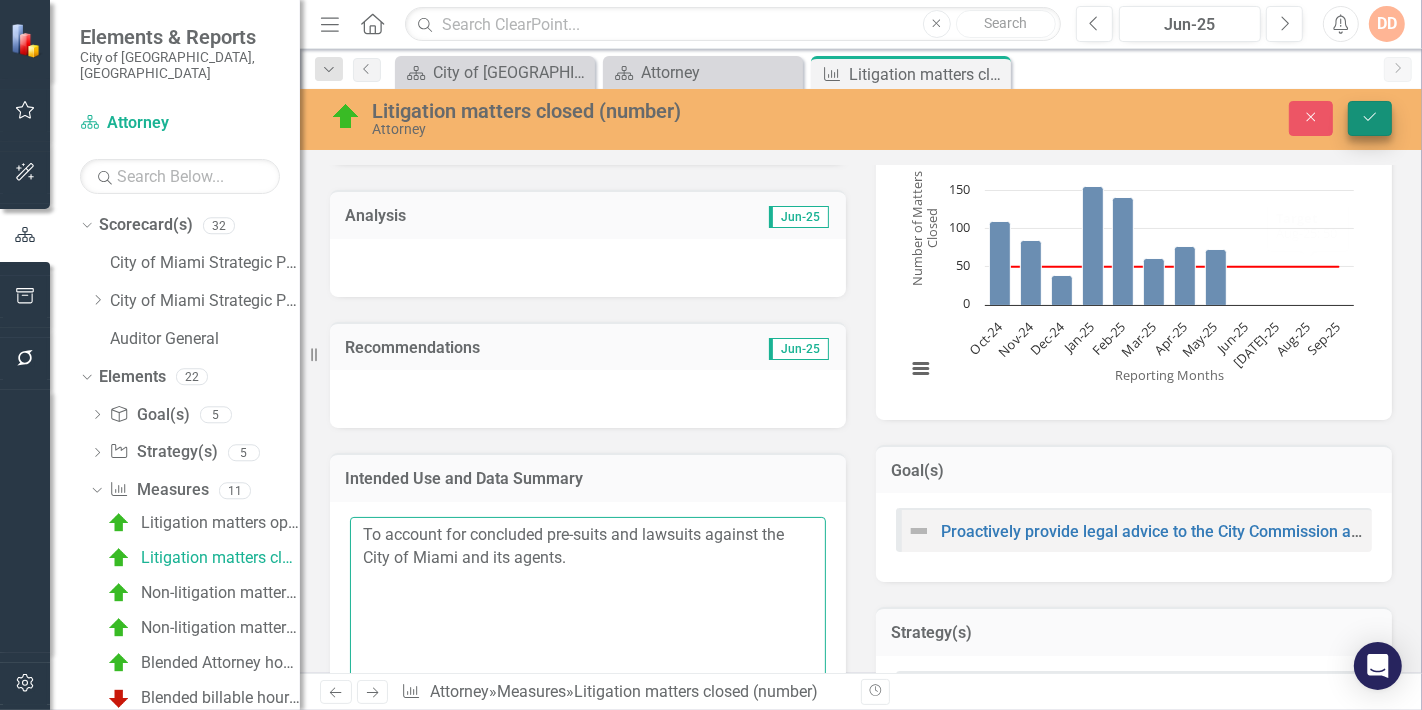 type on "To account for concluded pre-suits and lawsuits against the City of Miami and its agents." 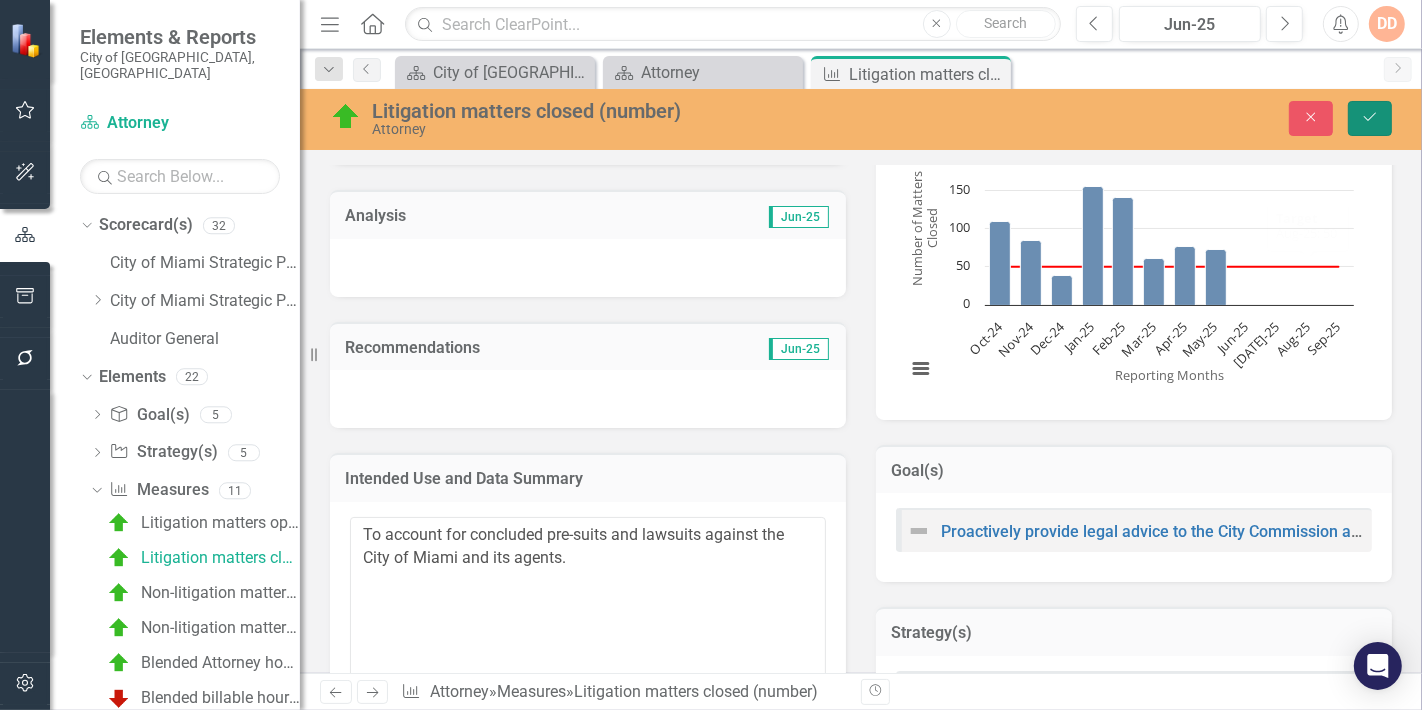 click on "Save" 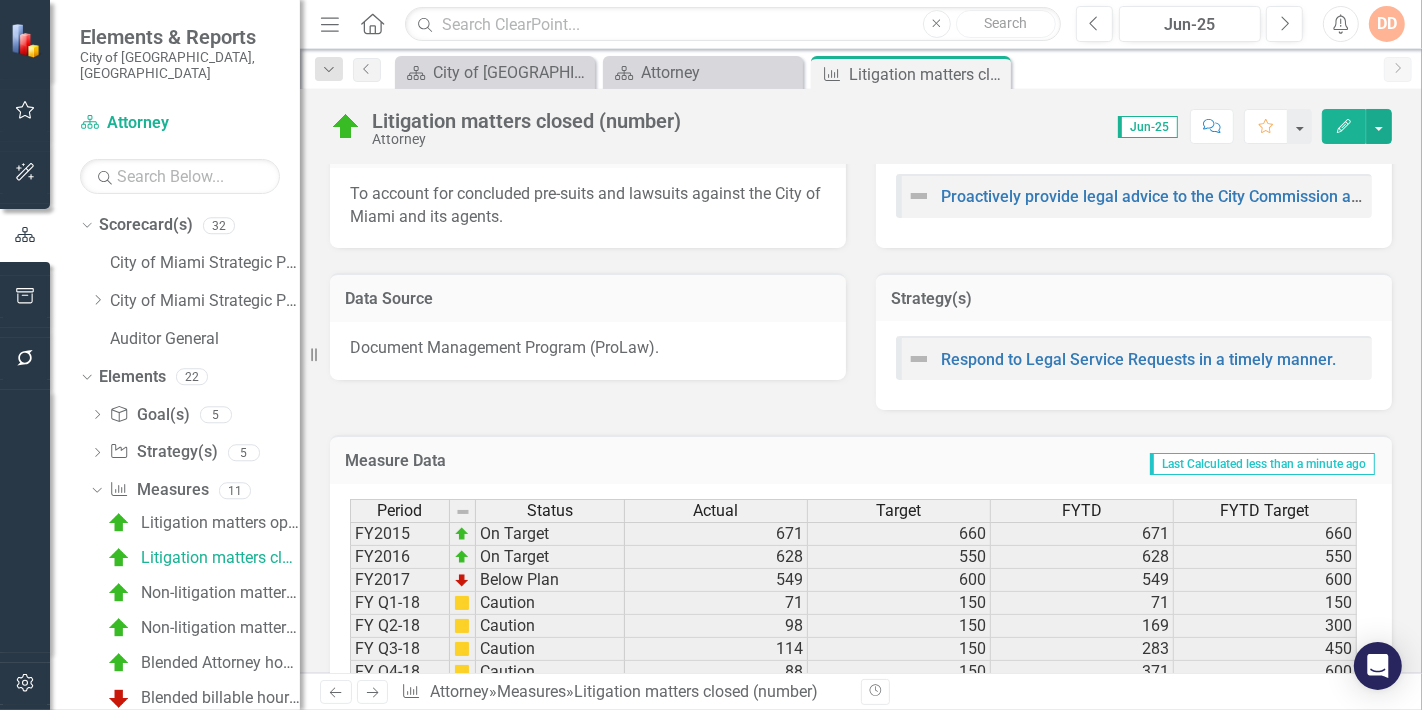scroll, scrollTop: 555, scrollLeft: 0, axis: vertical 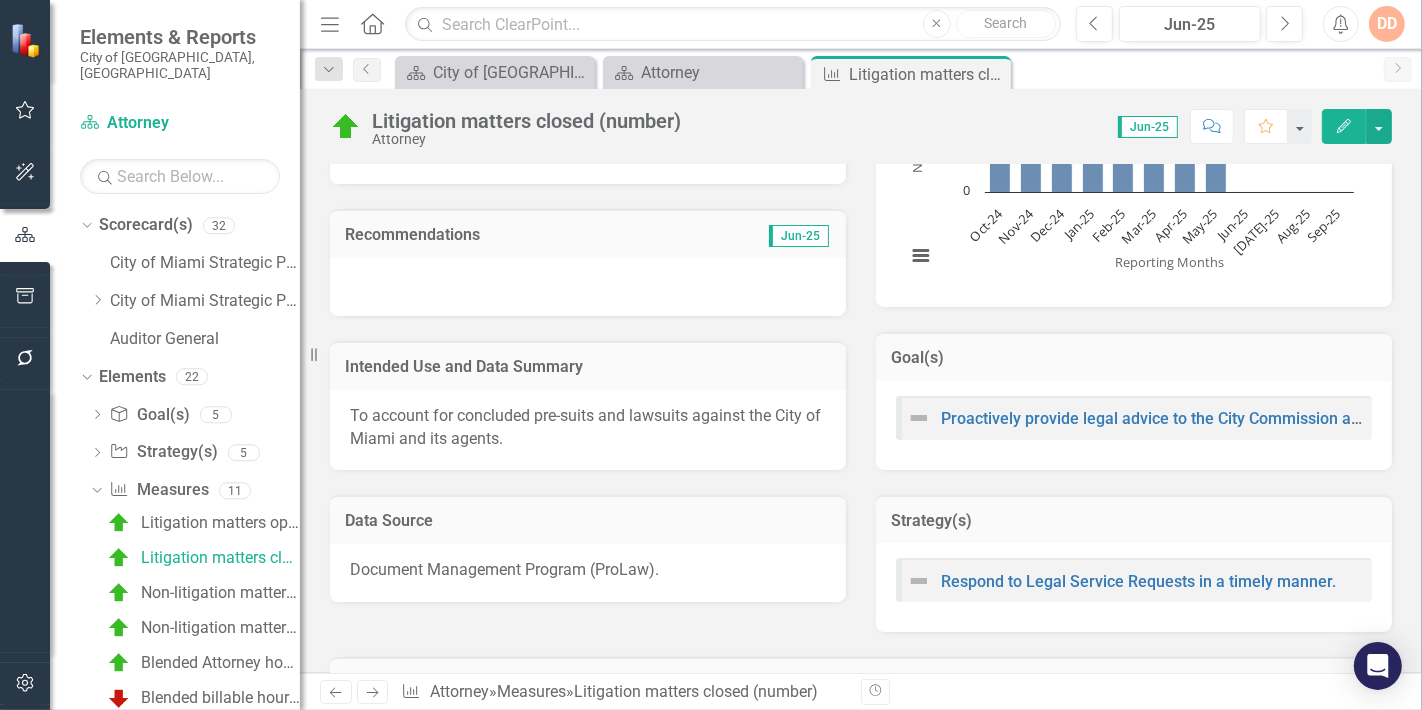 click on "To account for concluded pre-suits and lawsuits against the City of Miami and its agents." at bounding box center [588, 430] 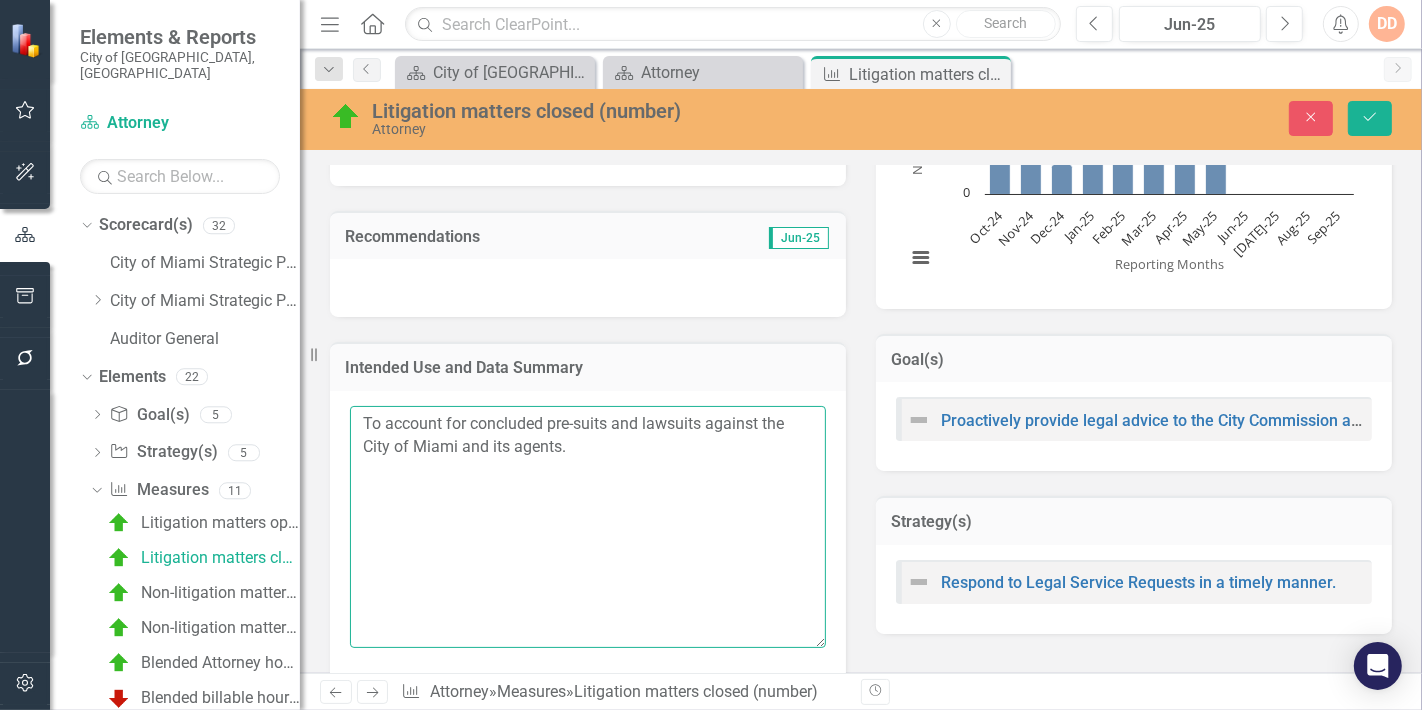 drag, startPoint x: 709, startPoint y: 415, endPoint x: 760, endPoint y: 415, distance: 51 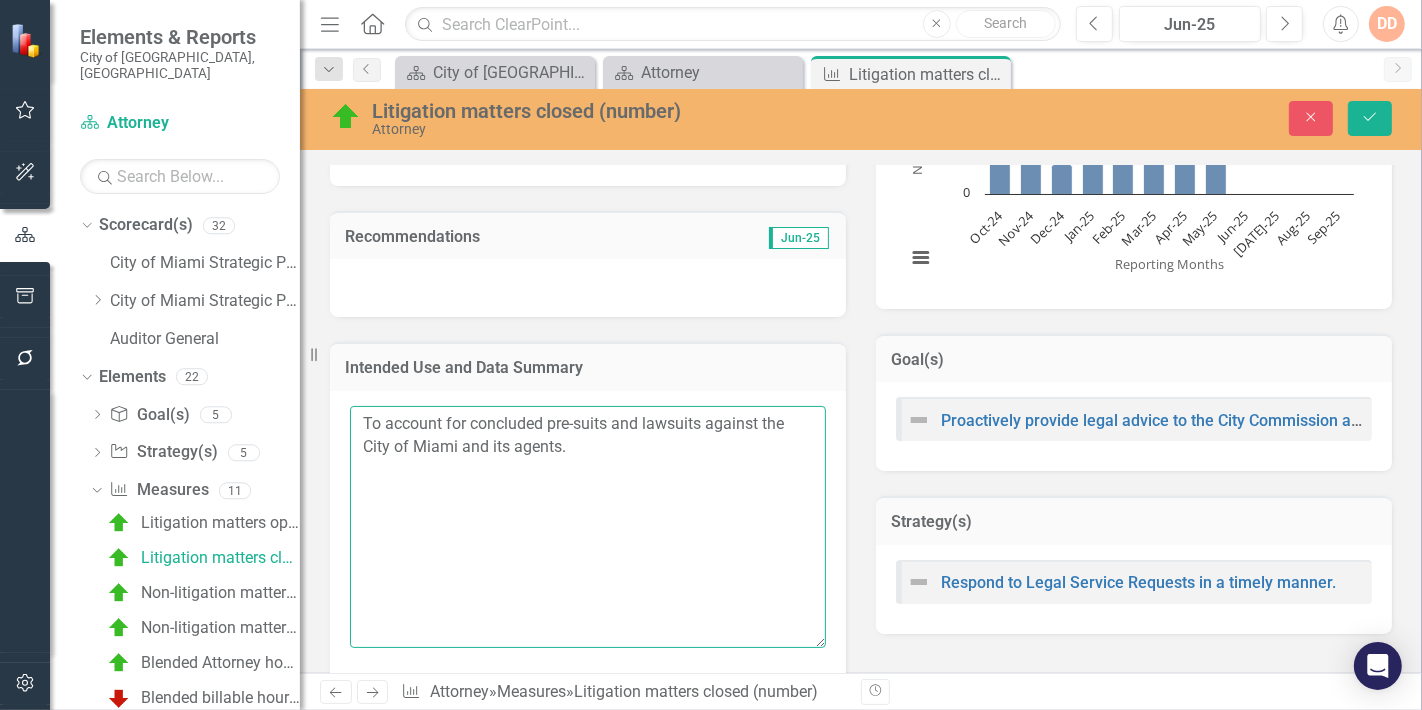 click on "To account for concluded pre-suits and lawsuits against the City of Miami and its agents." at bounding box center [588, 527] 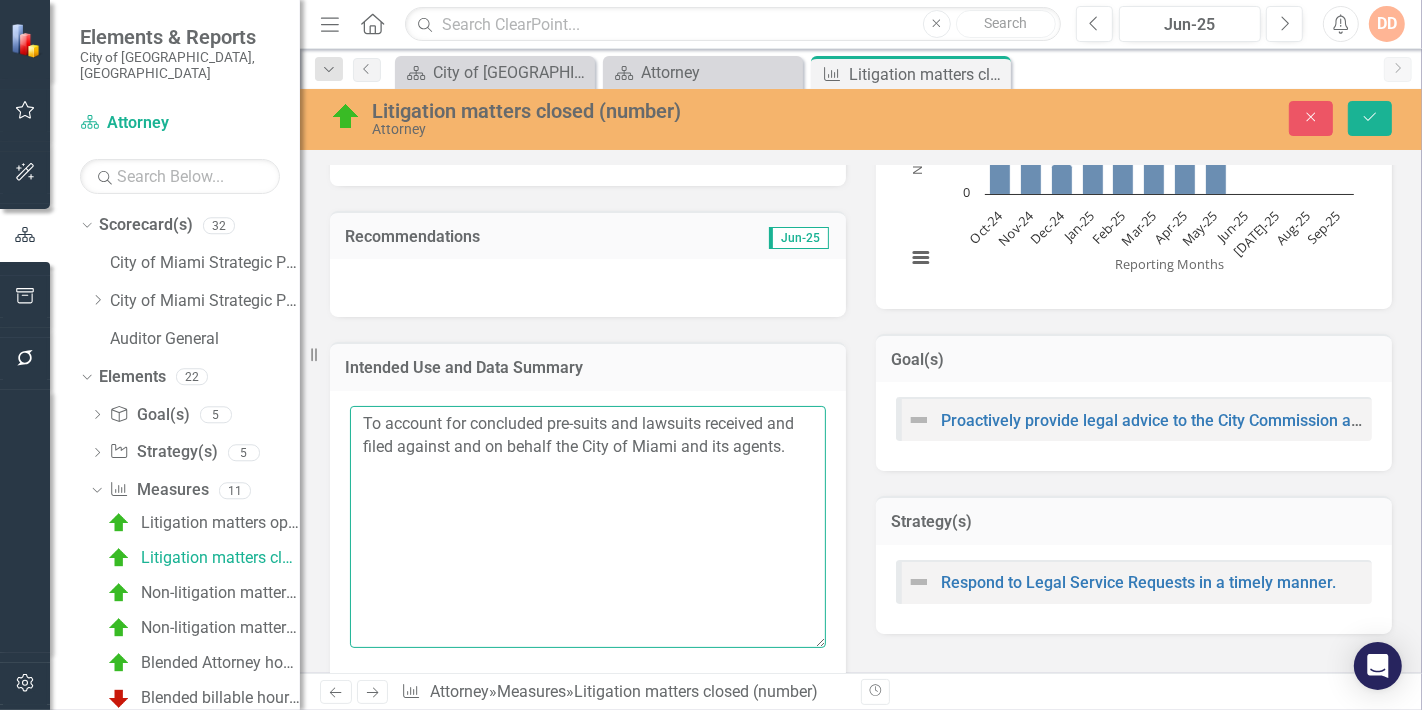 drag, startPoint x: 791, startPoint y: 450, endPoint x: 351, endPoint y: 412, distance: 441.63785 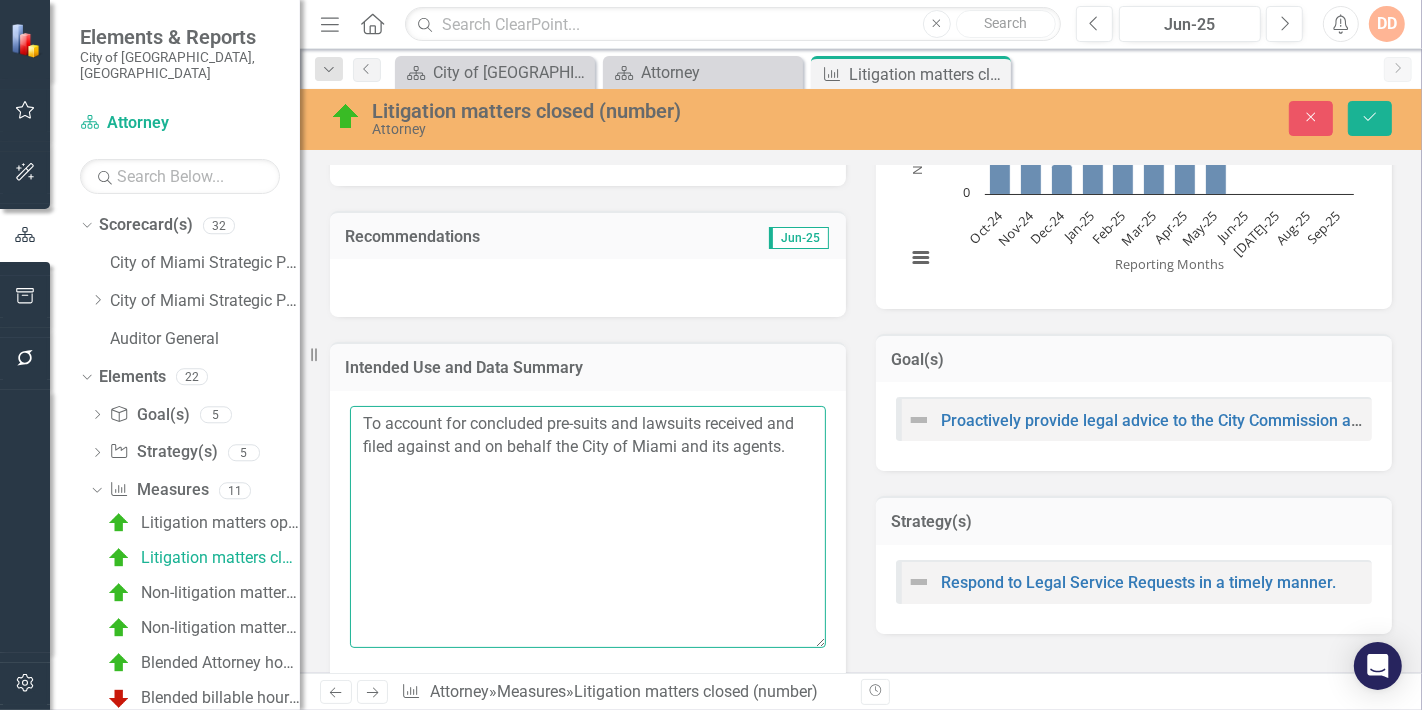 click on "To account for concluded pre-suits and lawsuits received and filed against and on behalf the City of Miami and its agents." at bounding box center [588, 527] 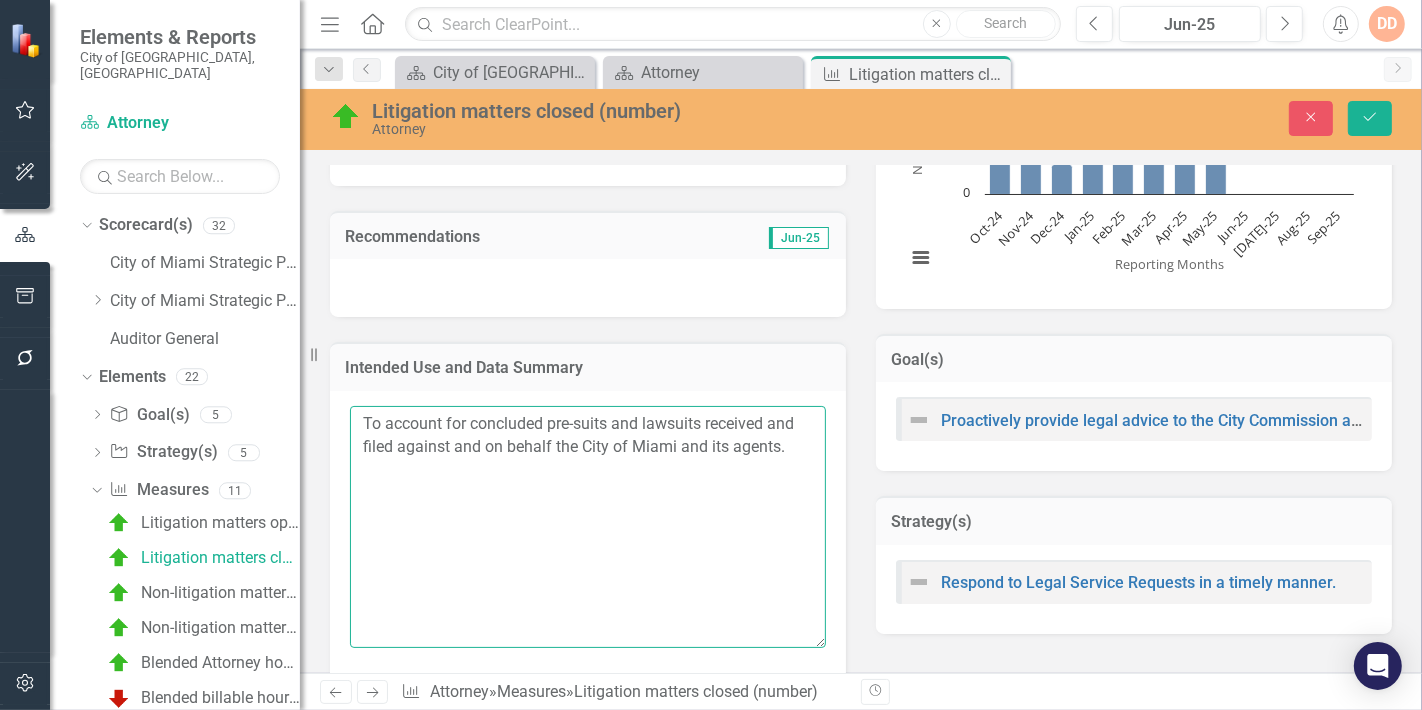 click on "To account for concluded pre-suits and lawsuits received and filed against and on behalf the City of Miami and its agents." at bounding box center [588, 527] 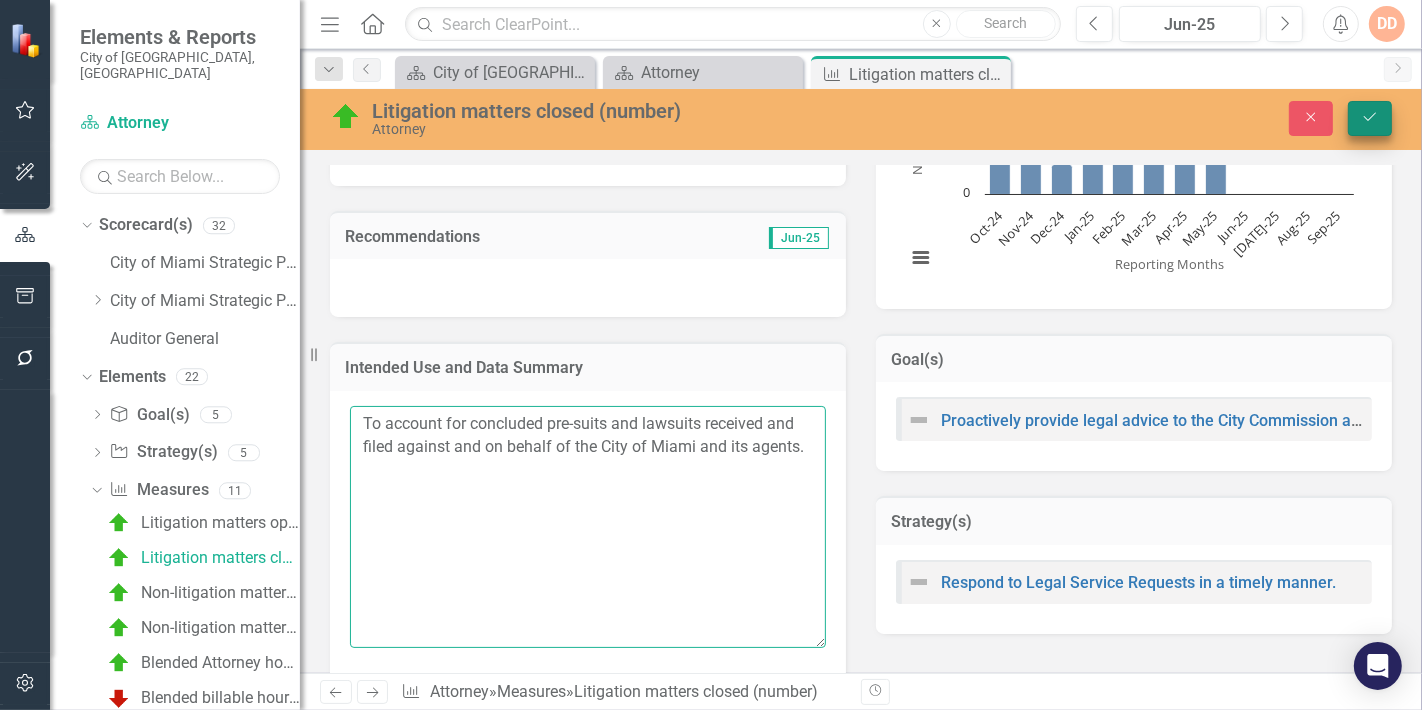 type on "To account for concluded pre-suits and lawsuits received and filed against and on behalf of the City of Miami and its agents." 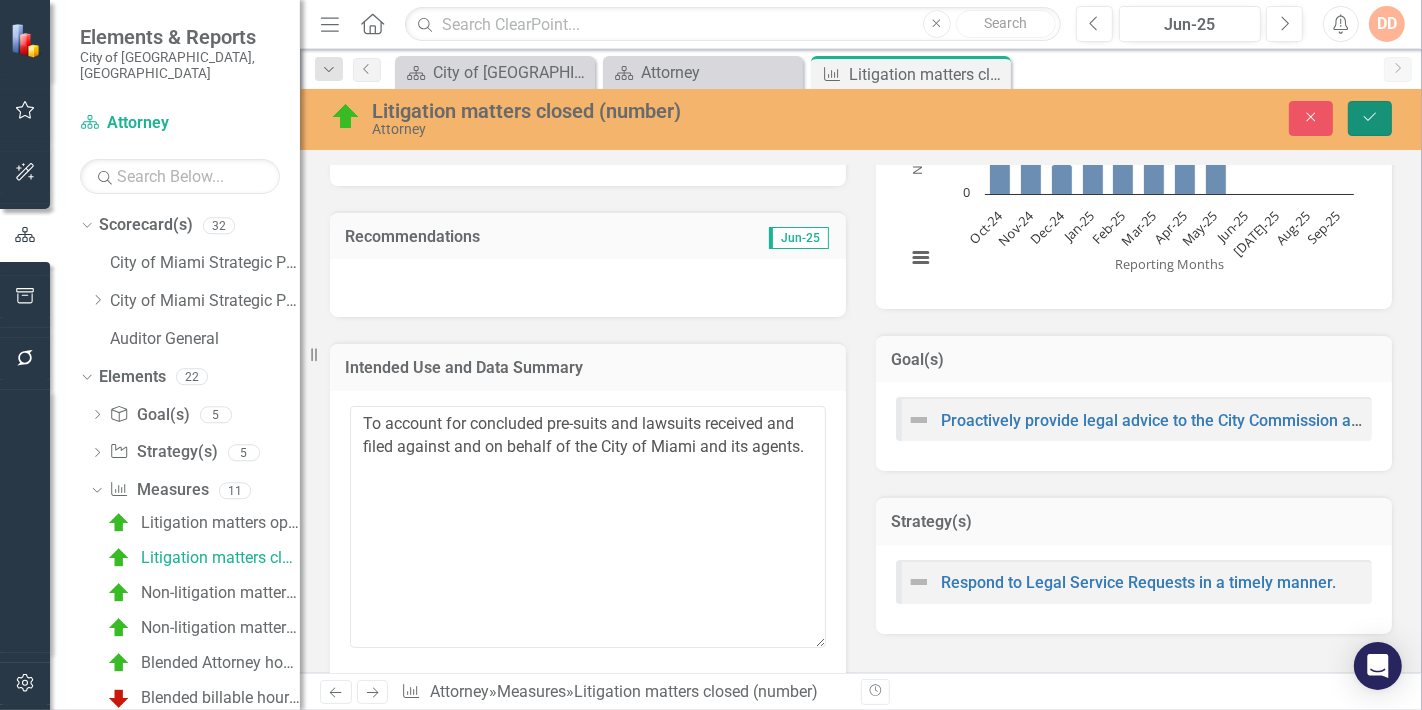 click on "Save" 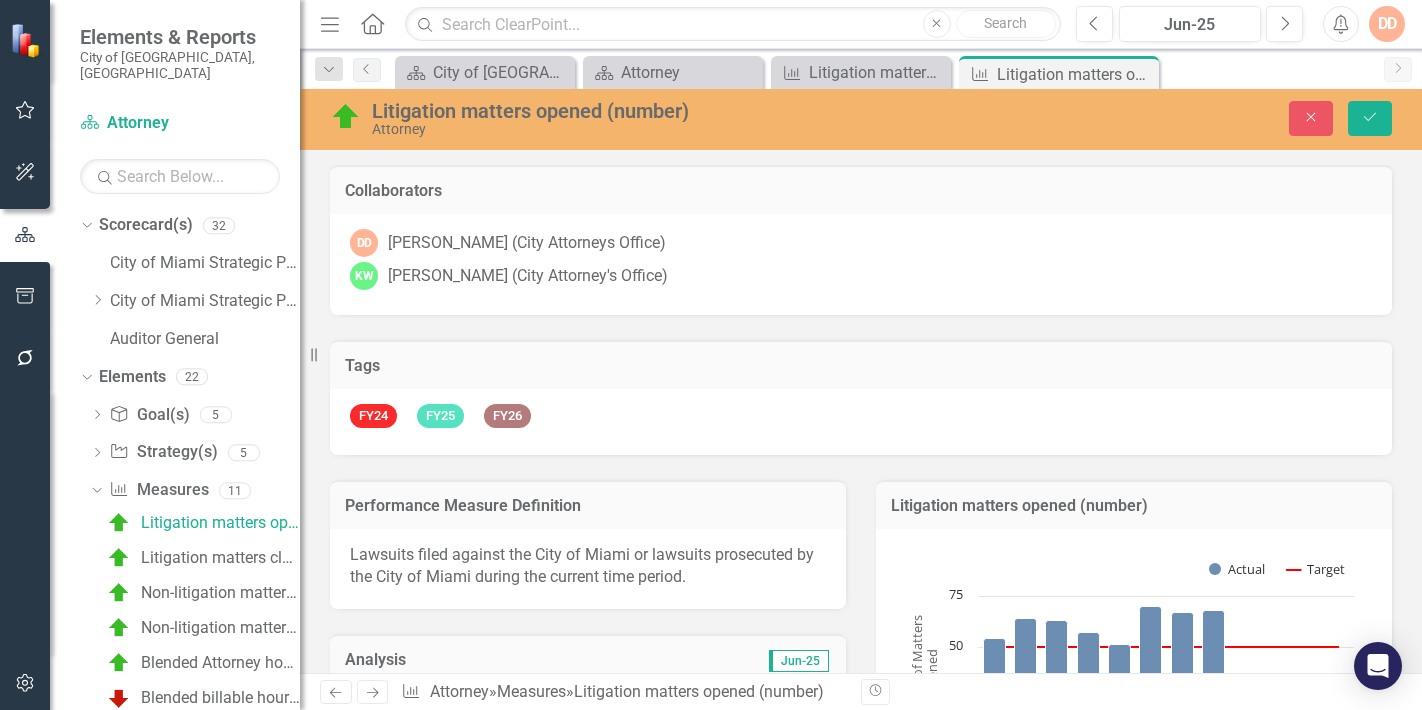 scroll, scrollTop: 0, scrollLeft: 0, axis: both 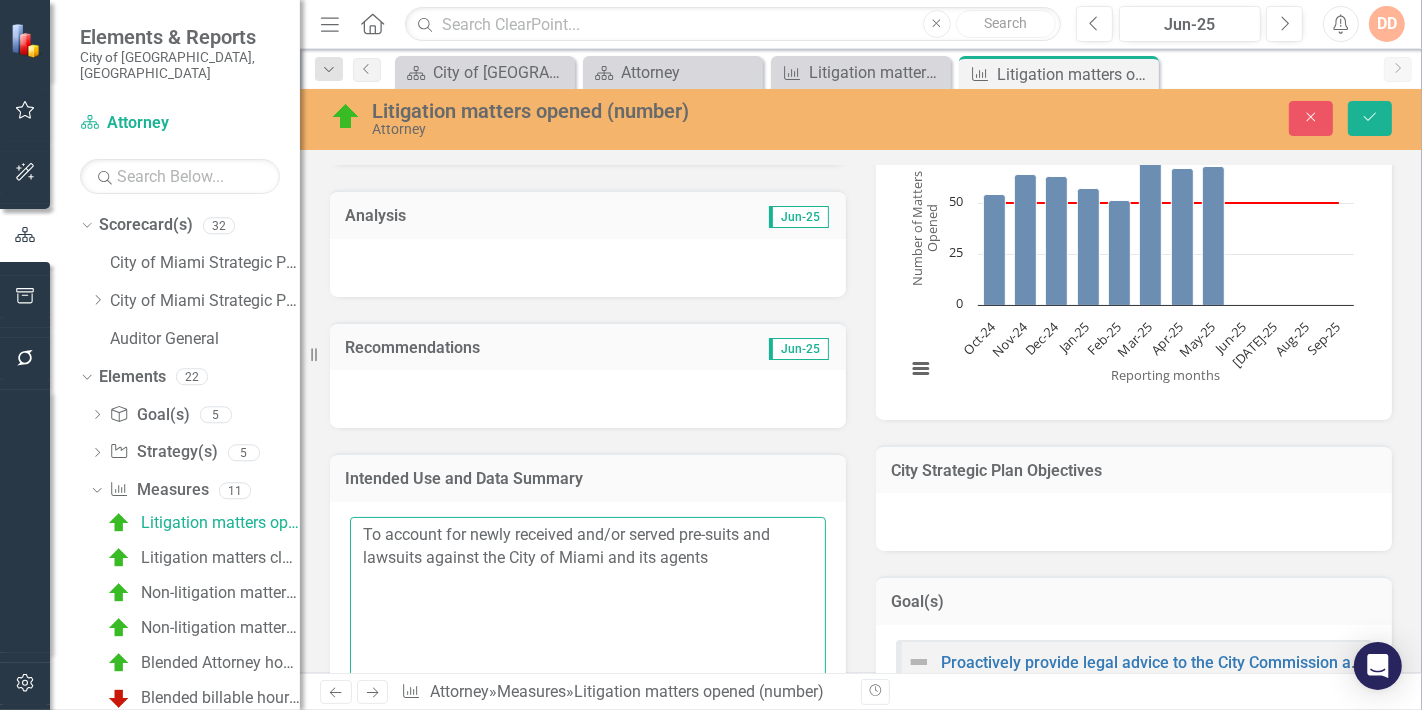 drag, startPoint x: 767, startPoint y: 563, endPoint x: 285, endPoint y: 537, distance: 482.70074 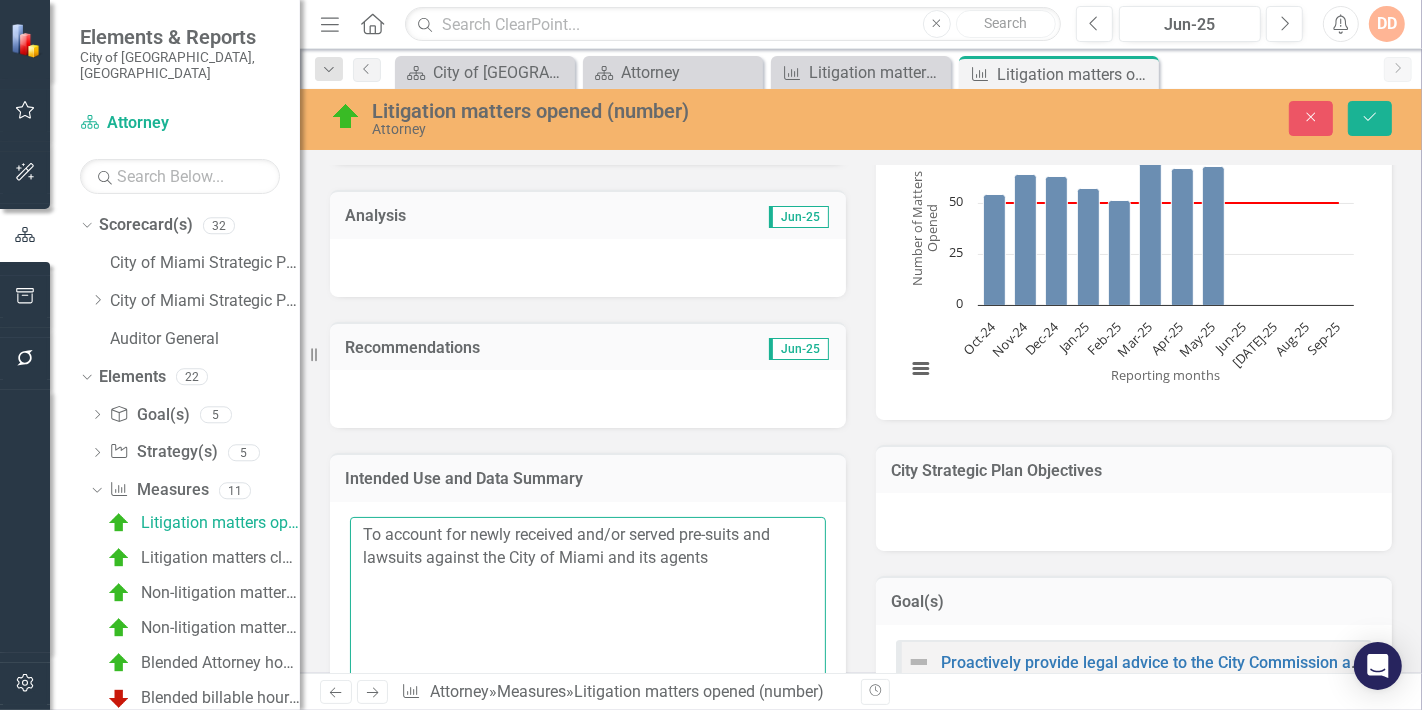 paste on "and/or on behalf of" 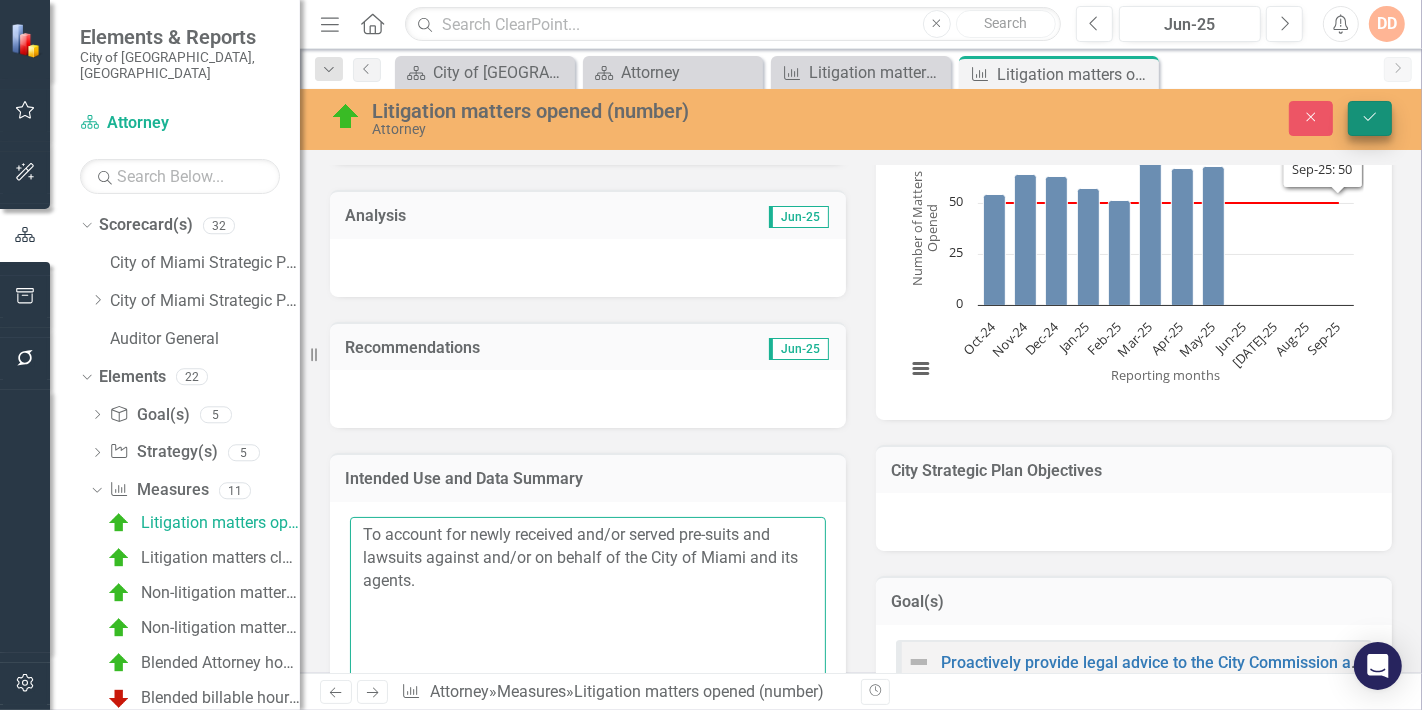 type on "To account for newly received and/or served pre-suits and lawsuits against and/or on behalf of the City of Miami and its agents." 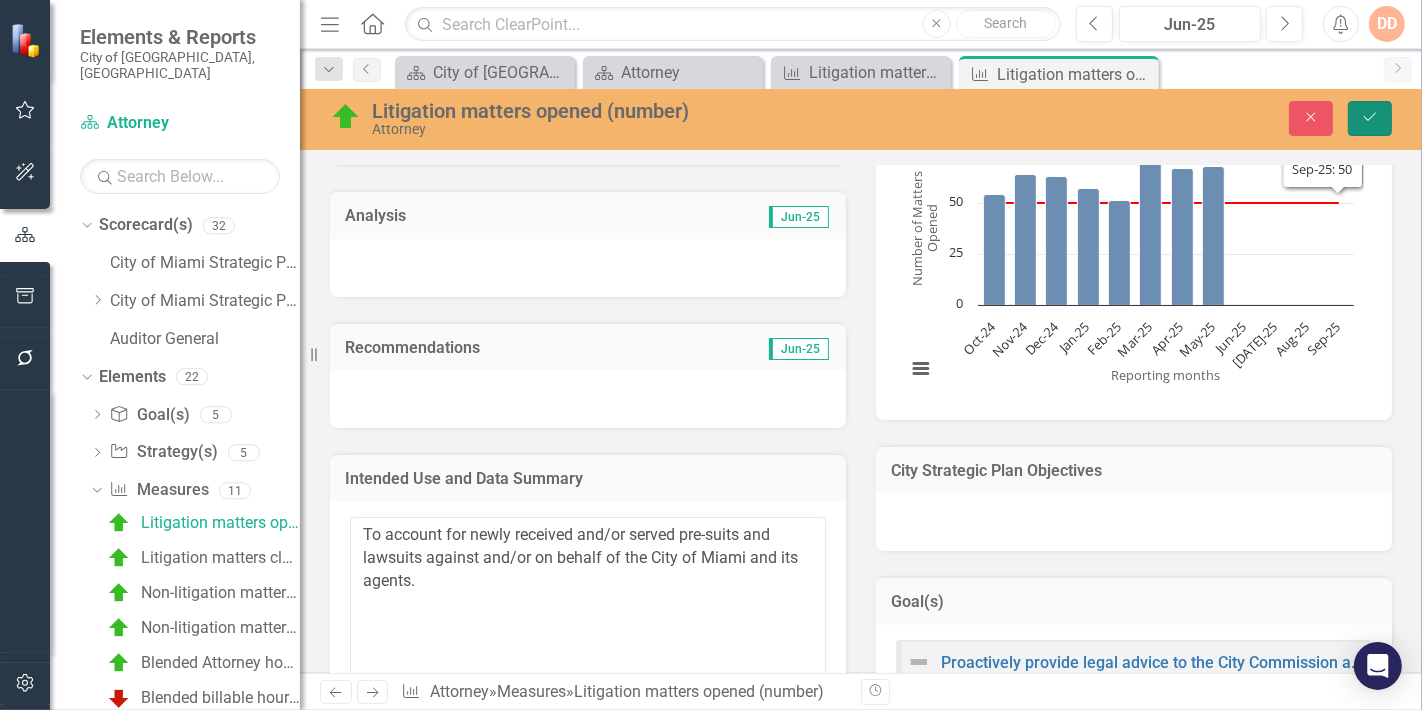 click on "Save" 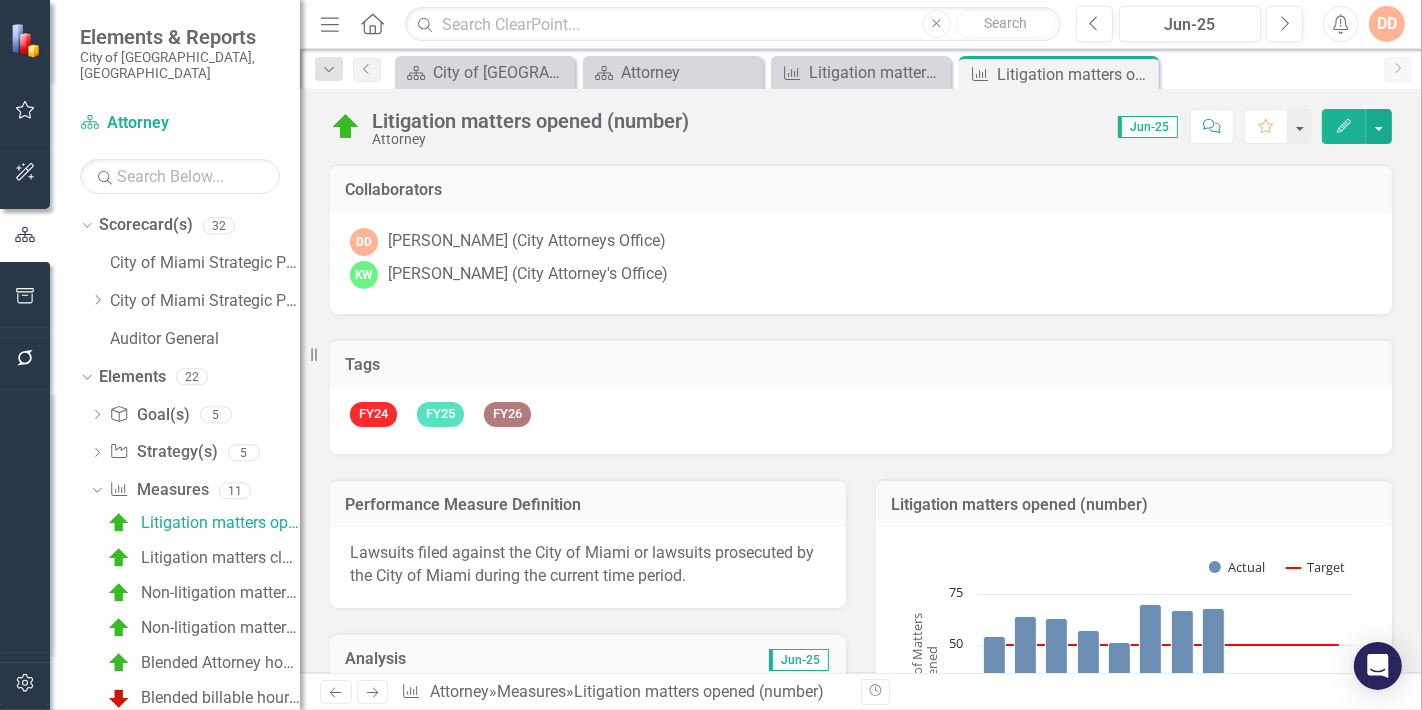 scroll, scrollTop: 777, scrollLeft: 0, axis: vertical 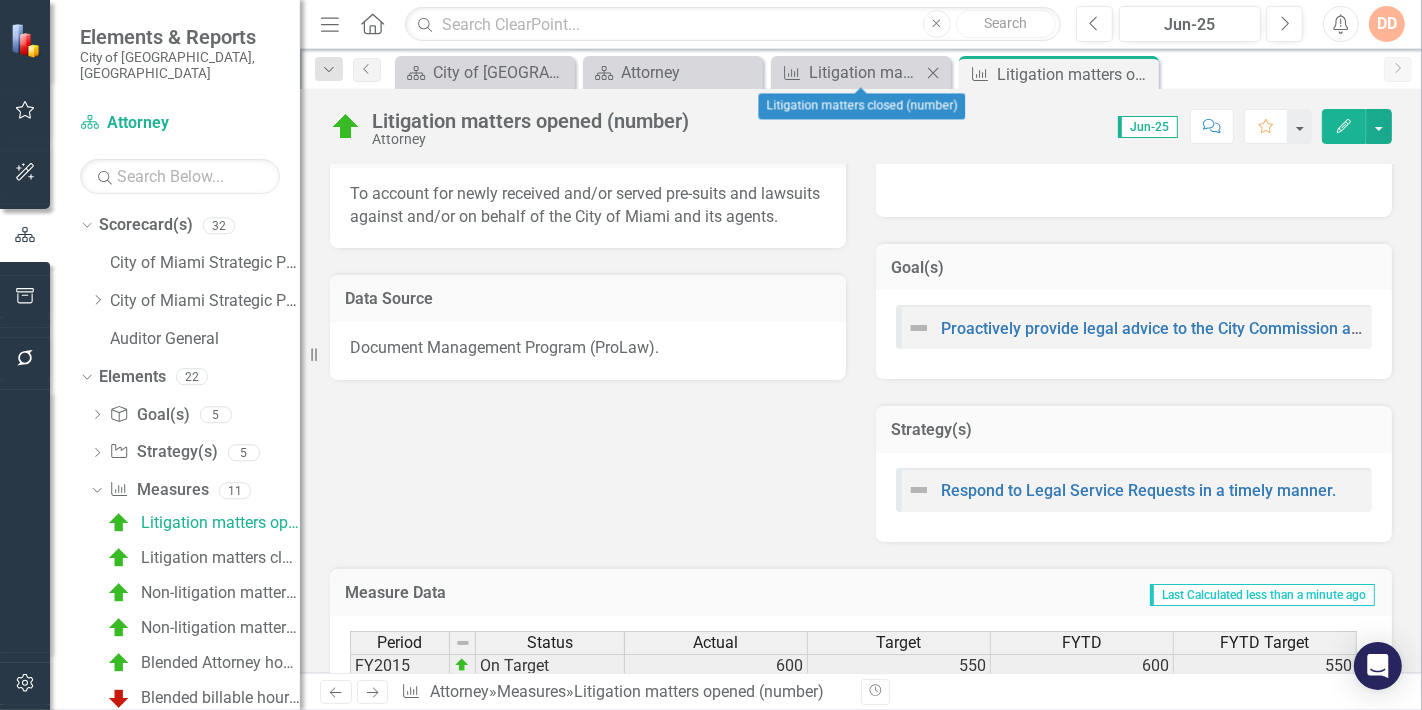 click 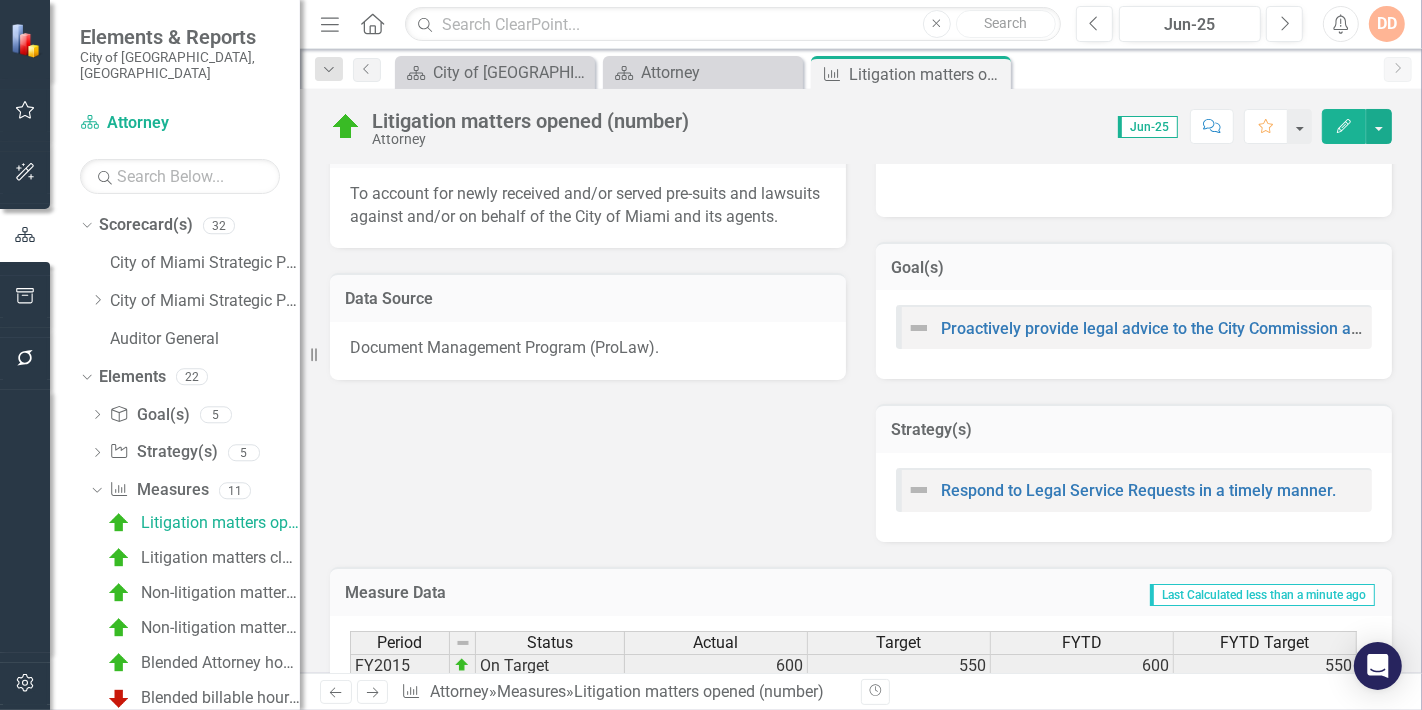 click 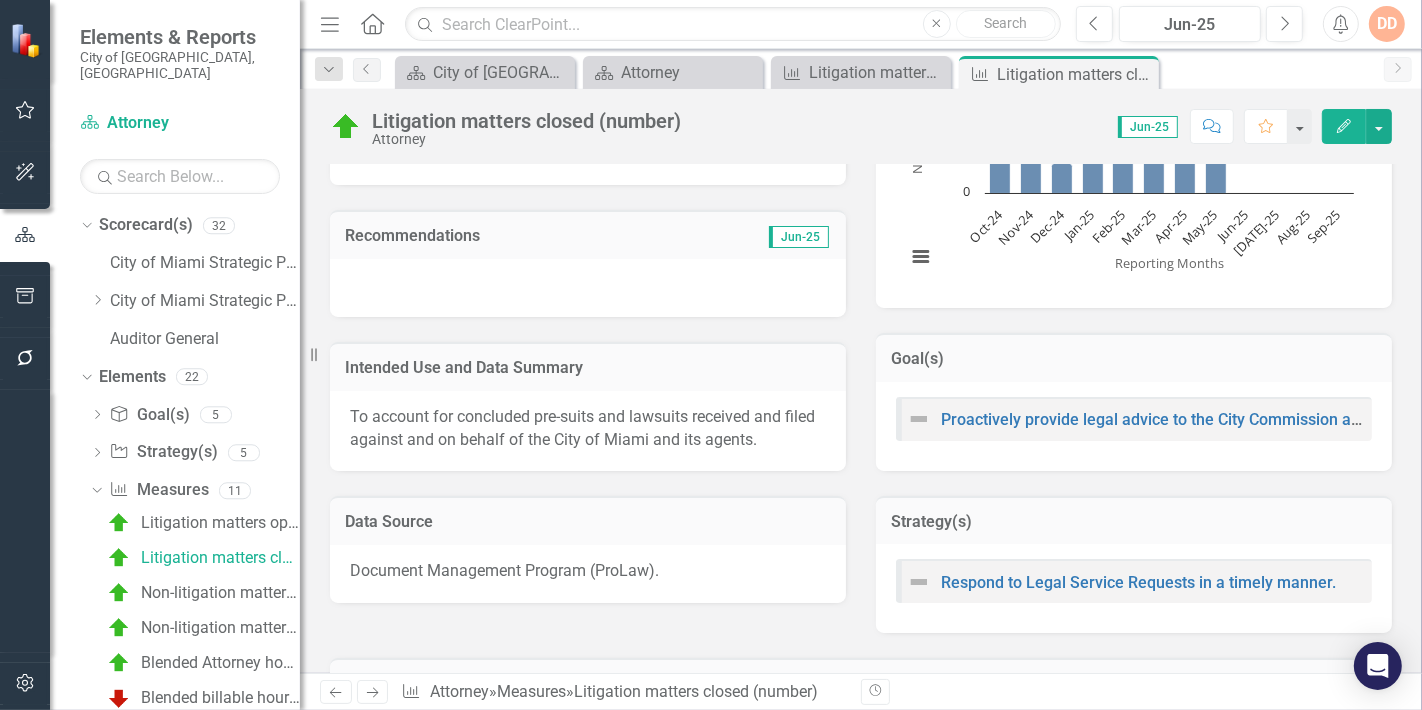 scroll, scrollTop: 555, scrollLeft: 0, axis: vertical 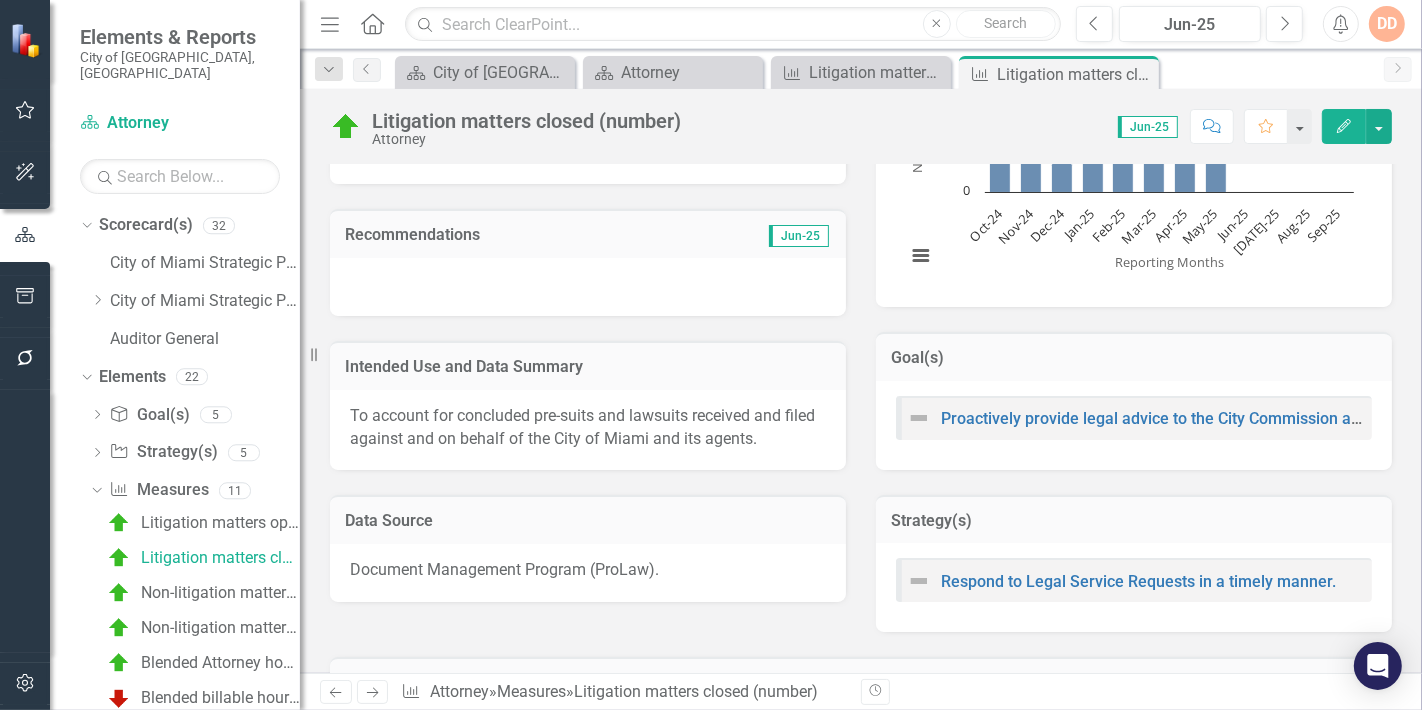 click on "To account for concluded pre-suits and lawsuits received and filed against and on behalf of the City of Miami and its agents." at bounding box center (582, 427) 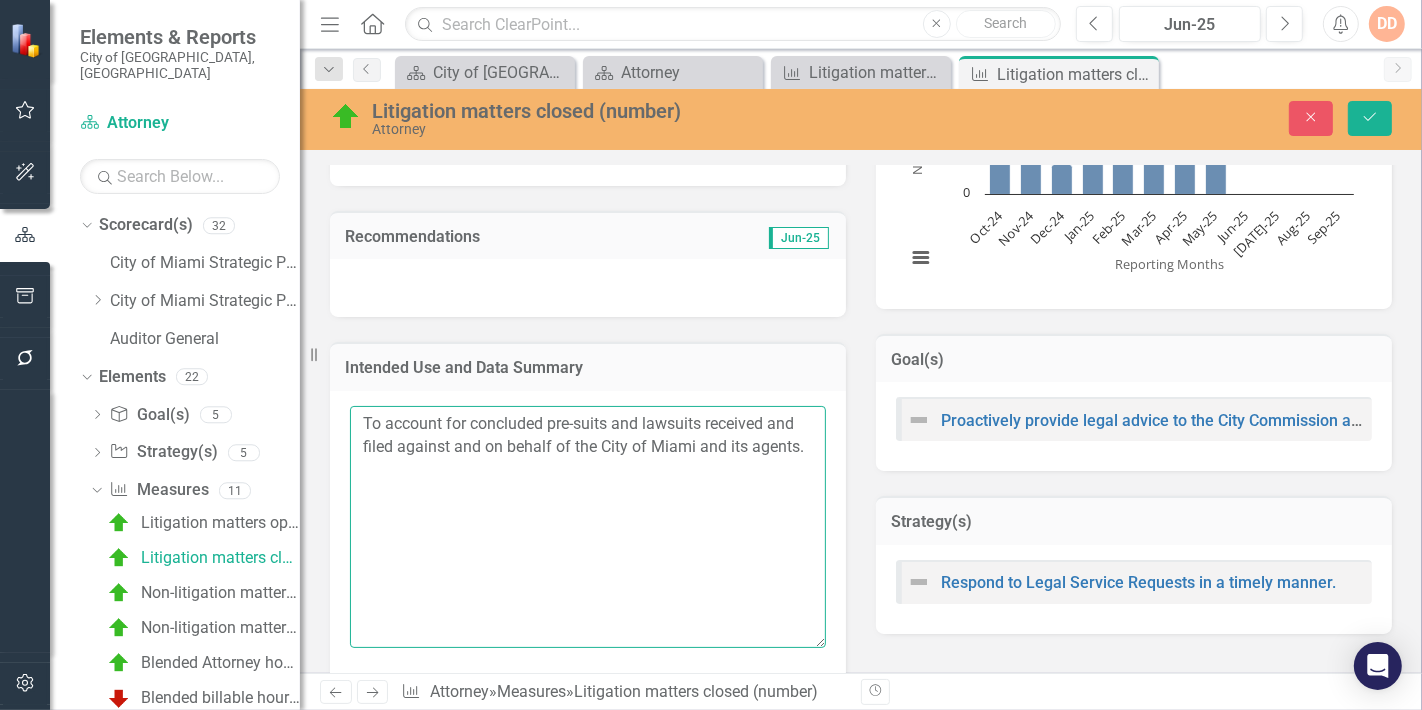 drag, startPoint x: 811, startPoint y: 455, endPoint x: 300, endPoint y: 409, distance: 513.0663 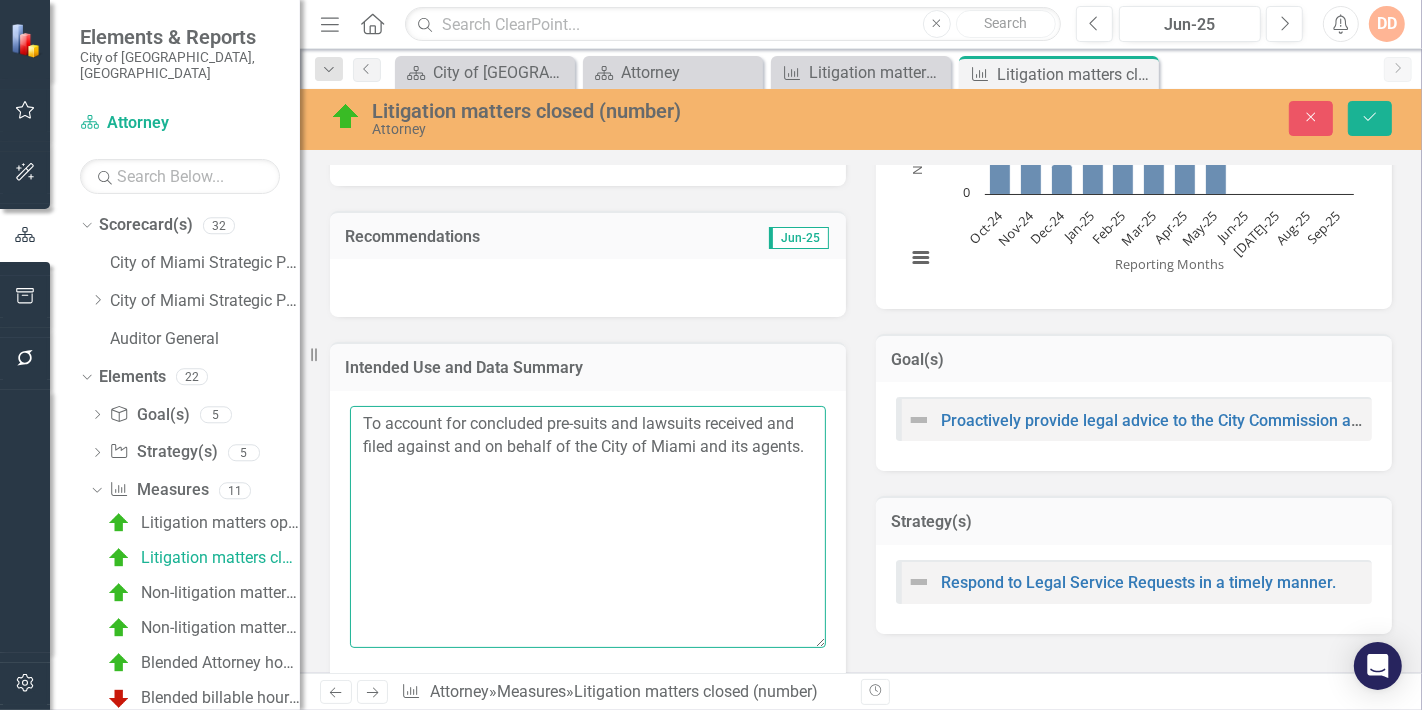 click on "Elements & Reports City of Miami, FL Scorecard(s) Attorney Search Dropdown Scorecard(s) 32 City of Miami Strategic Plan Dropdown City of Miami Strategic Plan (NEW) Agenda Attorney Building Capital Improvements  Civil Service Board Clerk Code Compliance Communications Equal Opportunity and Diversity Programs Economic Innovation and Development Finance Fire Grants GSA Housing and Community Development Human Resources Human Services (Veterans and Homeless) Innovation and Technology Management and Budget Parks and Recreation Planning Police Procurement Resilience and Public Works Resilience and Sustainability Real Estate and Asset Management Risk Management  Solid Waste Zoning Auditor General Dropdown Elements 22 Dropdown Goal(s) Goal(s) 5 Proactively provide legal advice to the City Commission and City Administration to reduce potential liabilities. Continue litigating matters on behalf of the City with the mind set of obtaining favorable and cost effective results. Continue expanding collection efforts. 5" at bounding box center (711, 355) 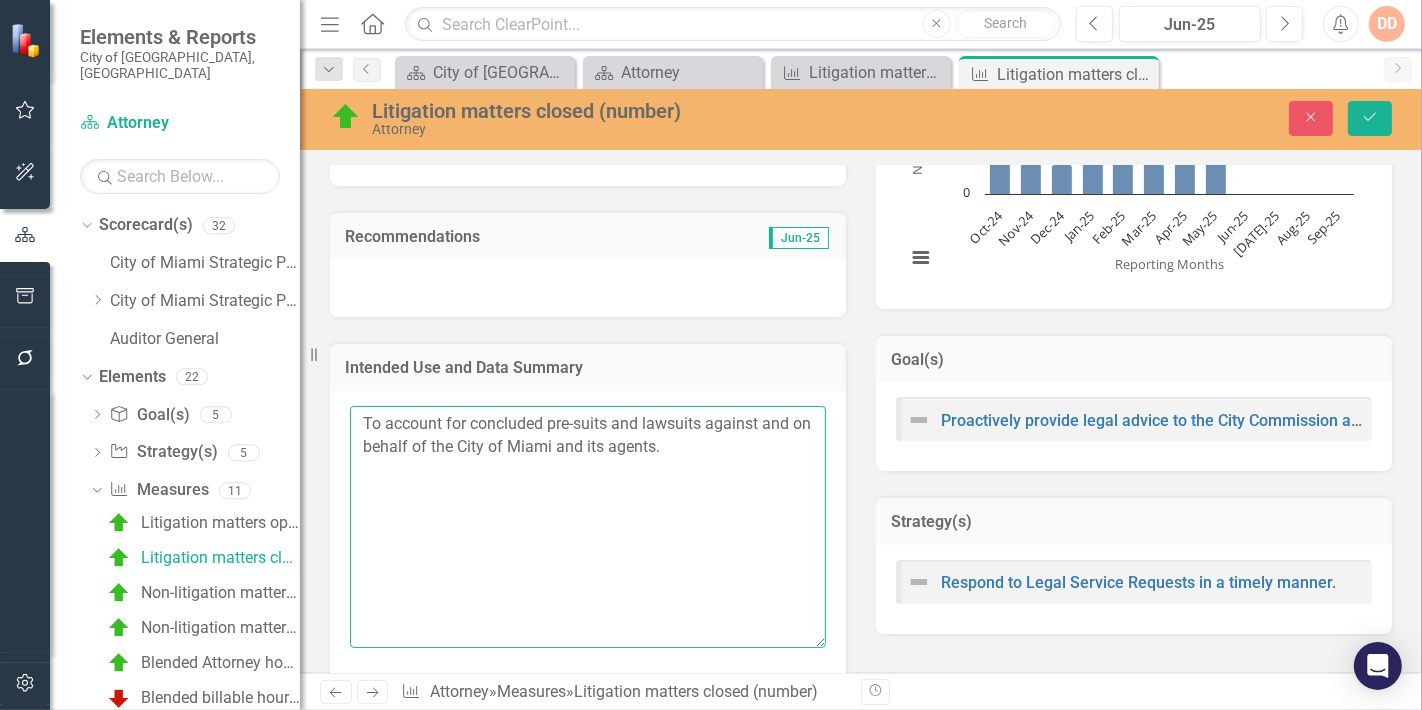 click on "To account for concluded pre-suits and lawsuits against and on behalf of the City of Miami and its agents." at bounding box center (588, 527) 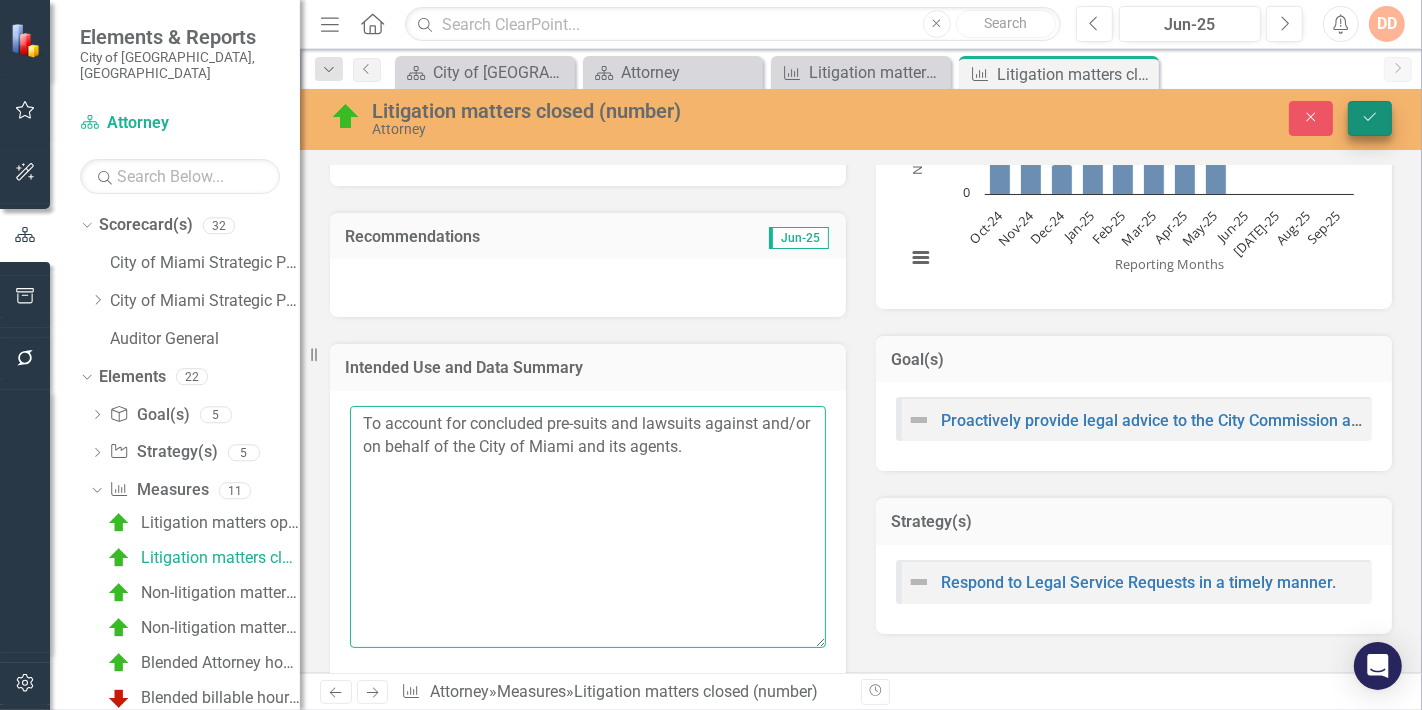 type on "To account for concluded pre-suits and lawsuits against and/or on behalf of the City of Miami and its agents." 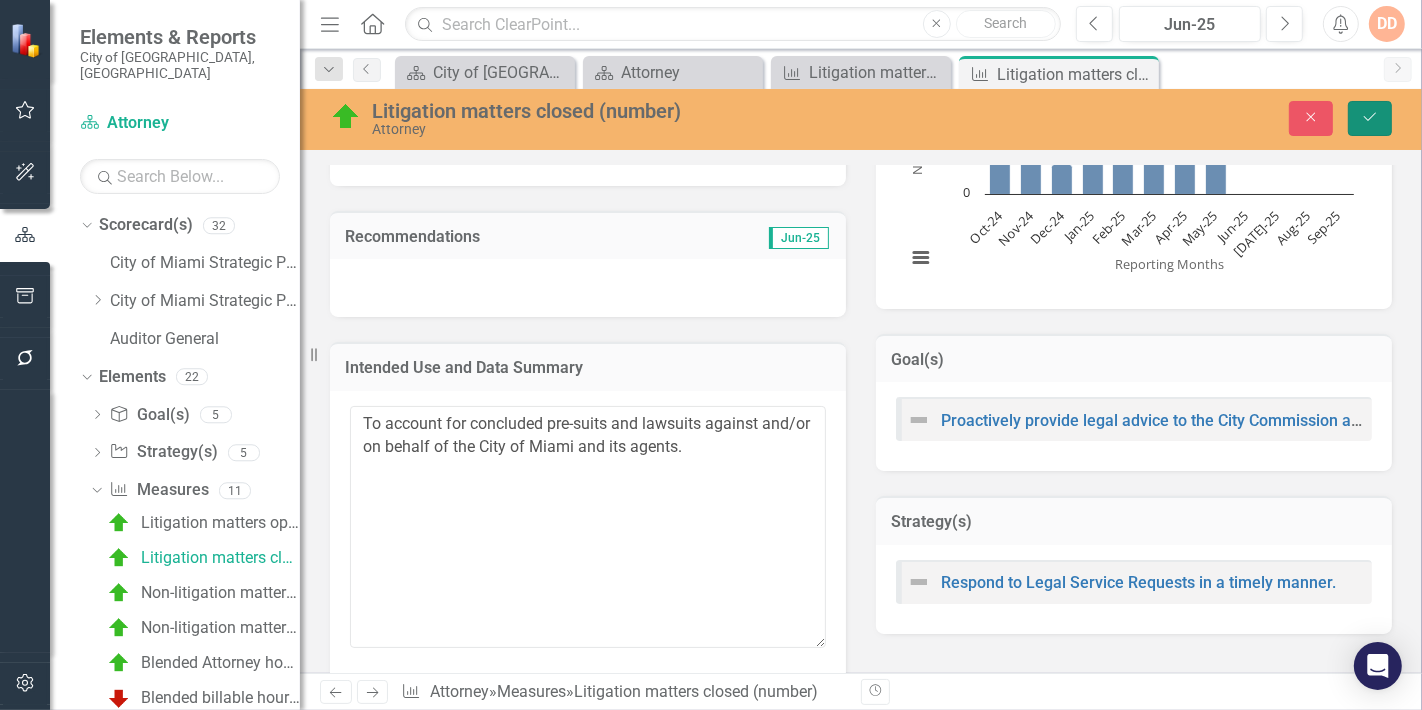click on "Save" at bounding box center [1370, 118] 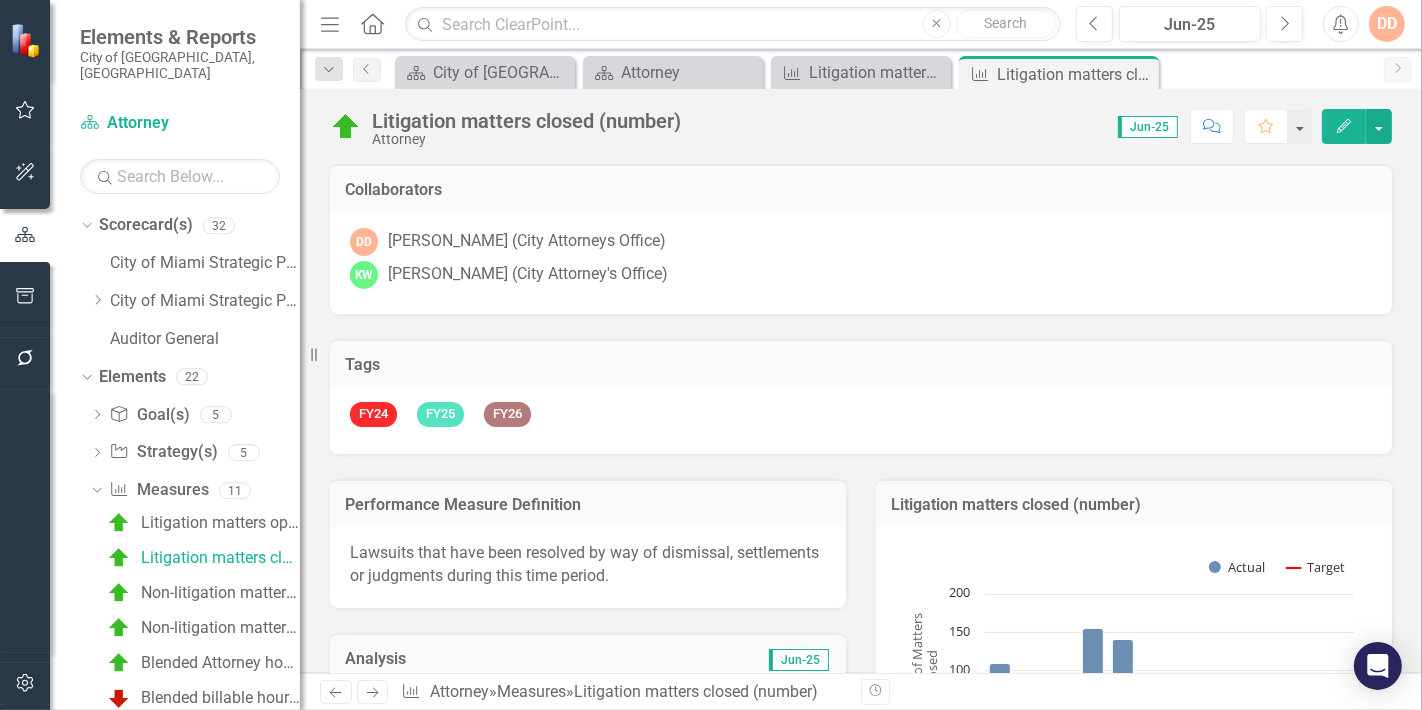 scroll, scrollTop: 666, scrollLeft: 0, axis: vertical 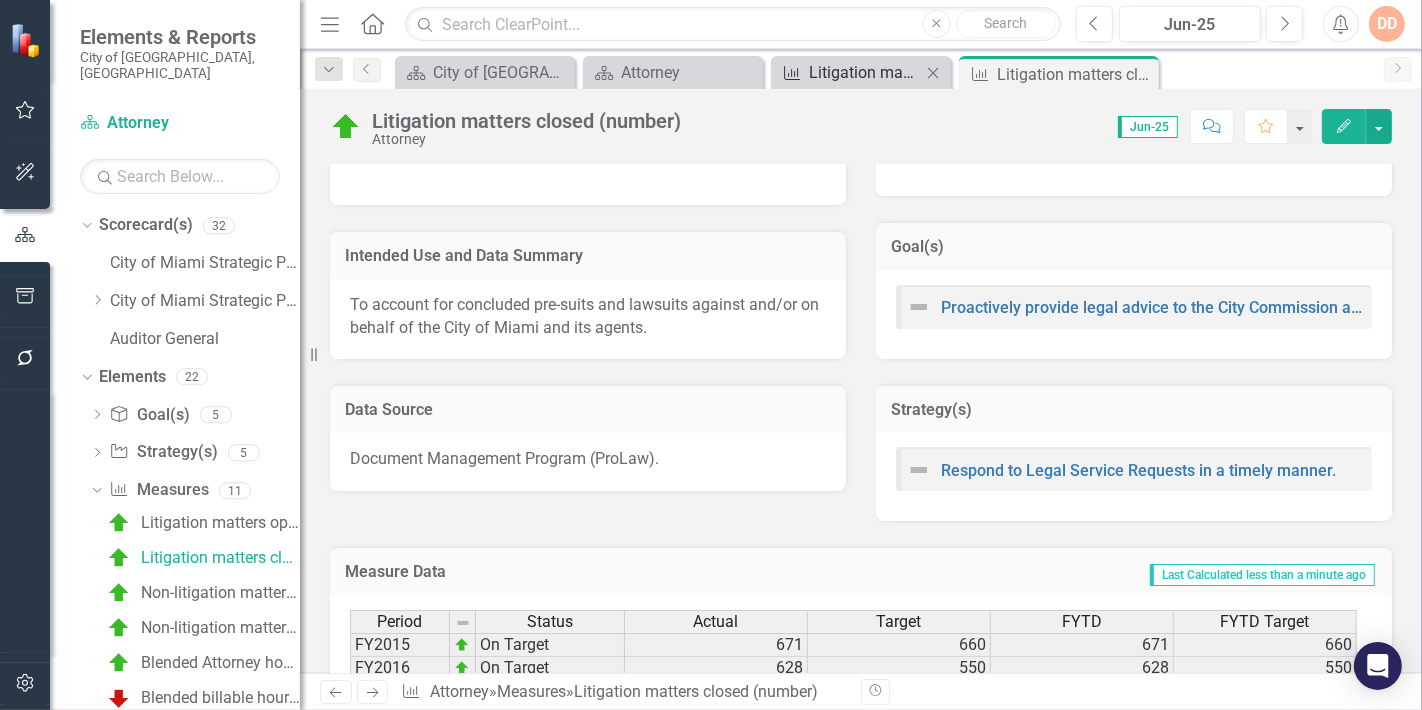 click on "Litigation matters opened (number)" at bounding box center [865, 72] 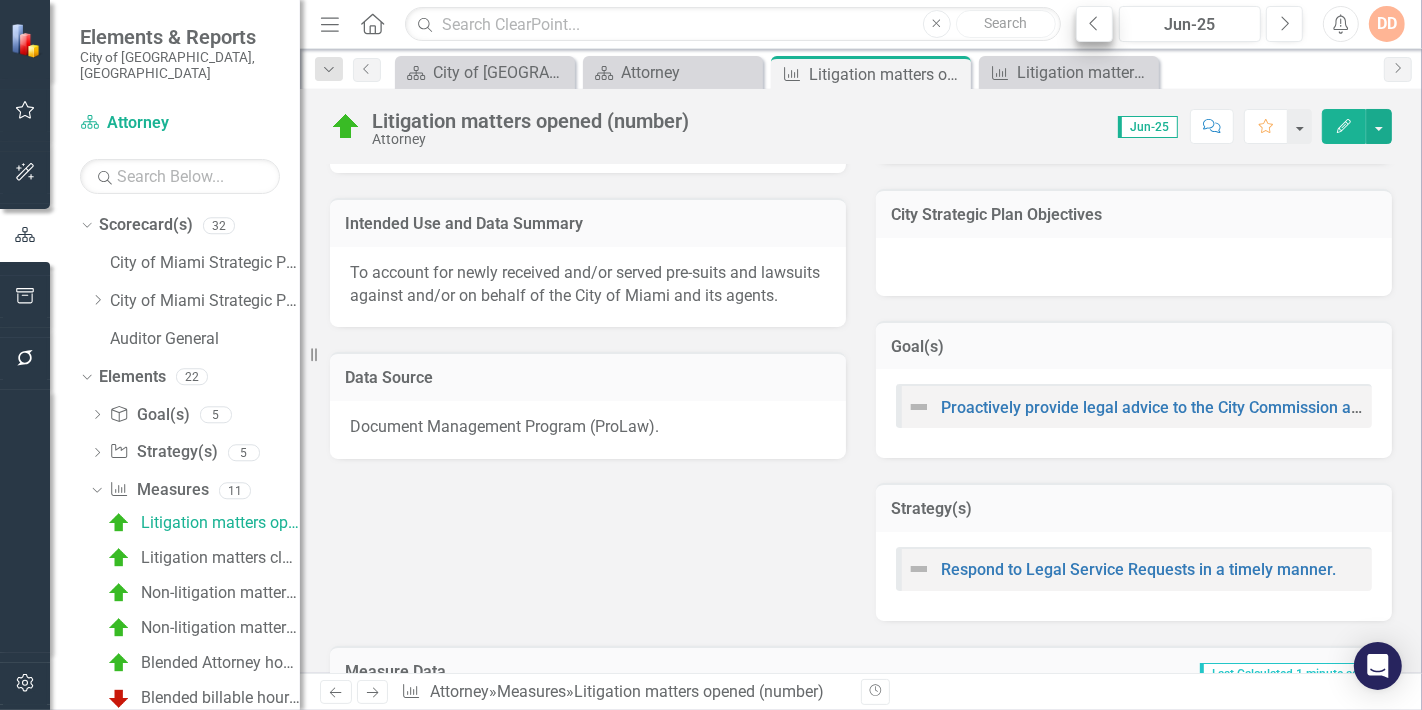 scroll, scrollTop: 666, scrollLeft: 0, axis: vertical 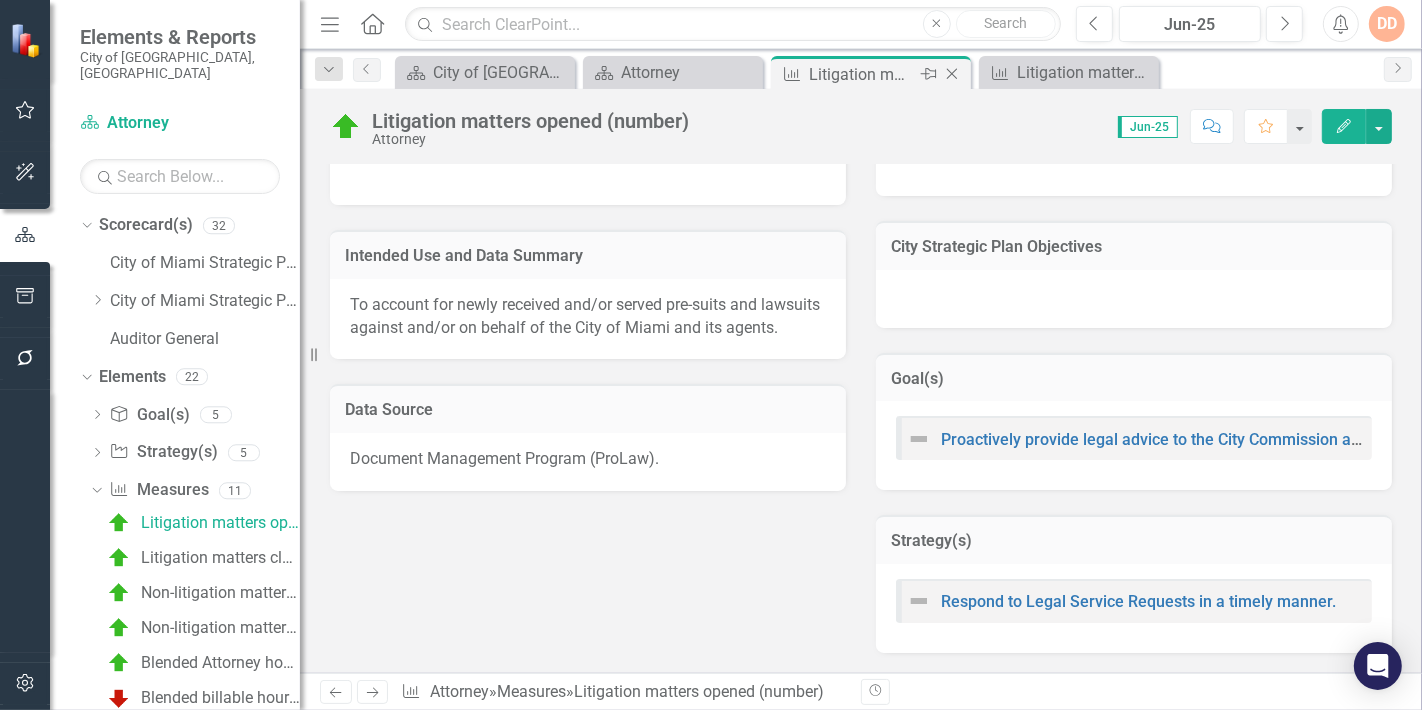 click on "Close" 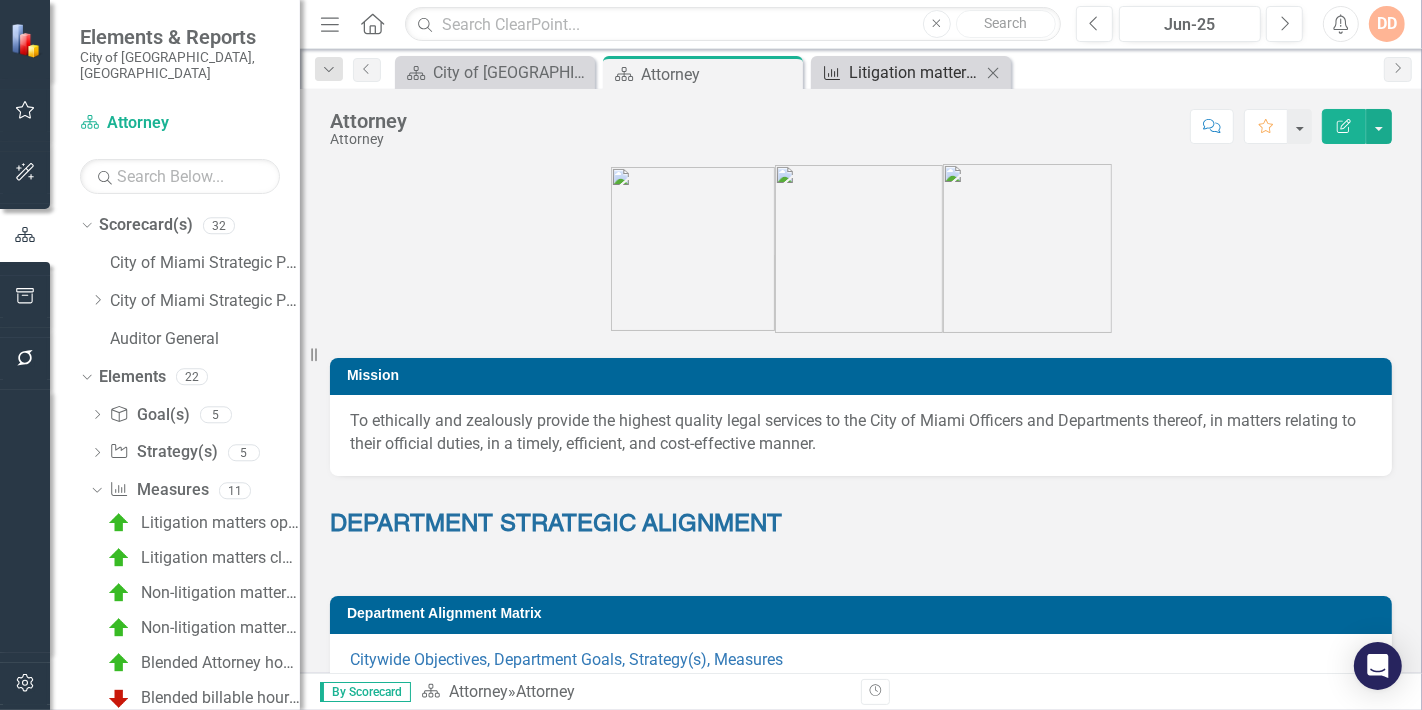 click on "Litigation matters closed (number)" at bounding box center (915, 72) 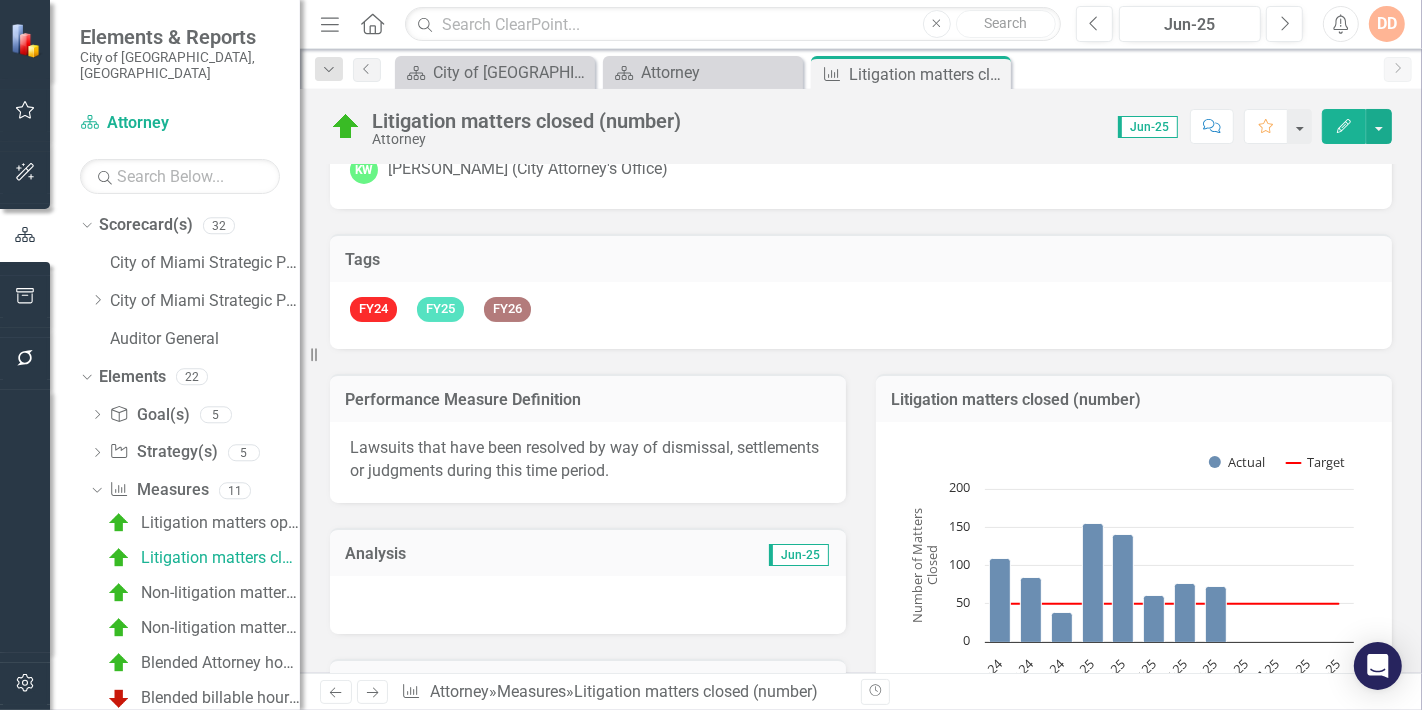 scroll, scrollTop: 333, scrollLeft: 0, axis: vertical 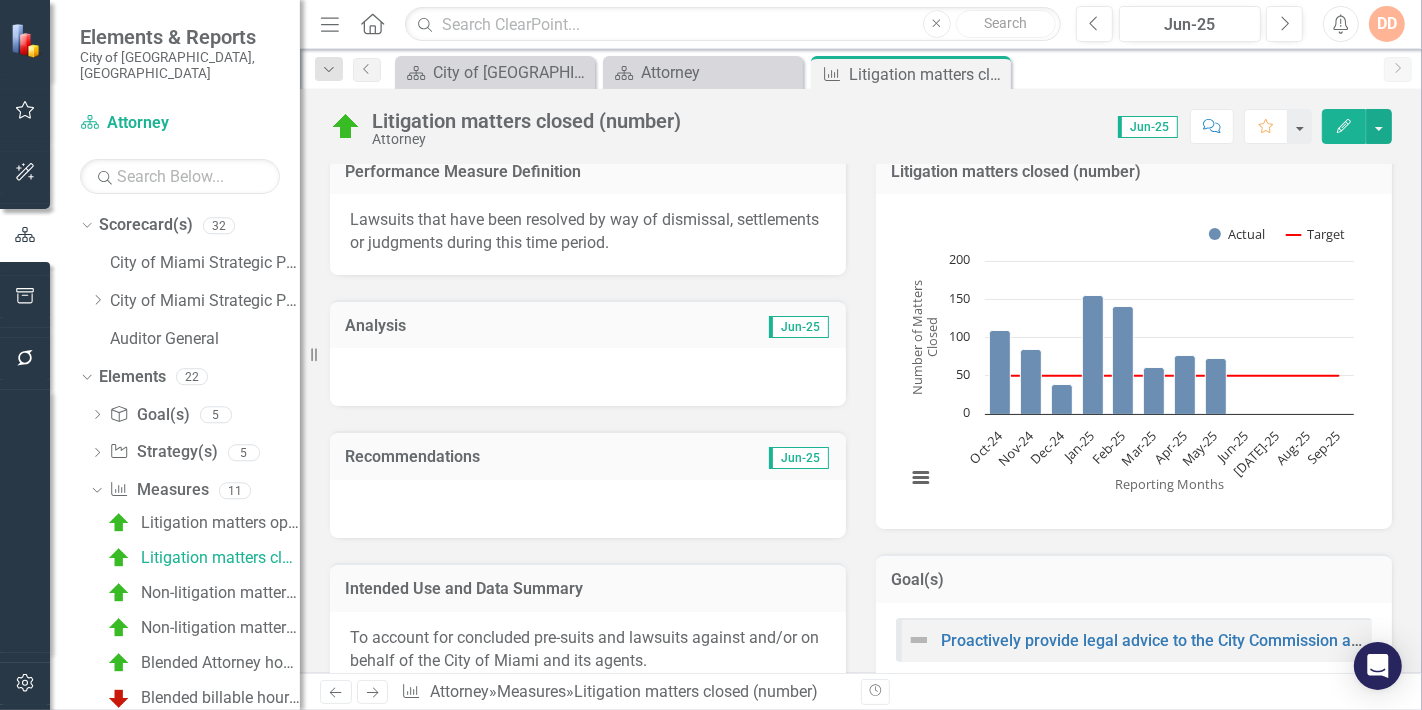 click 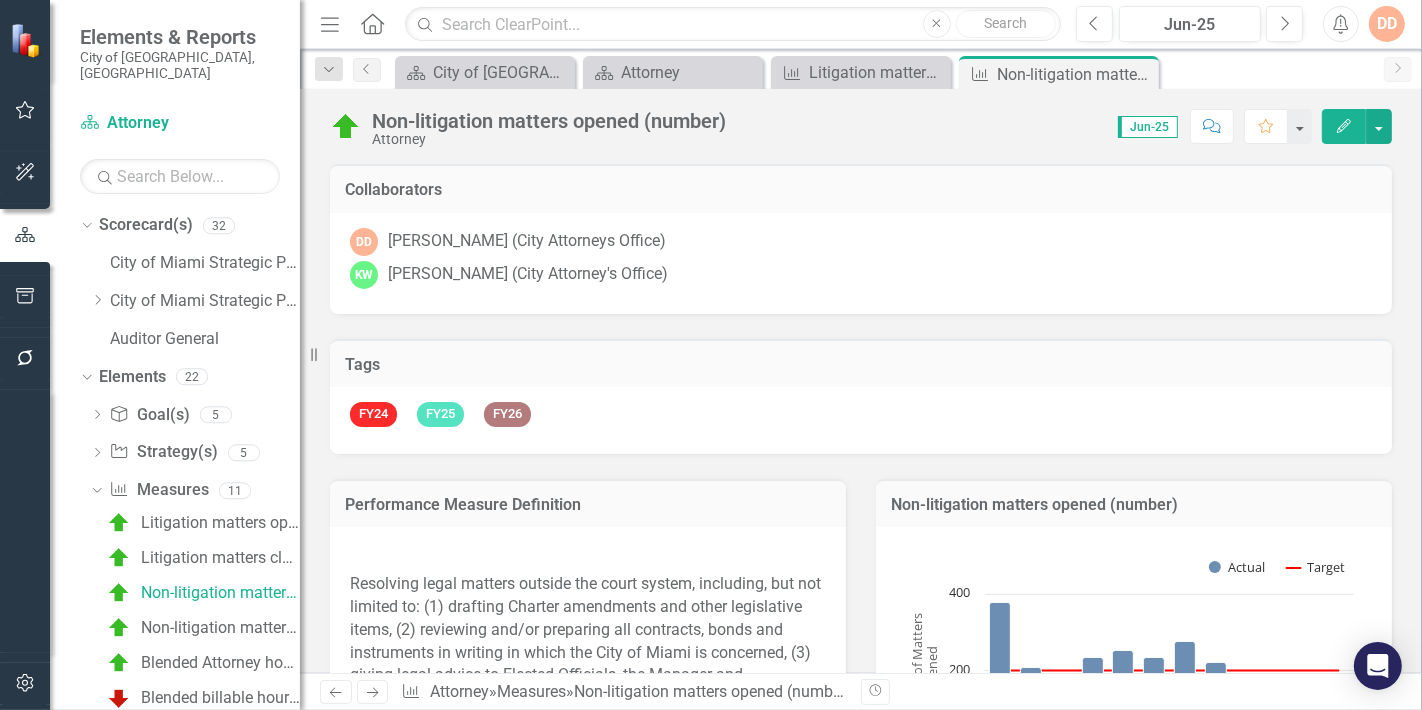 scroll, scrollTop: 111, scrollLeft: 0, axis: vertical 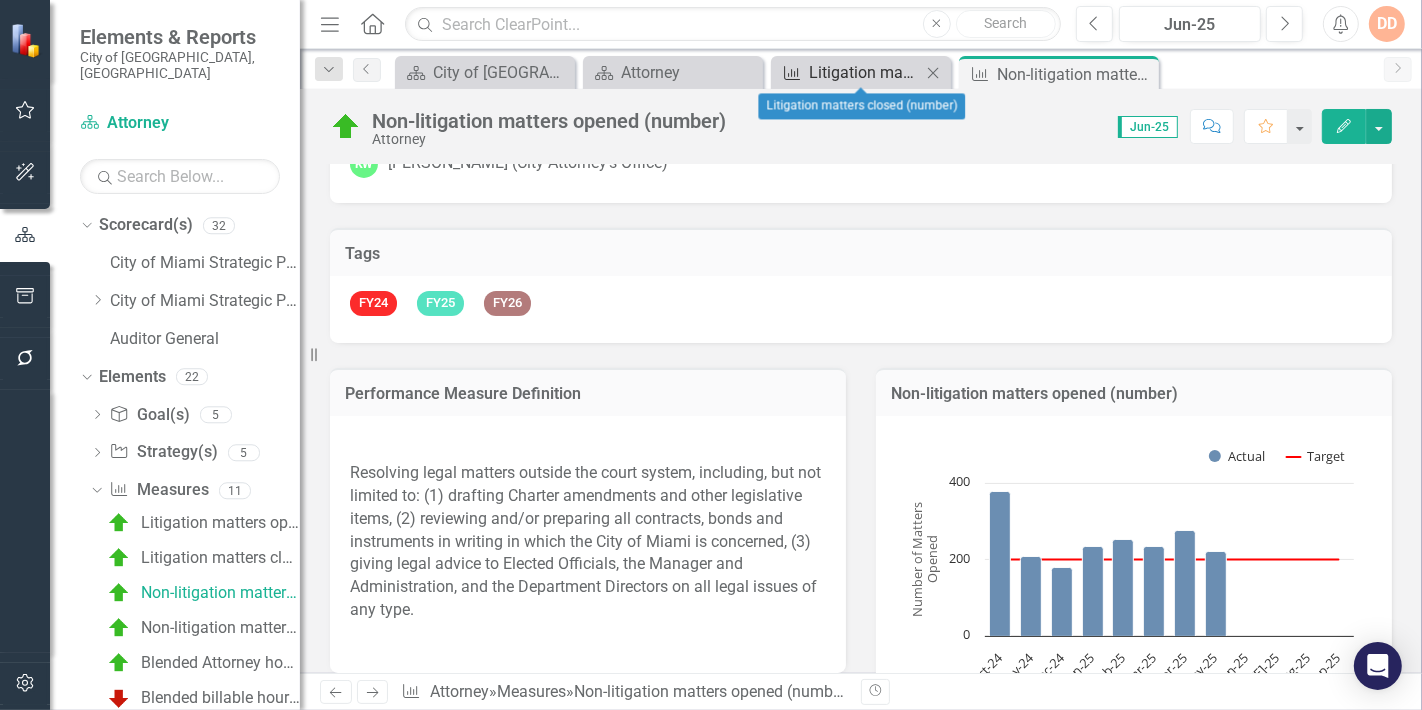 click on "Litigation matters closed (number)" at bounding box center [865, 72] 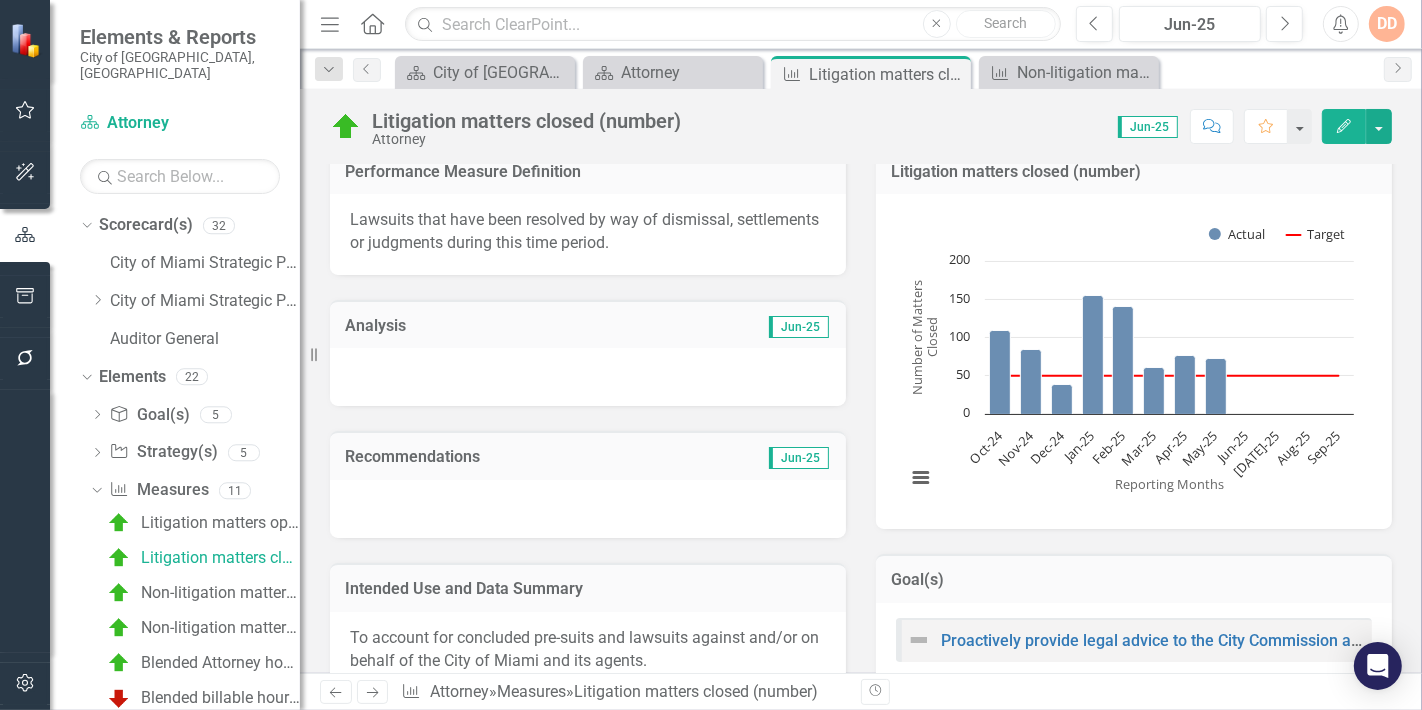 scroll, scrollTop: 444, scrollLeft: 0, axis: vertical 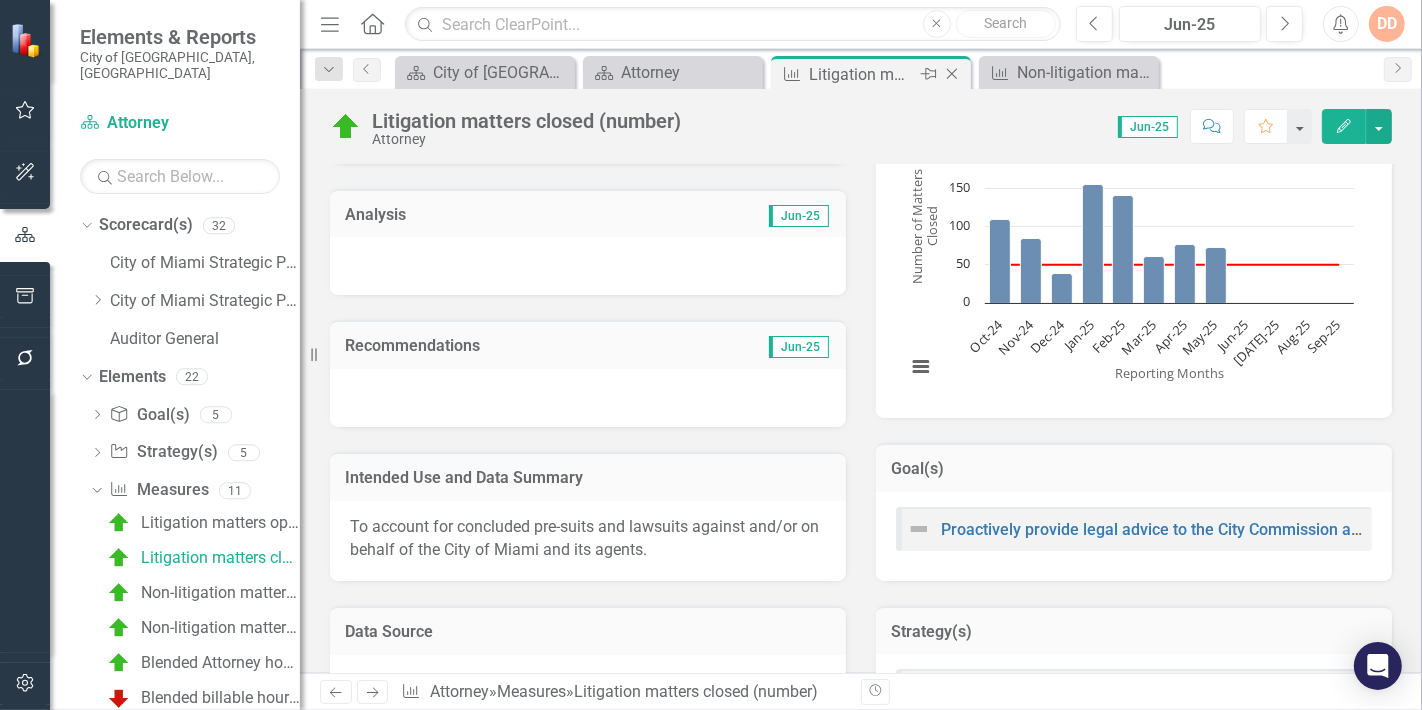 click on "Close" 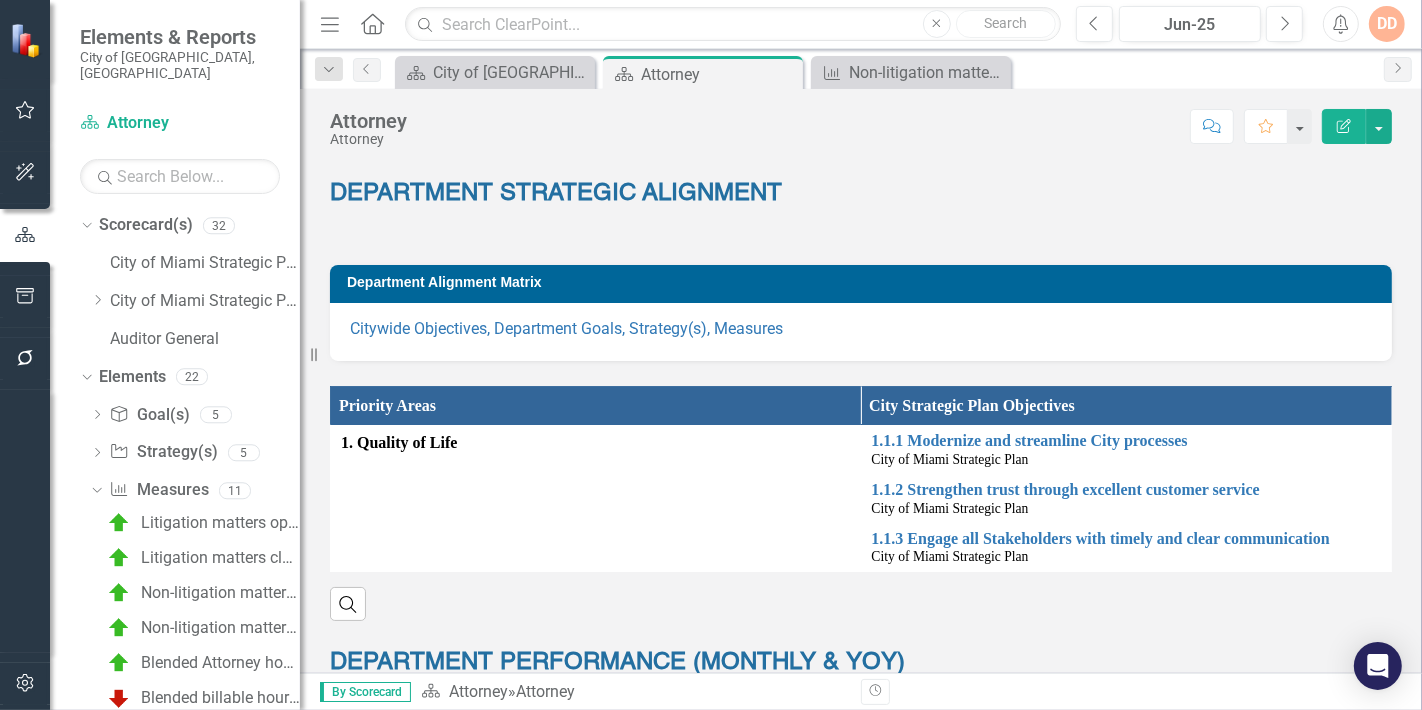 scroll, scrollTop: 333, scrollLeft: 0, axis: vertical 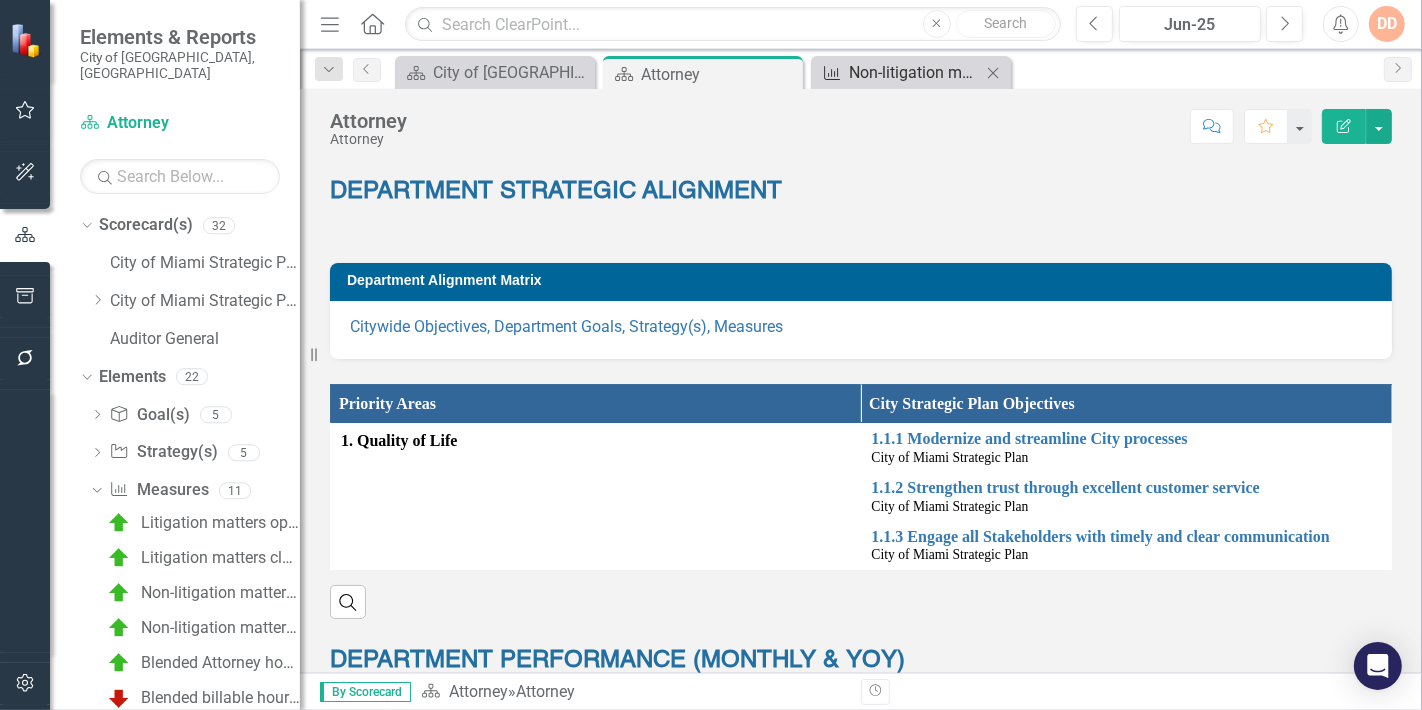 click on "Non-litigation matters opened (number)" at bounding box center [915, 72] 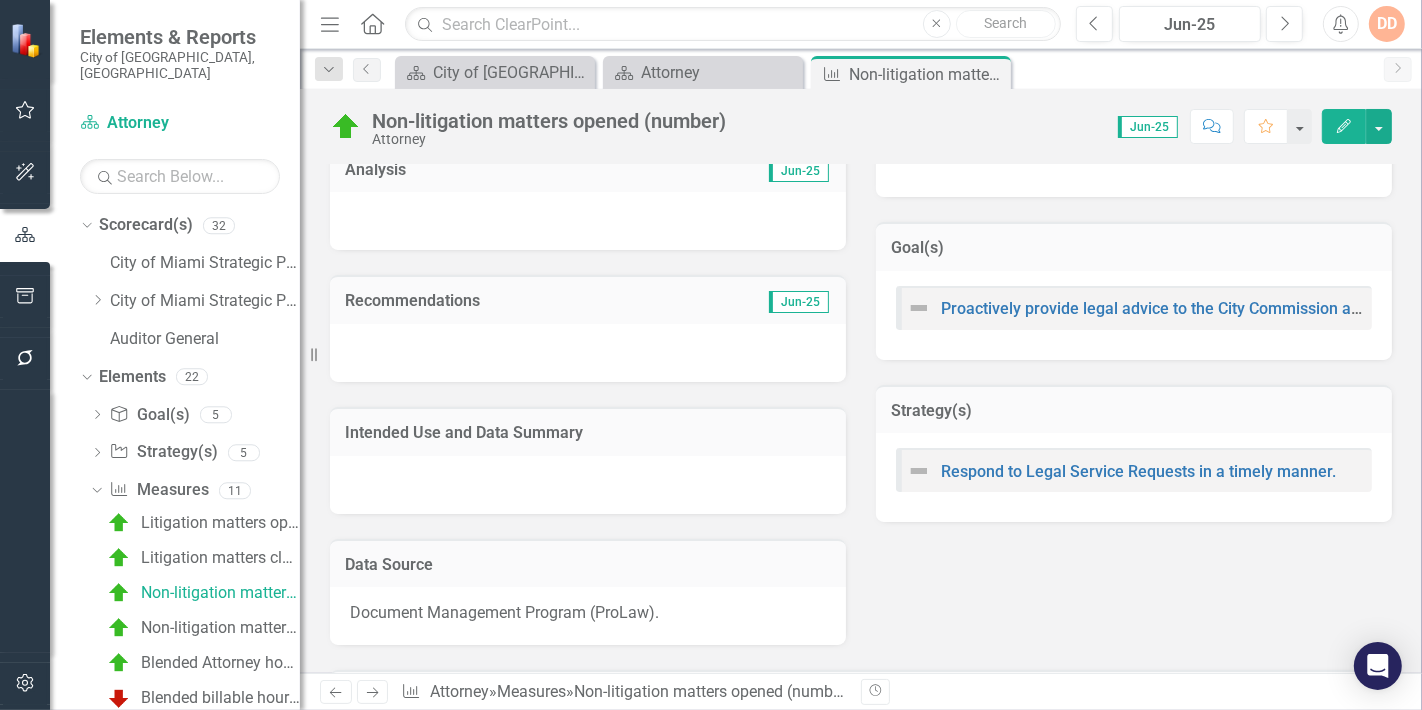 scroll, scrollTop: 666, scrollLeft: 0, axis: vertical 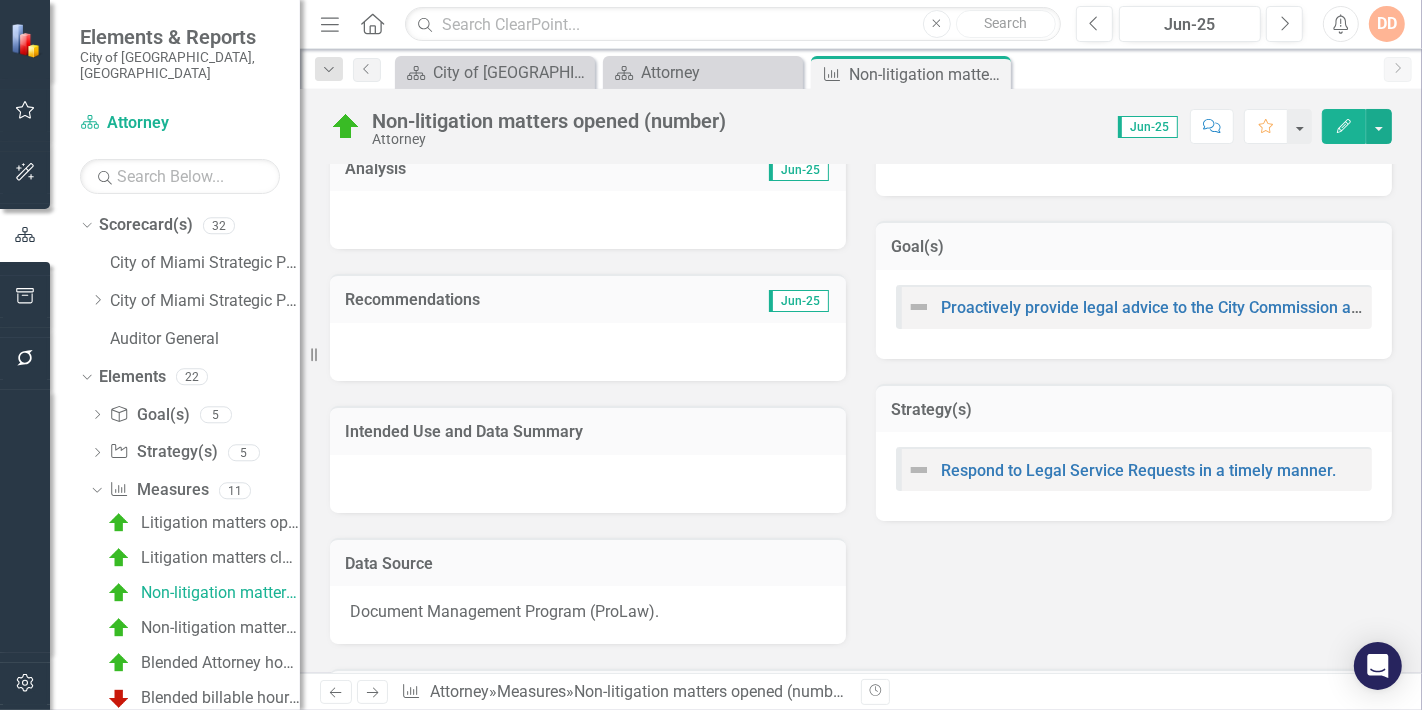 click at bounding box center [588, 484] 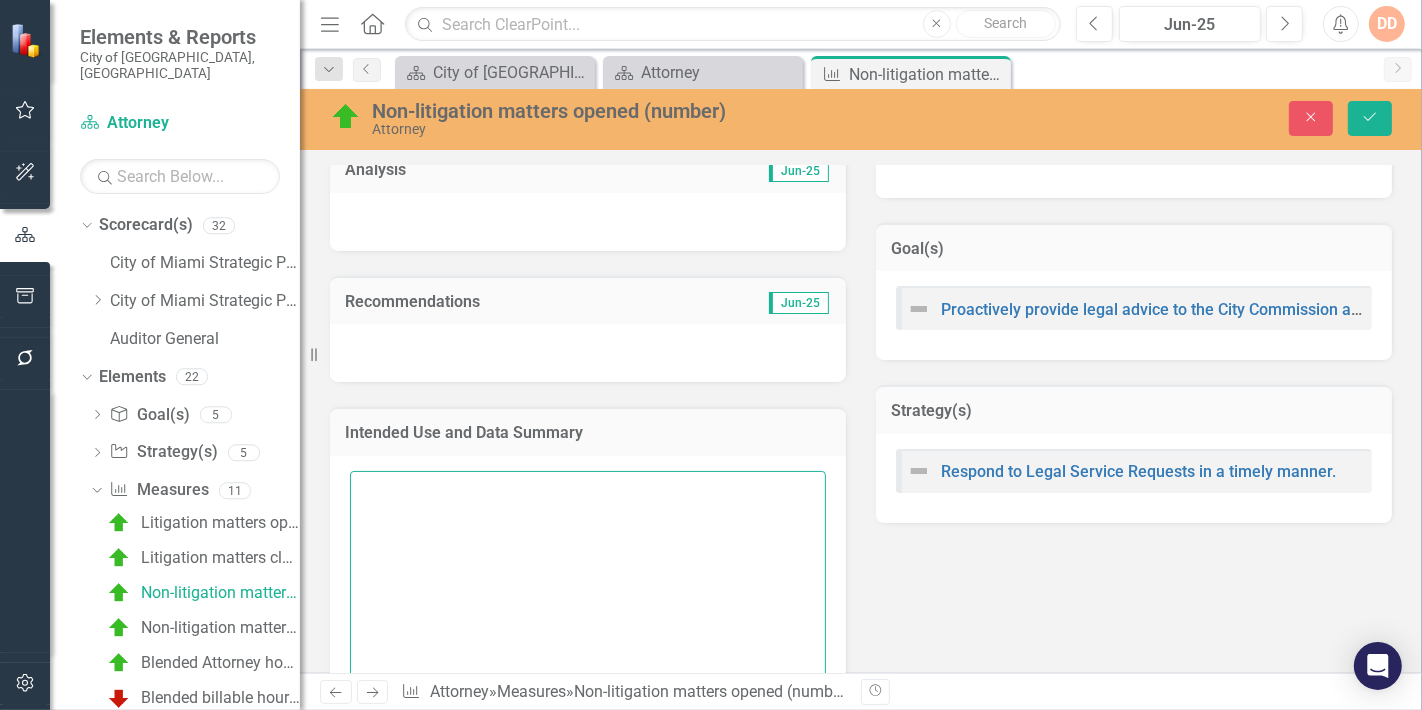 click at bounding box center [588, 592] 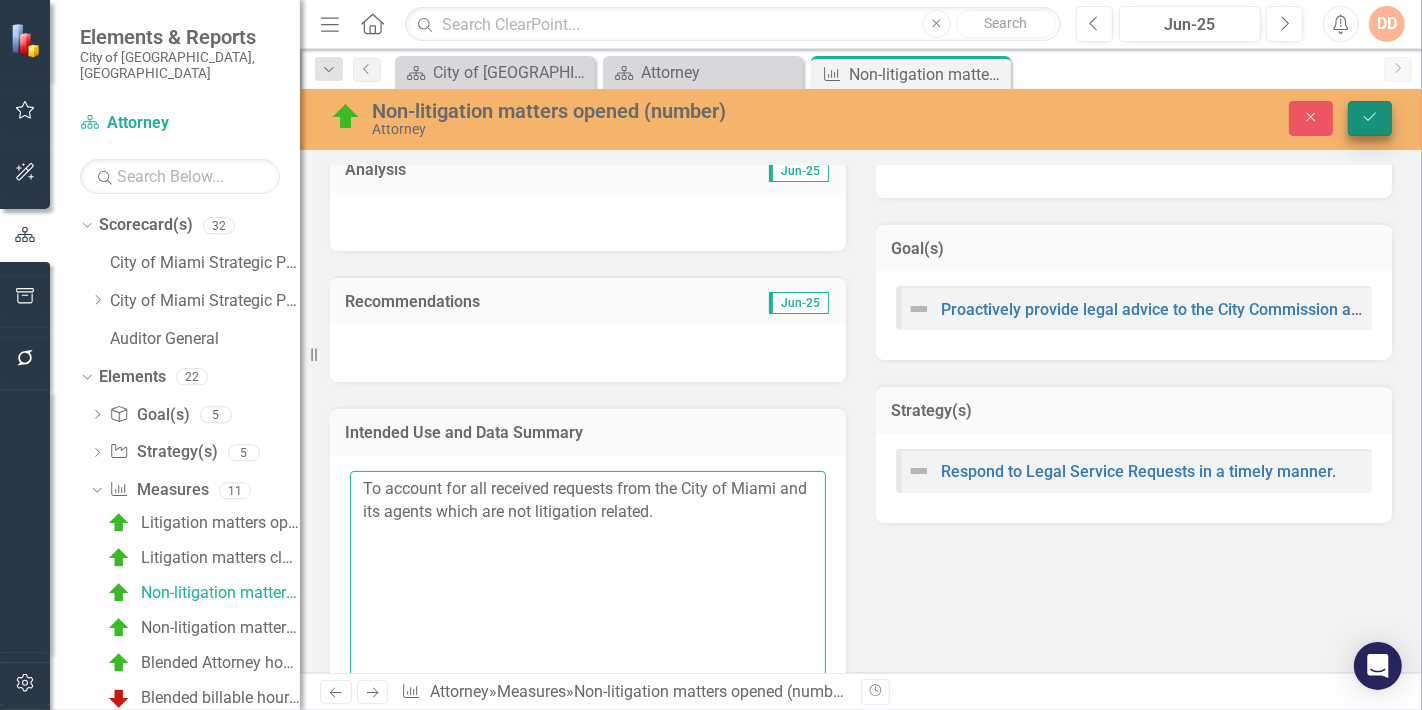 type on "To account for all received requests from the City of Miami and its agents which are not litigation related." 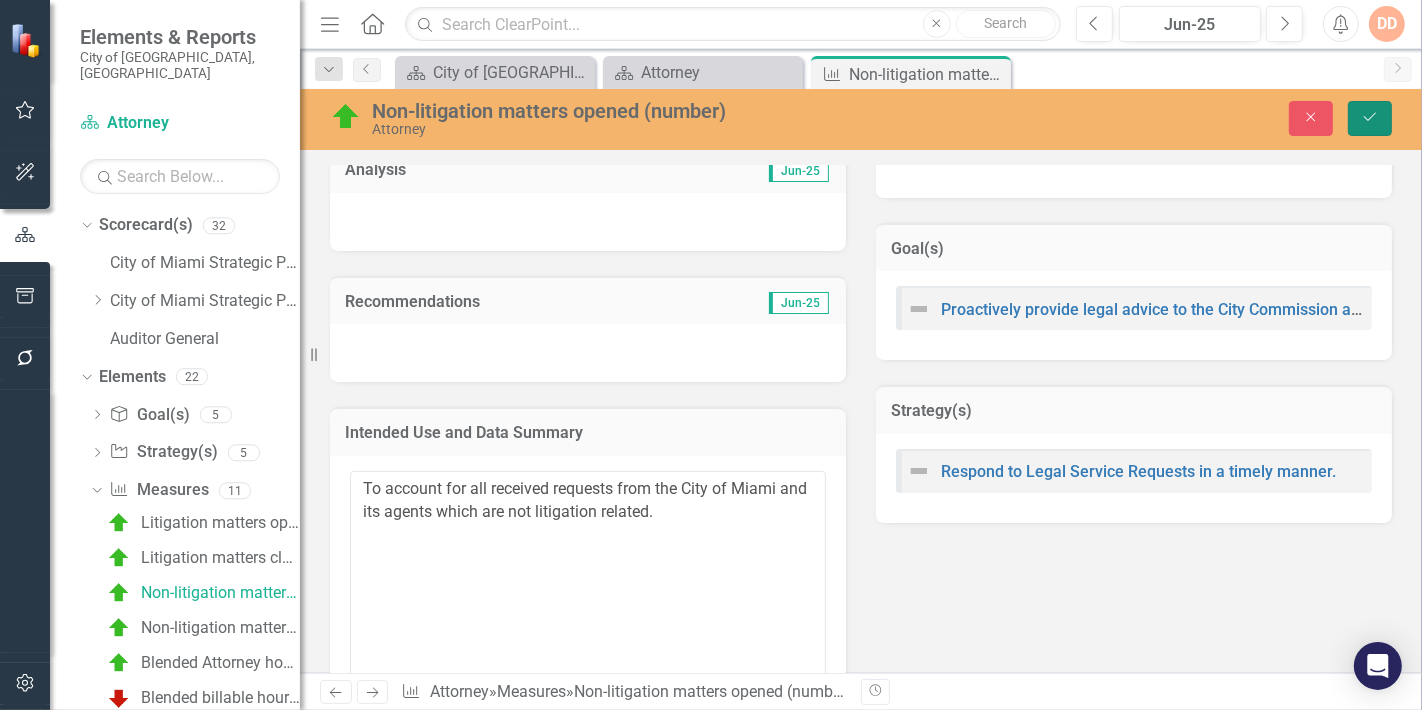 click on "Save" 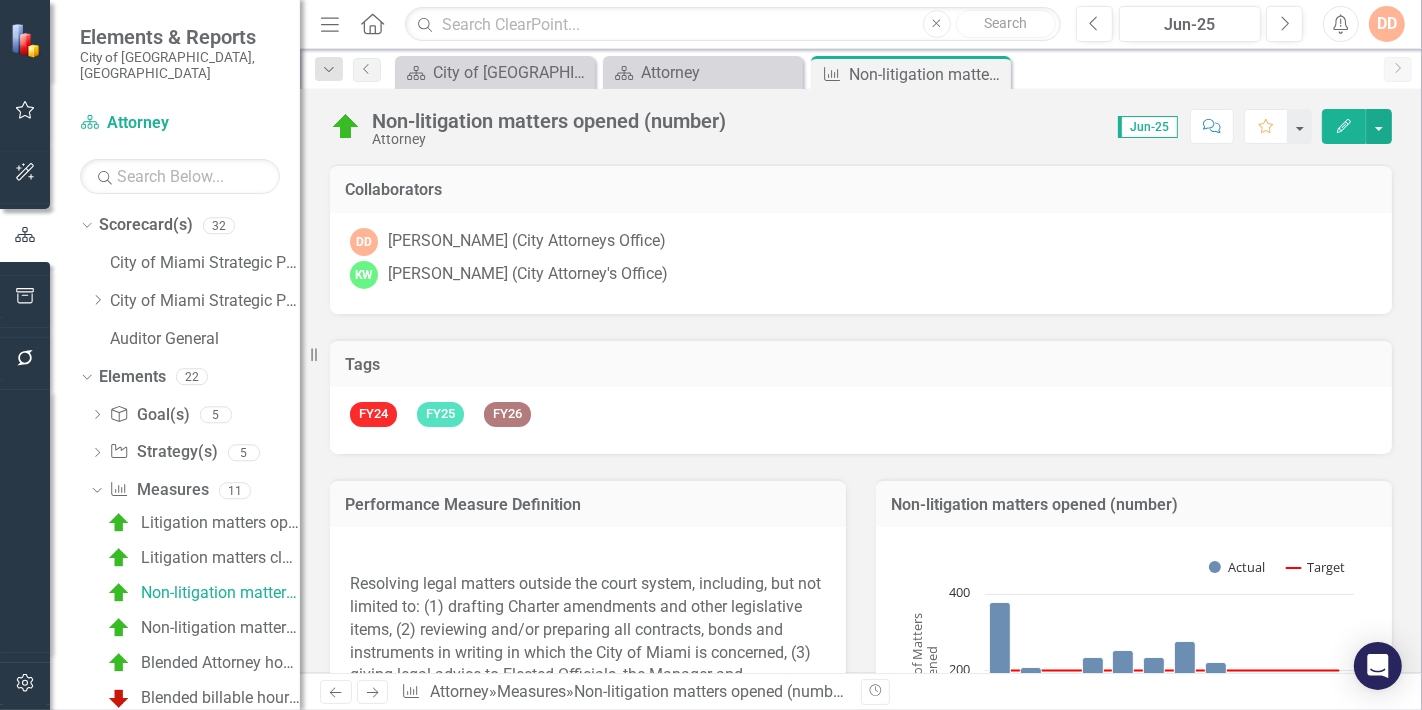 click on "Next" 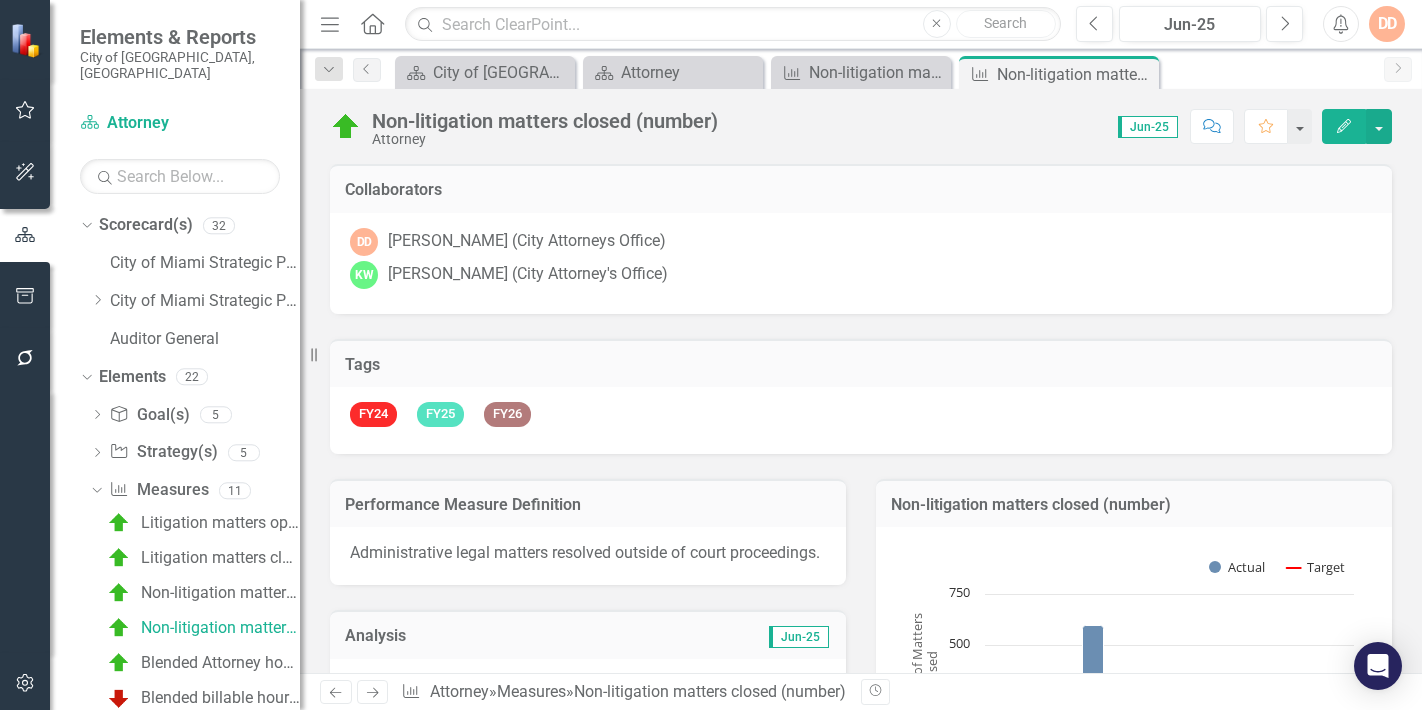 scroll, scrollTop: 0, scrollLeft: 0, axis: both 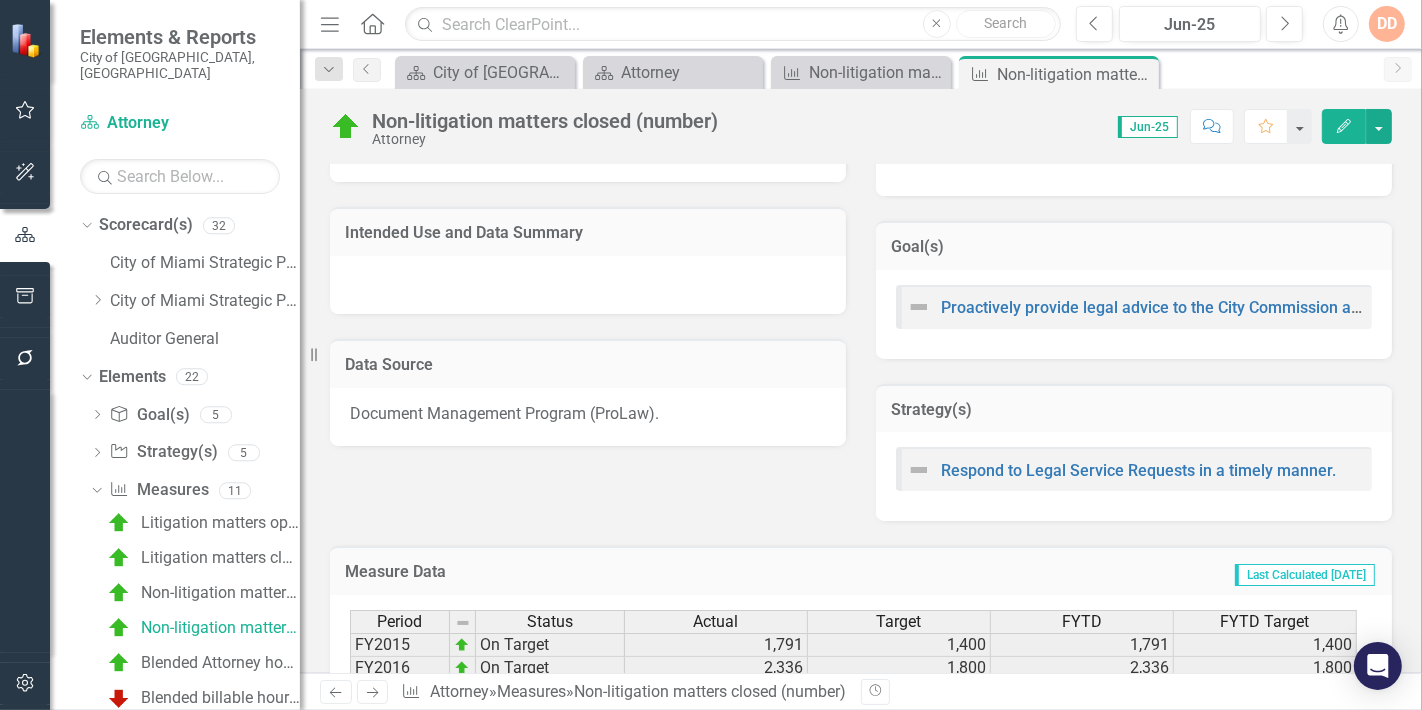 click at bounding box center [588, 285] 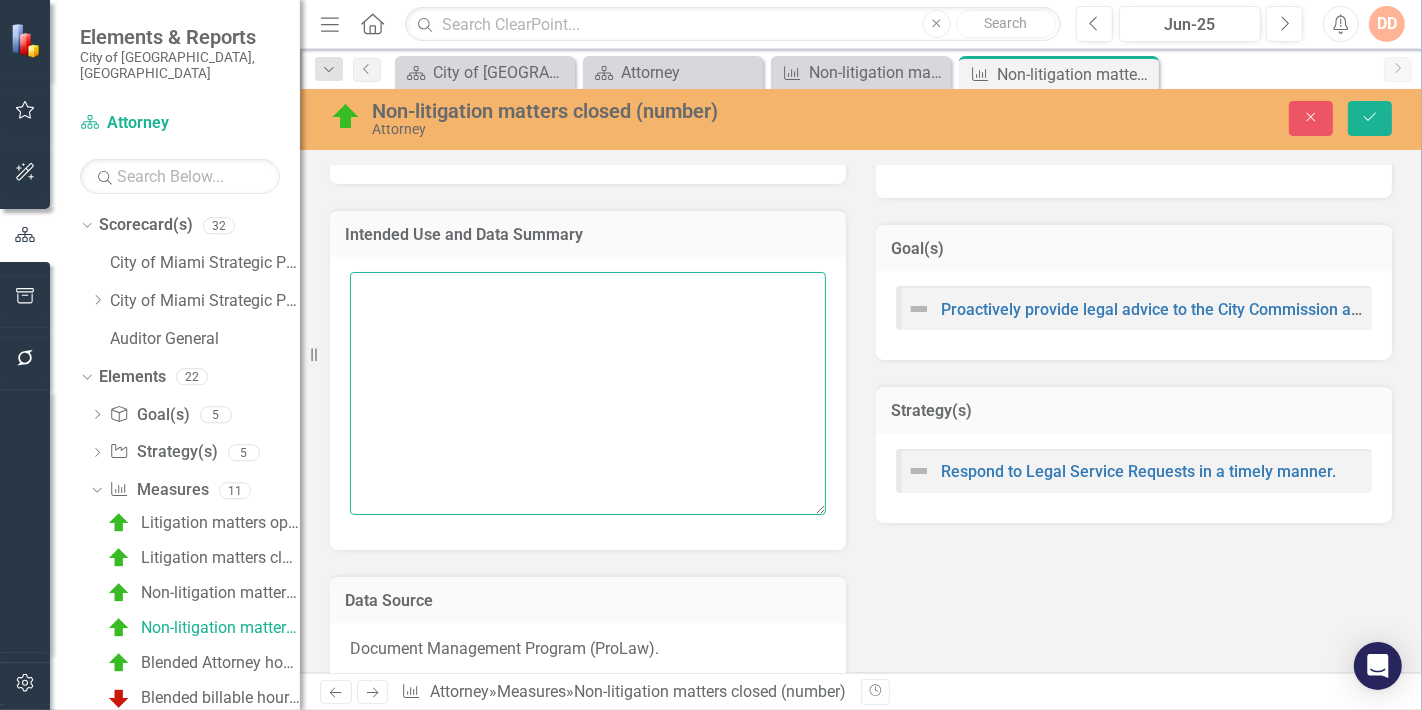 click at bounding box center (588, 393) 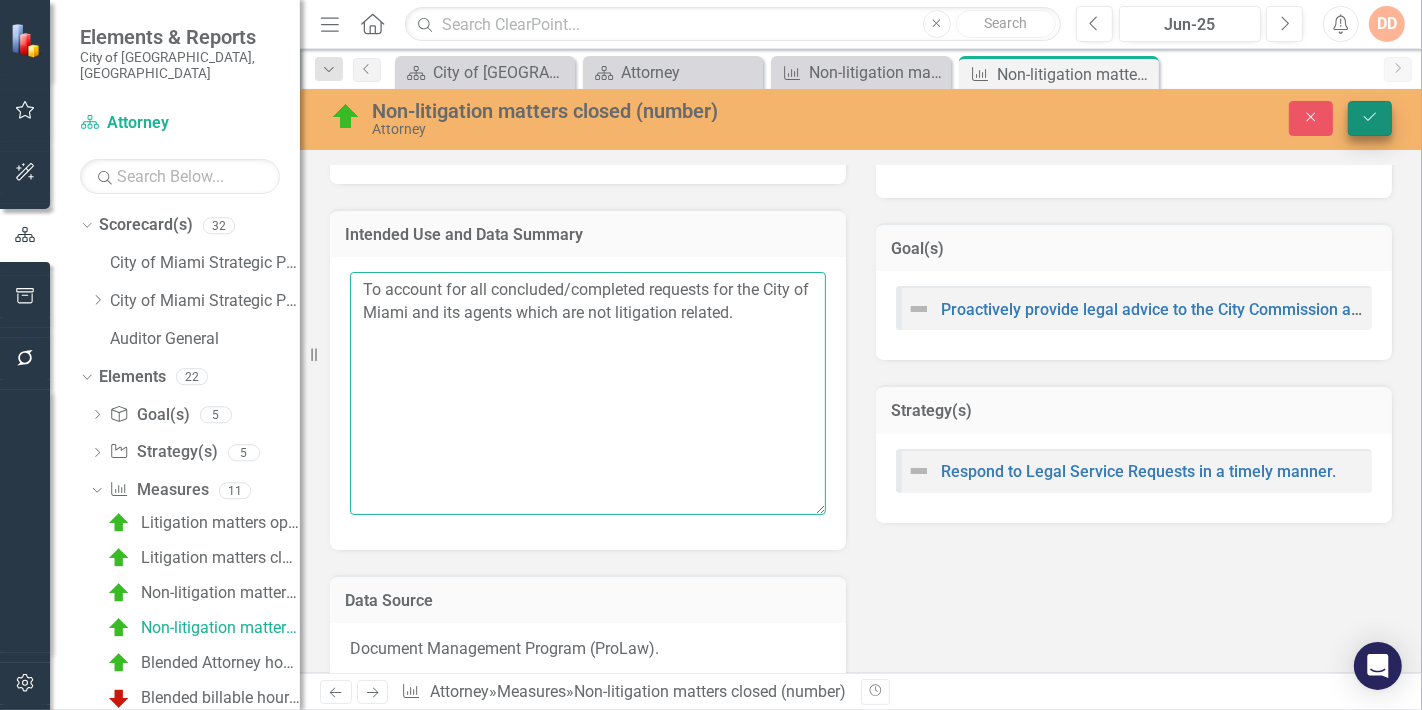 type on "To account for all concluded/completed requests for the City of Miami and its agents which are not litigation related." 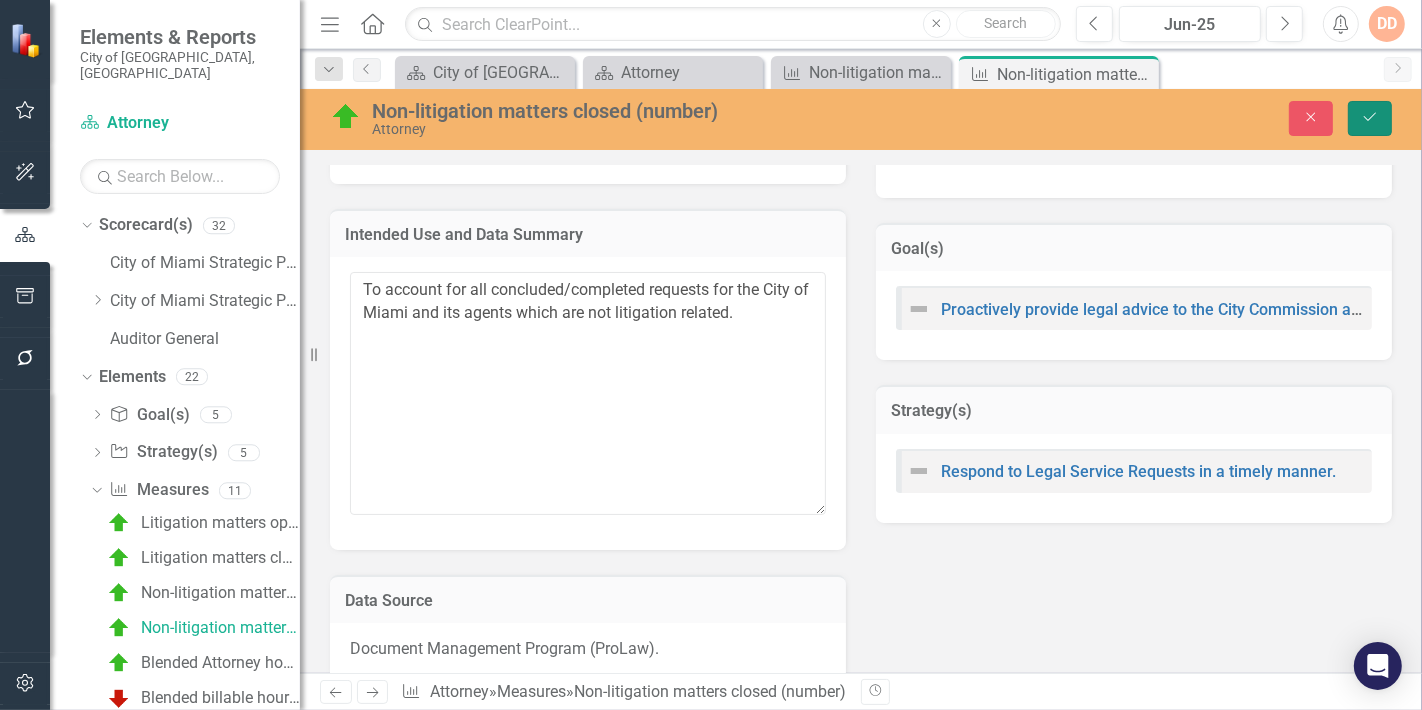 click on "Save" 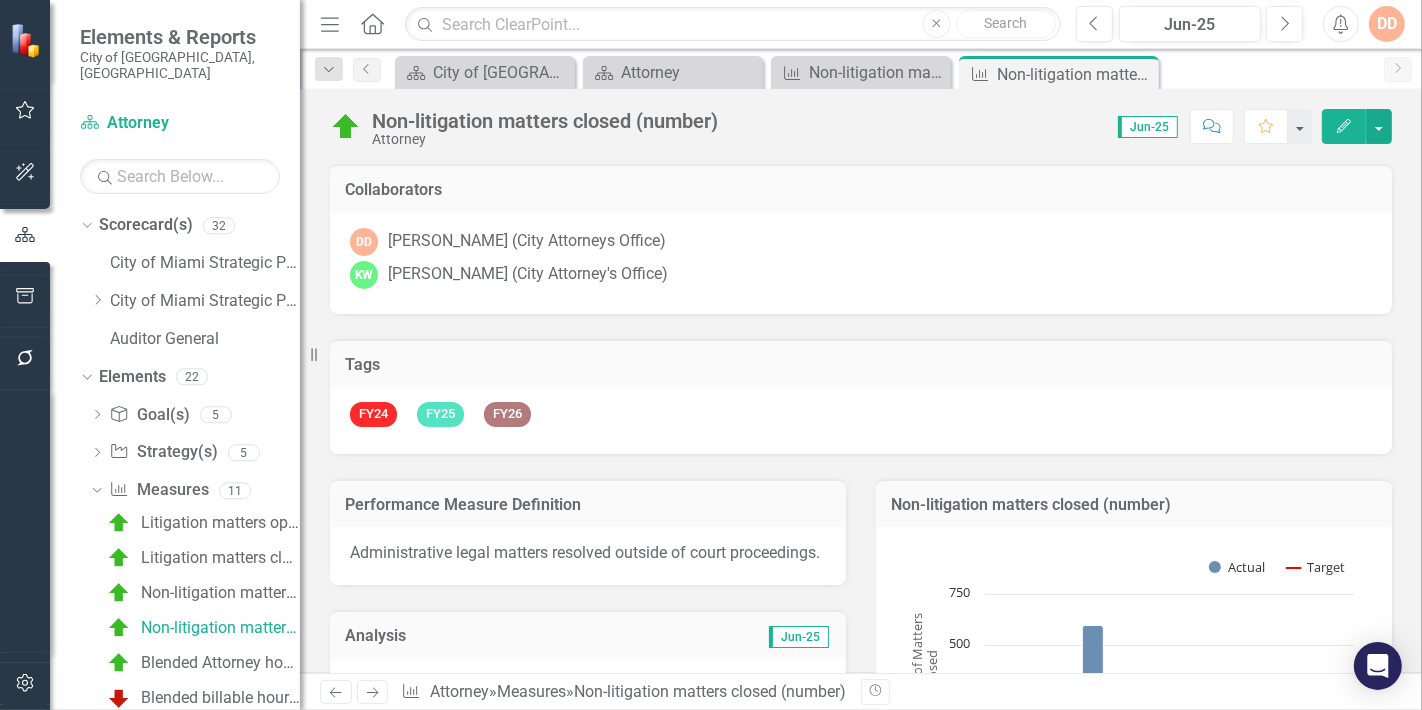 click on "Next" 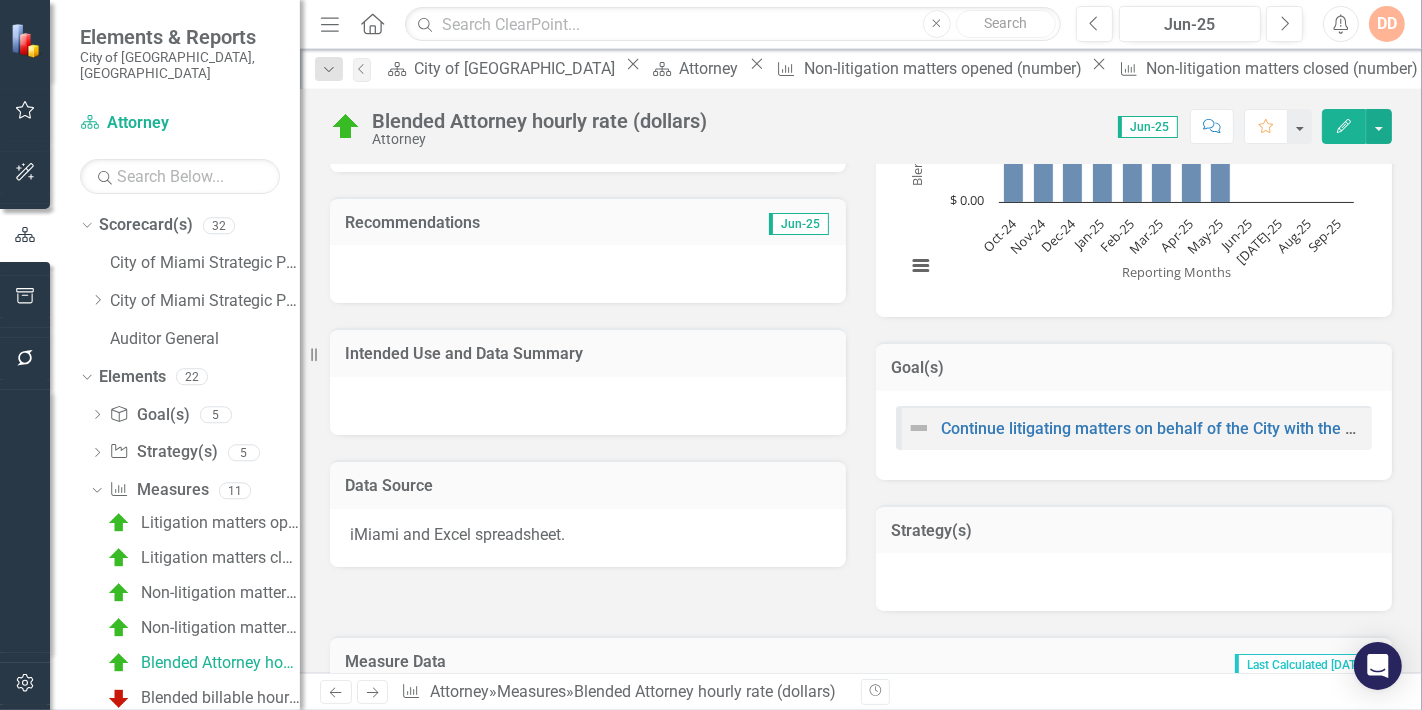scroll, scrollTop: 555, scrollLeft: 0, axis: vertical 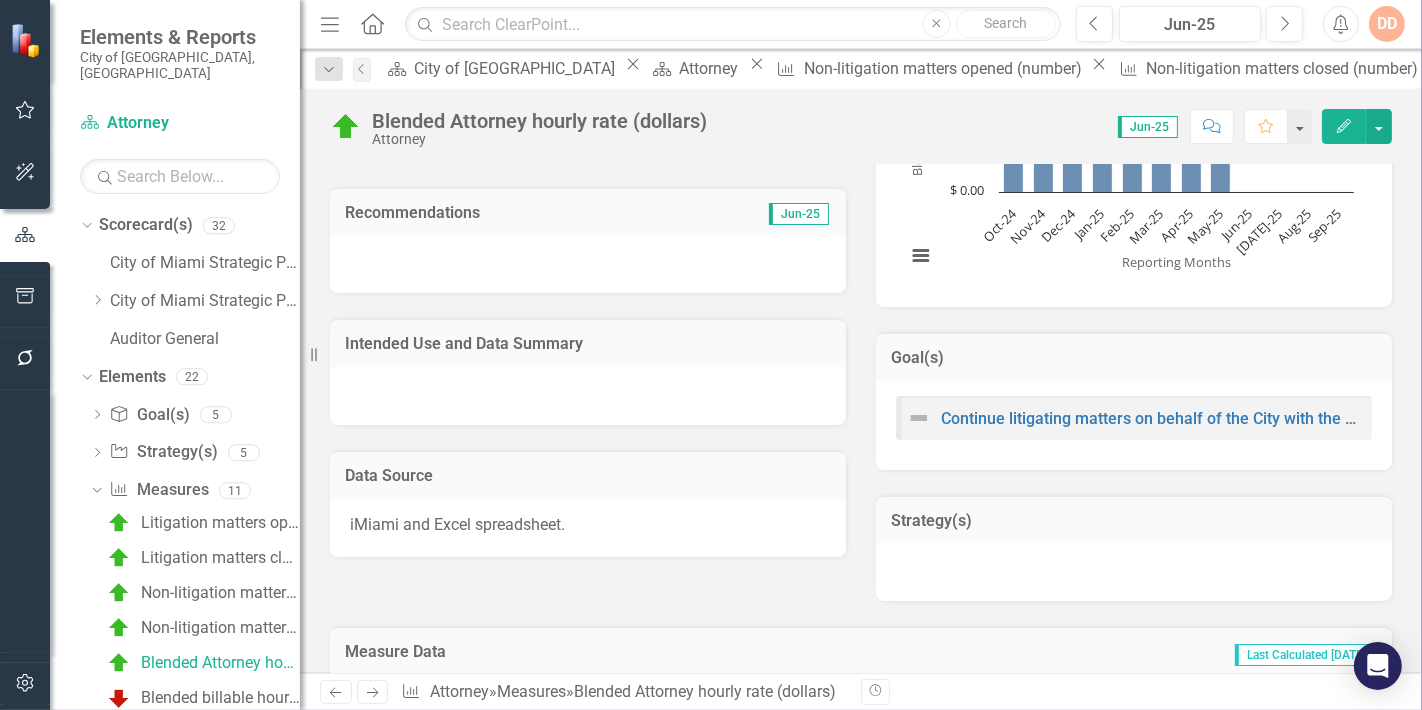 click at bounding box center (588, 396) 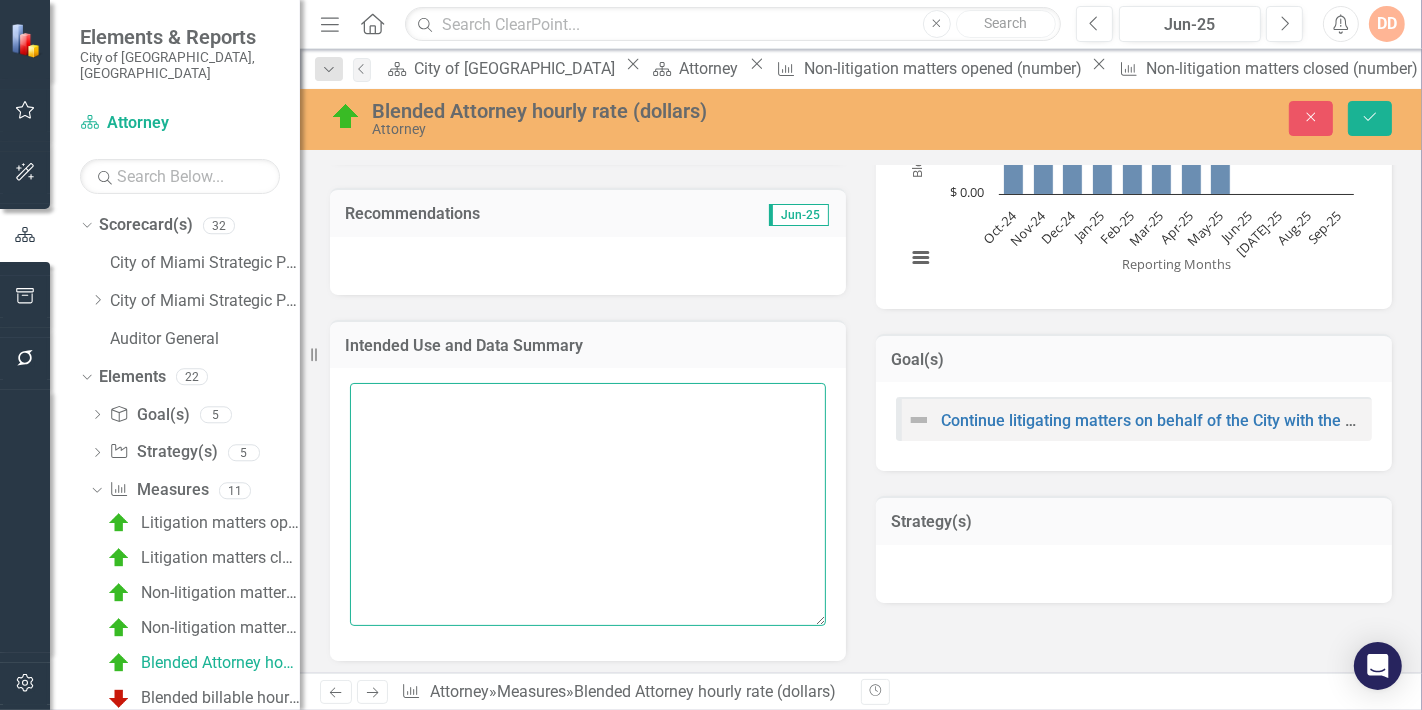 click at bounding box center [588, 504] 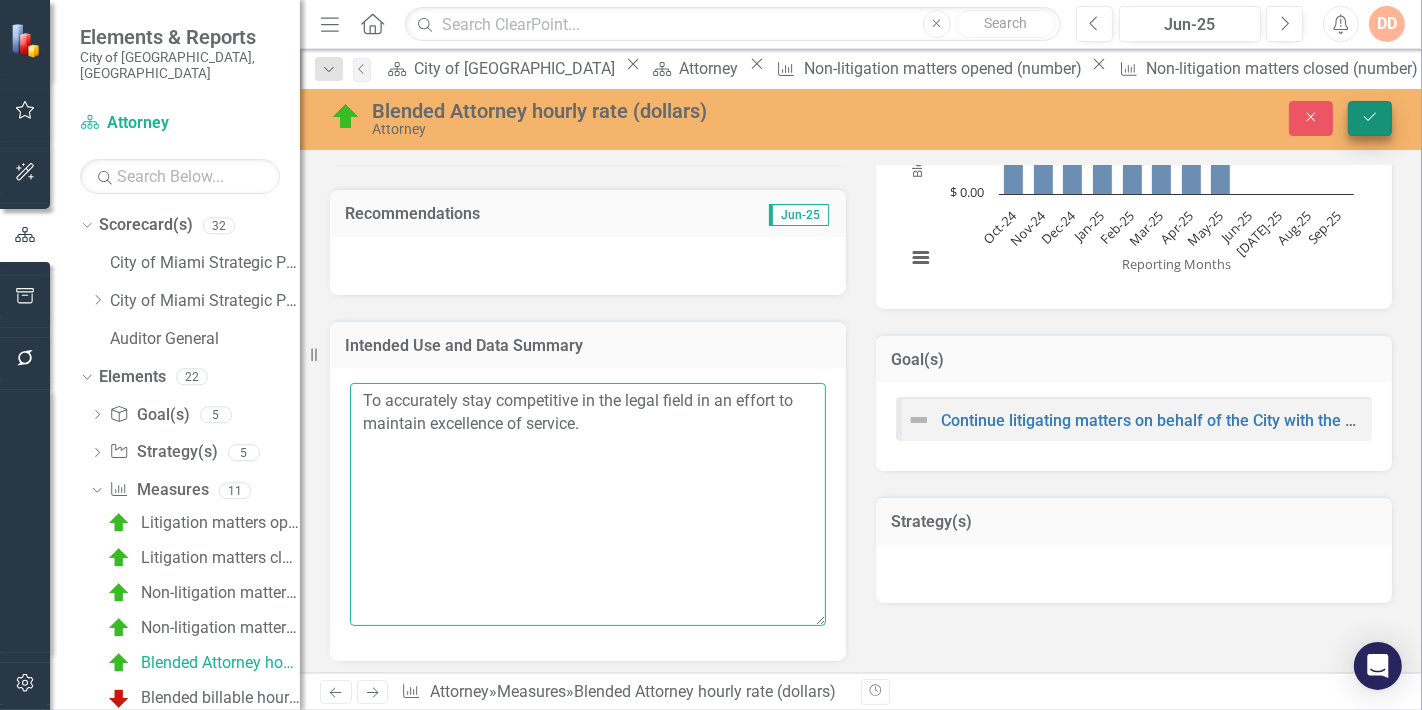 type on "To accurately stay competitive in the legal field in an effort to maintain excellence of service." 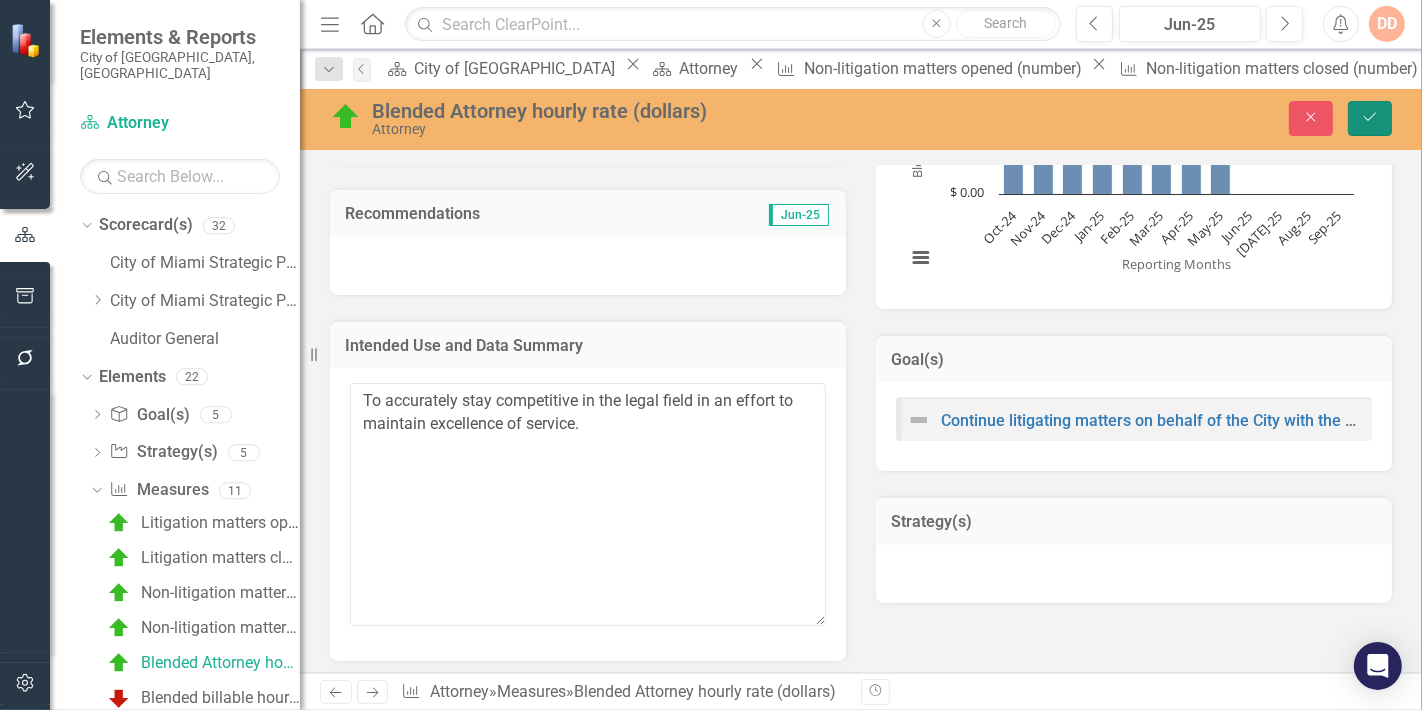click on "Save" 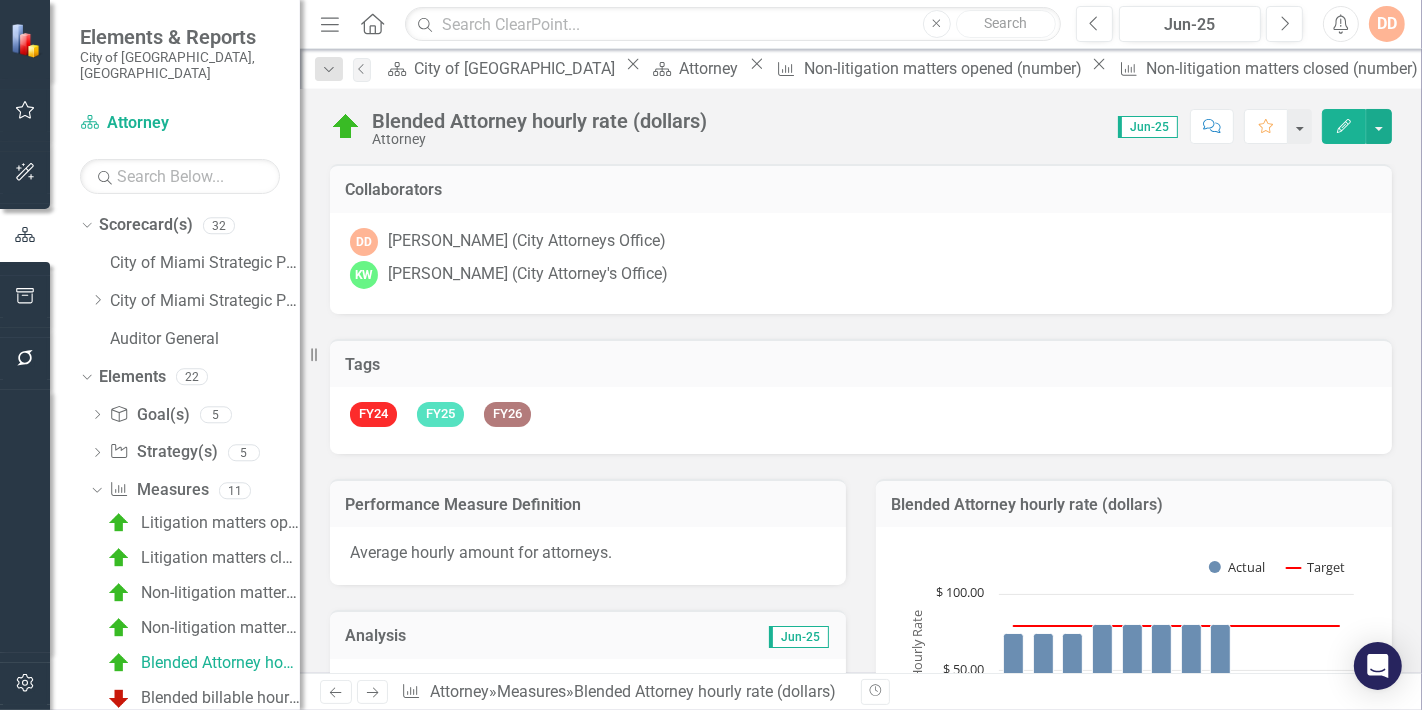 click on "Next" 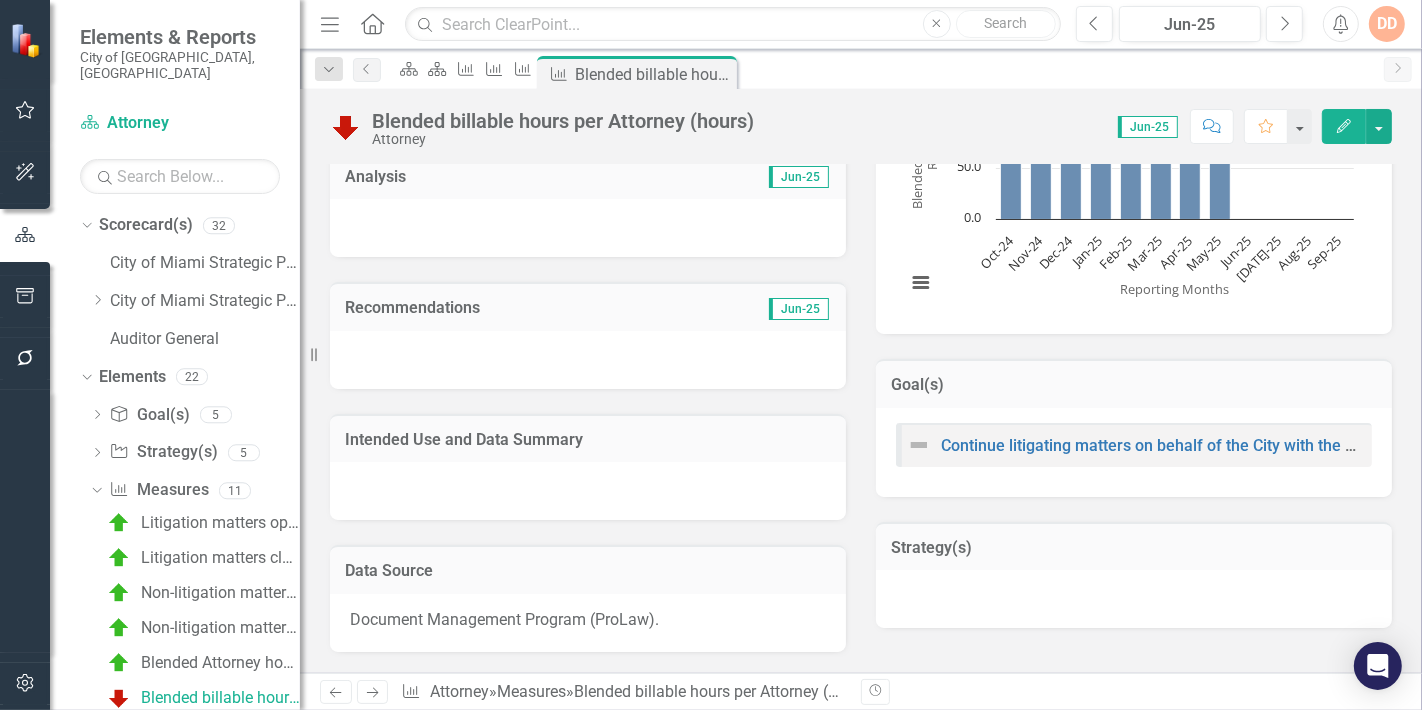 scroll, scrollTop: 666, scrollLeft: 0, axis: vertical 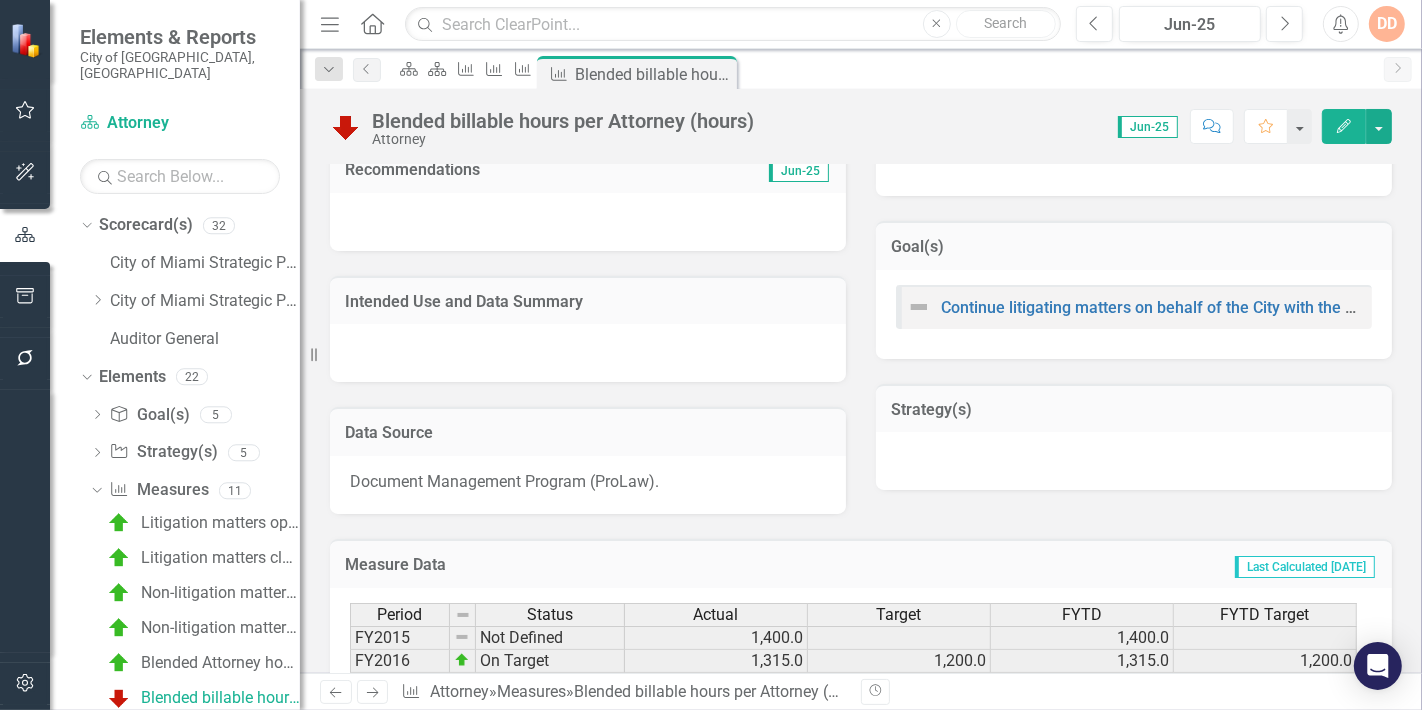 click at bounding box center (588, 353) 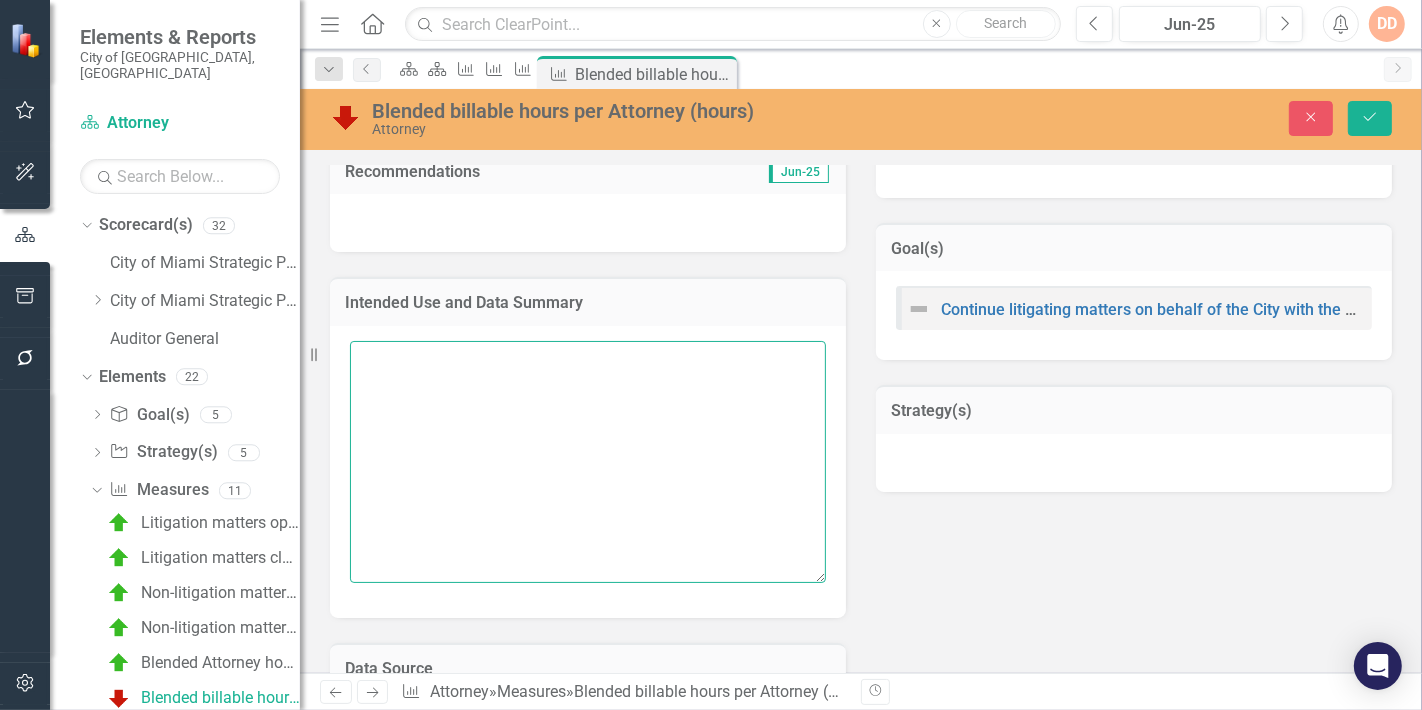 click at bounding box center (588, 462) 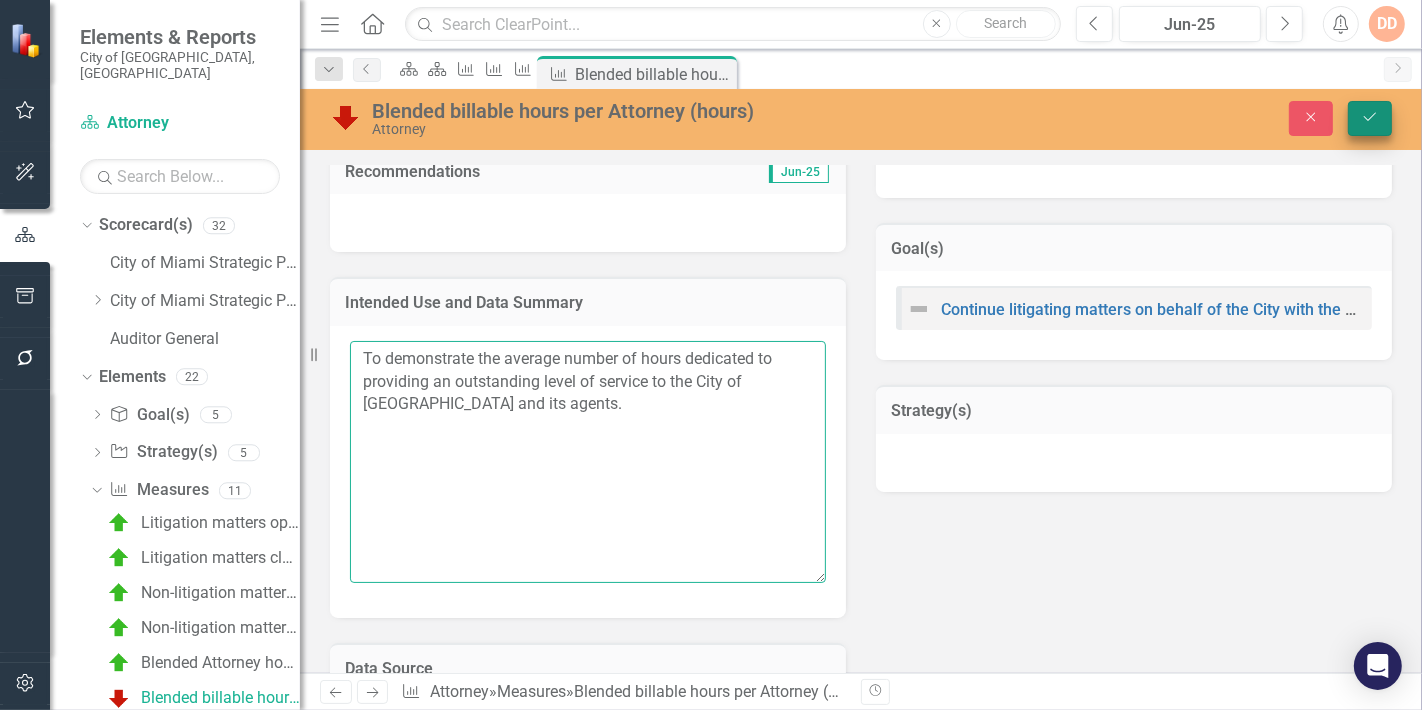 type on "To demonstrate the average number of hours dedicated to providing an outstanding level of service to the City of [GEOGRAPHIC_DATA] and its agents." 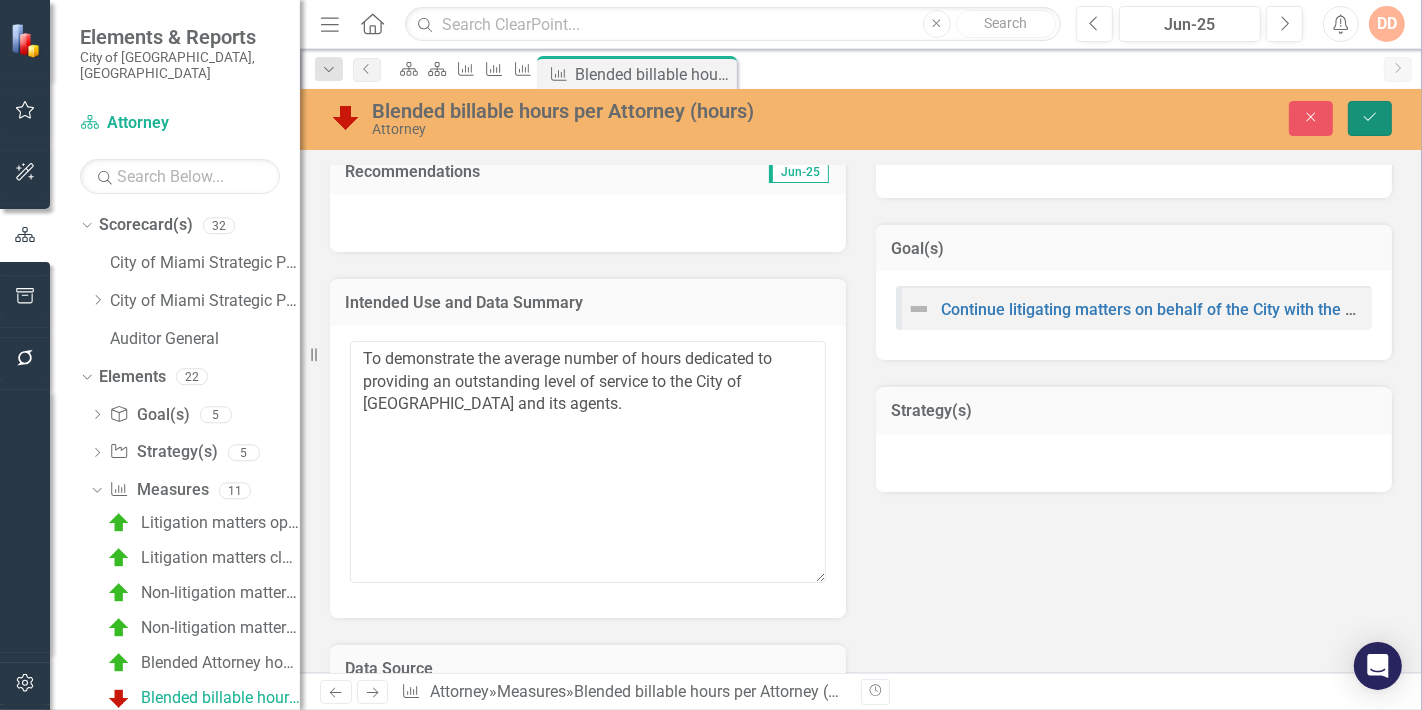 click on "Save" 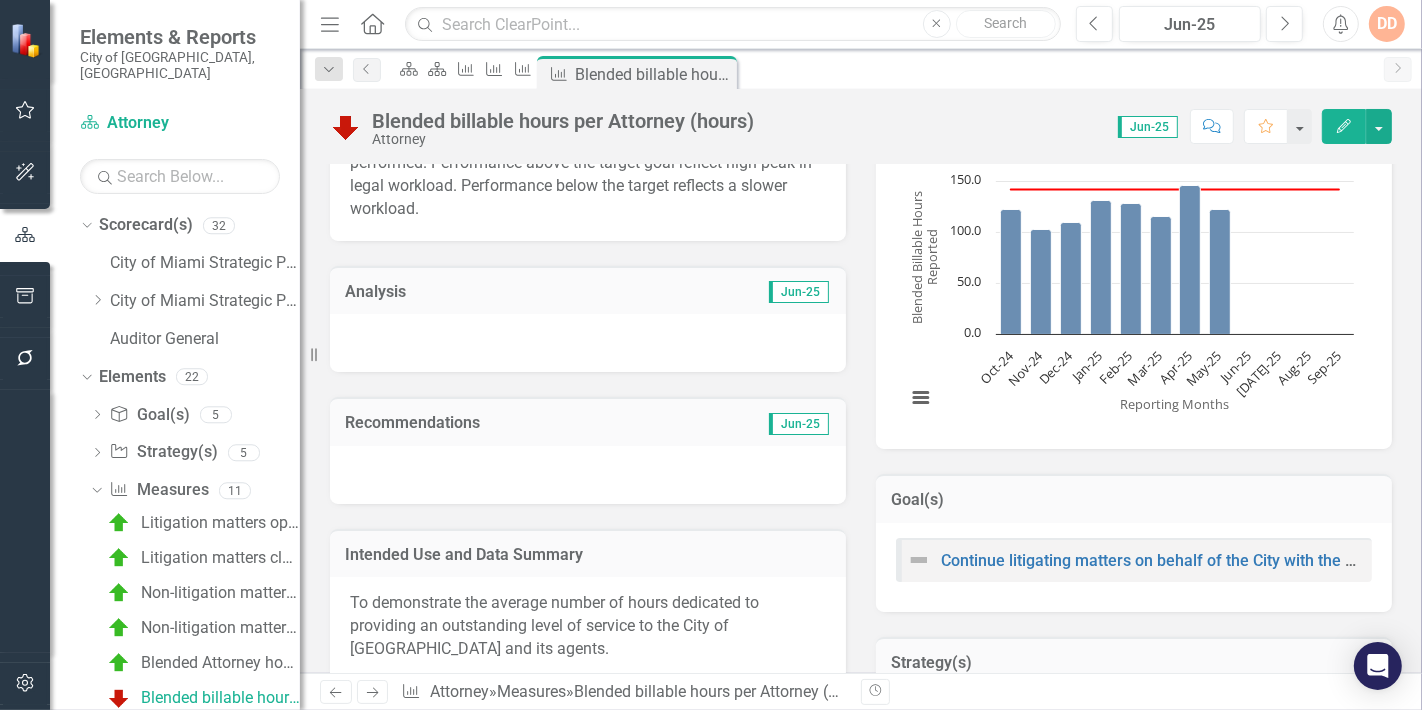 scroll, scrollTop: 444, scrollLeft: 0, axis: vertical 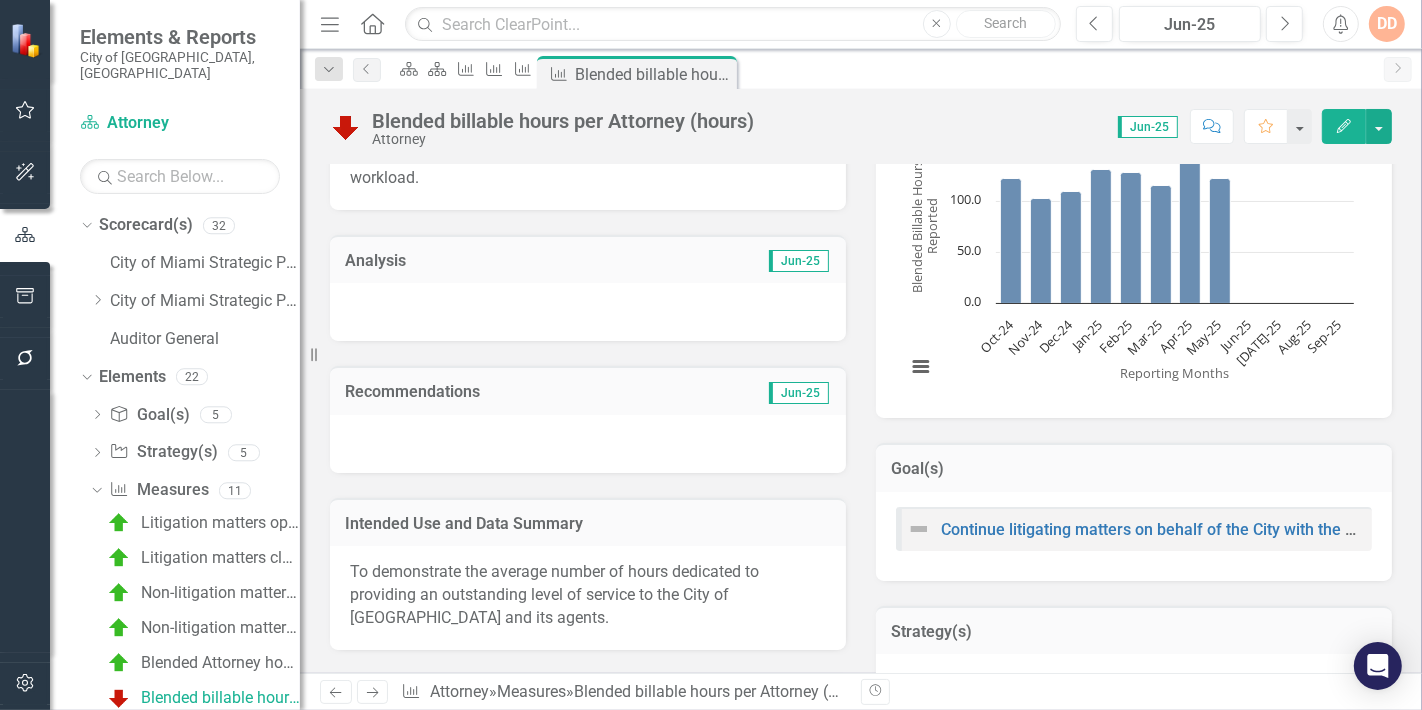 click on "Next" 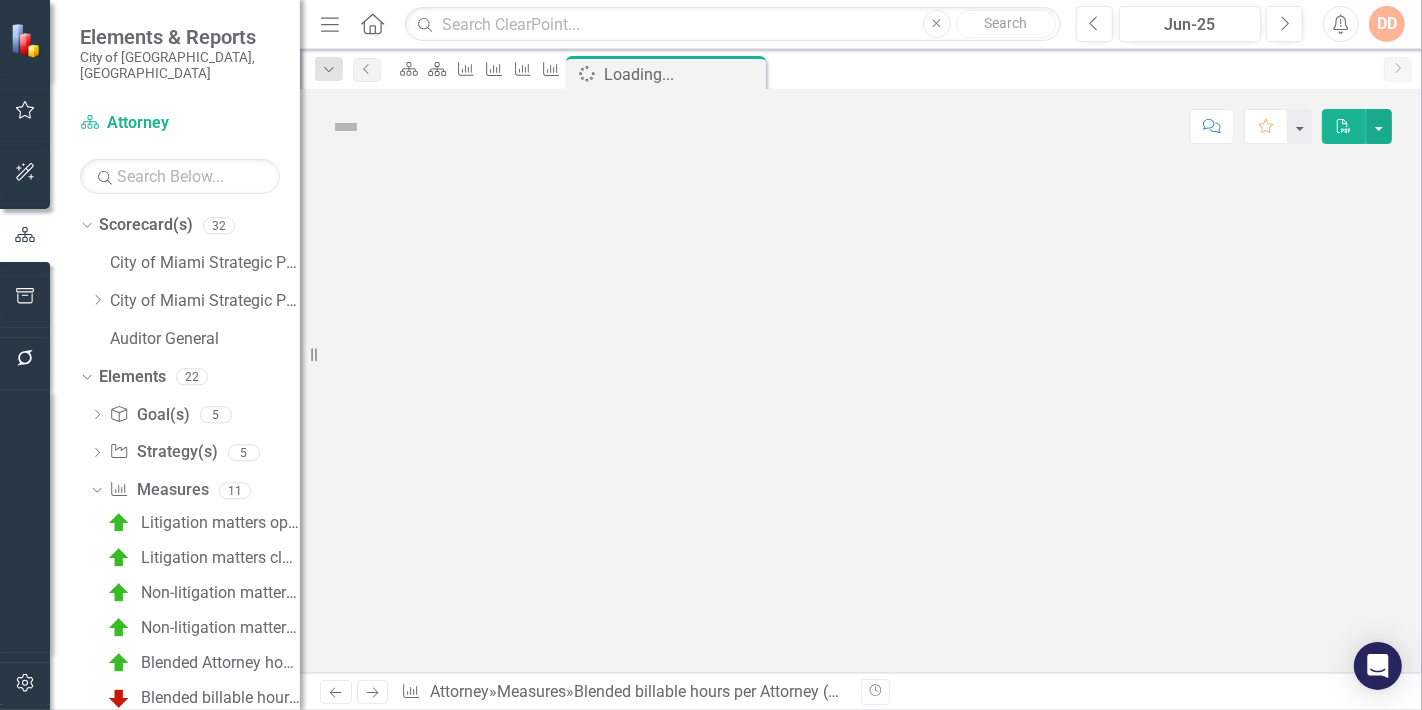 scroll, scrollTop: 21, scrollLeft: 0, axis: vertical 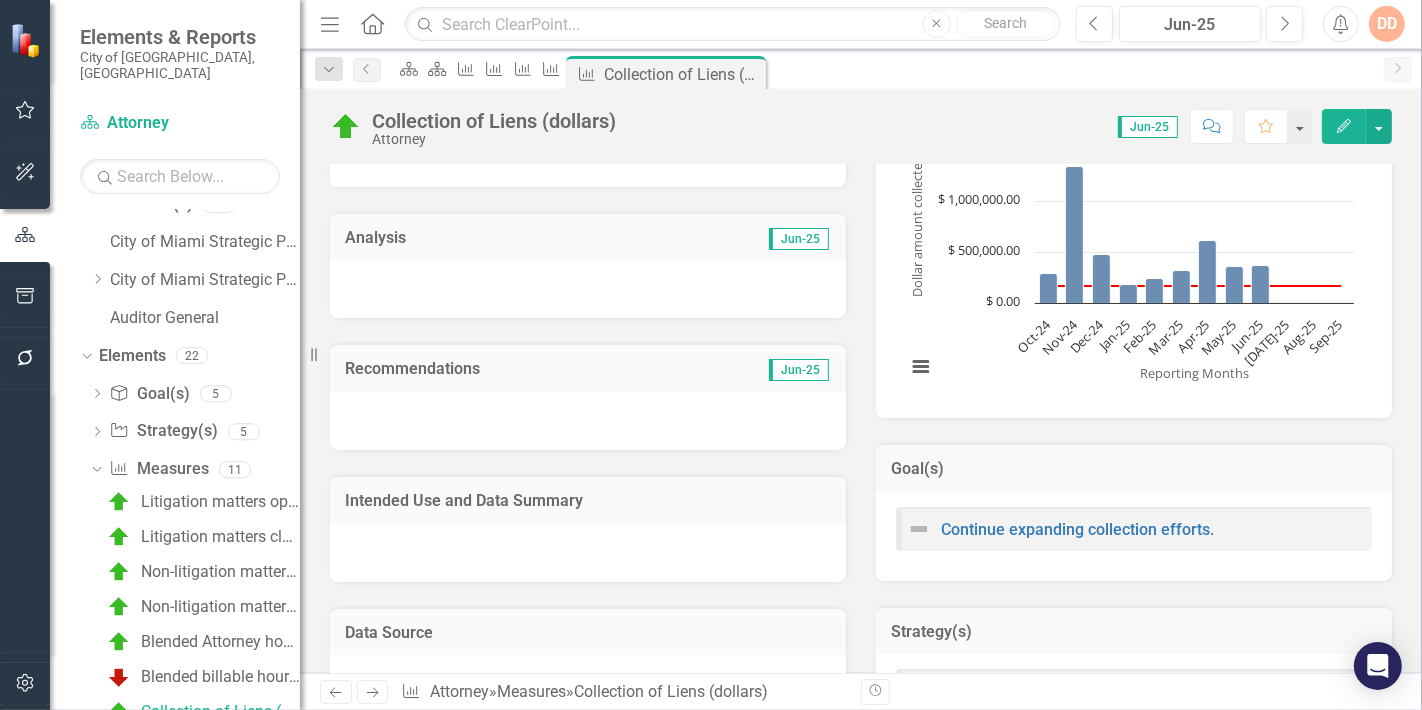 click at bounding box center (588, 553) 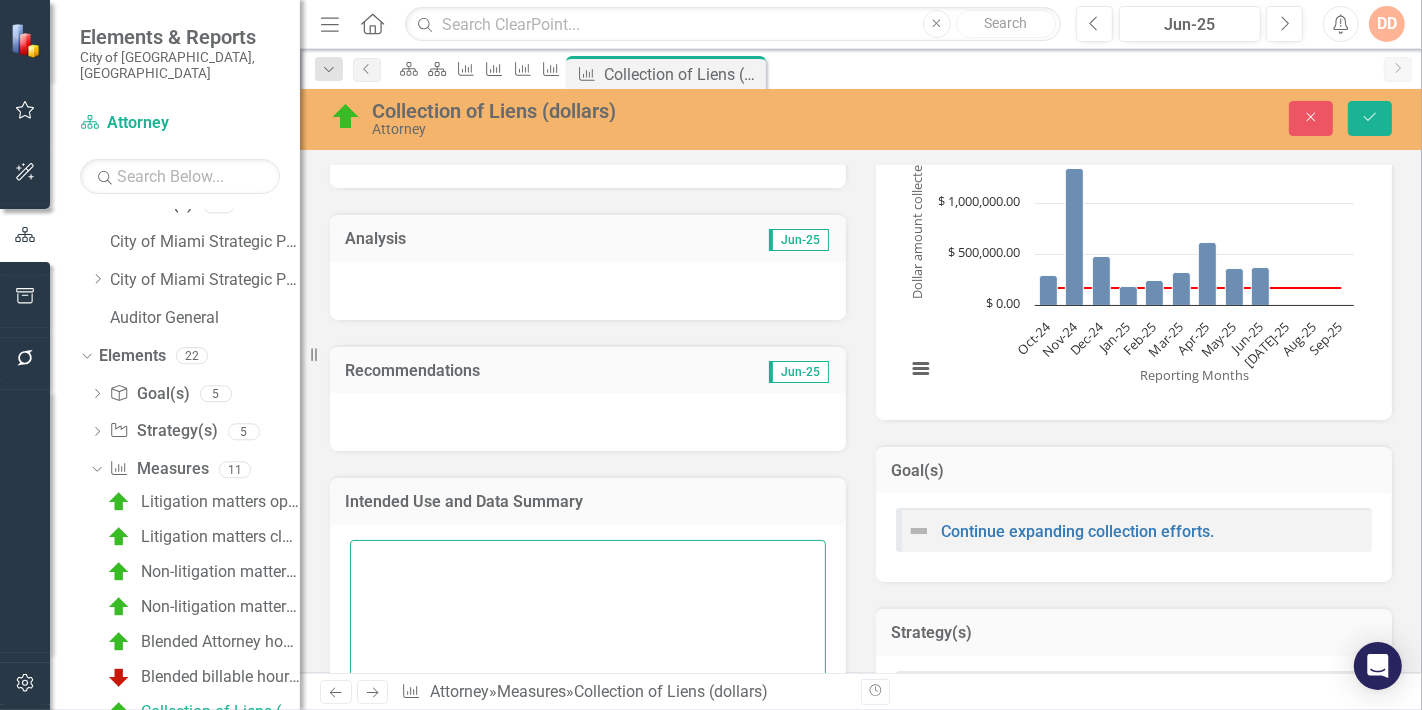 click at bounding box center (588, 661) 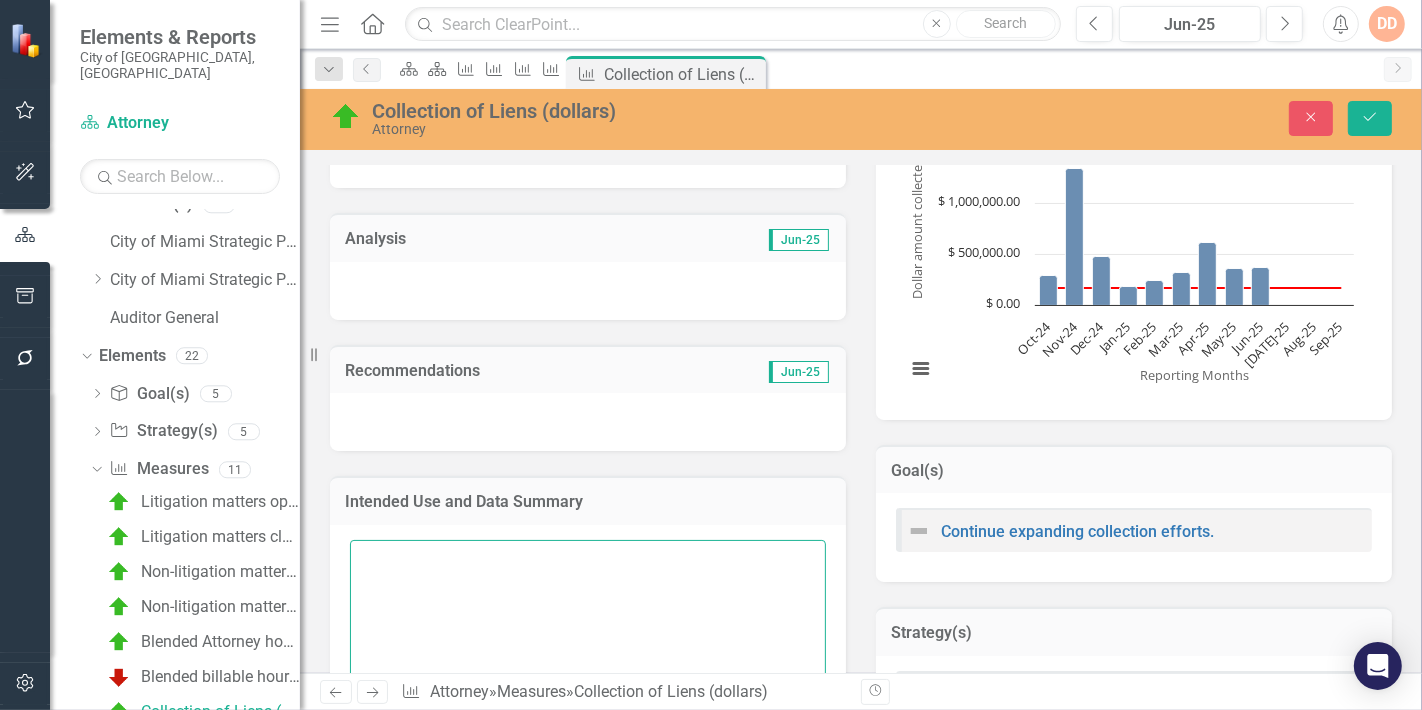 click at bounding box center [588, 661] 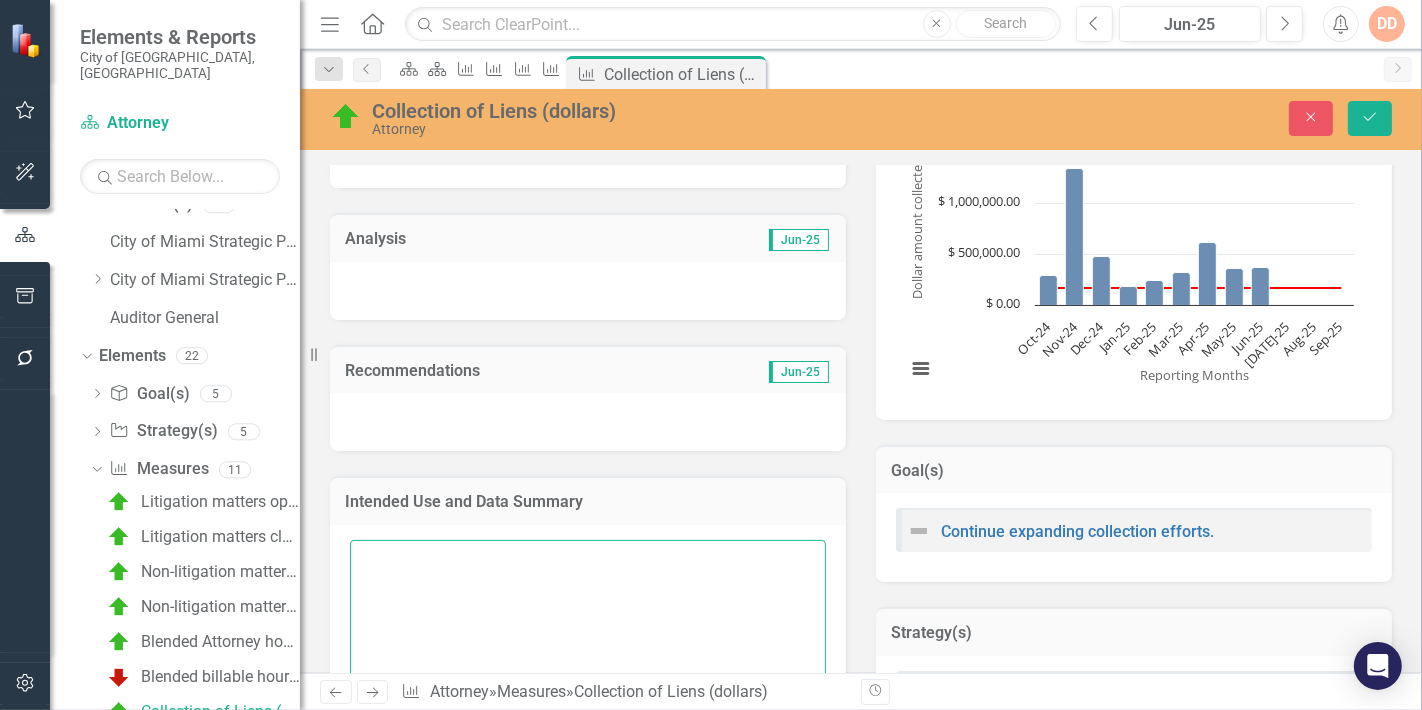 paste on "To show the month-to-month collection efforts in recuperating moneys owed to the City of Miami and its agents." 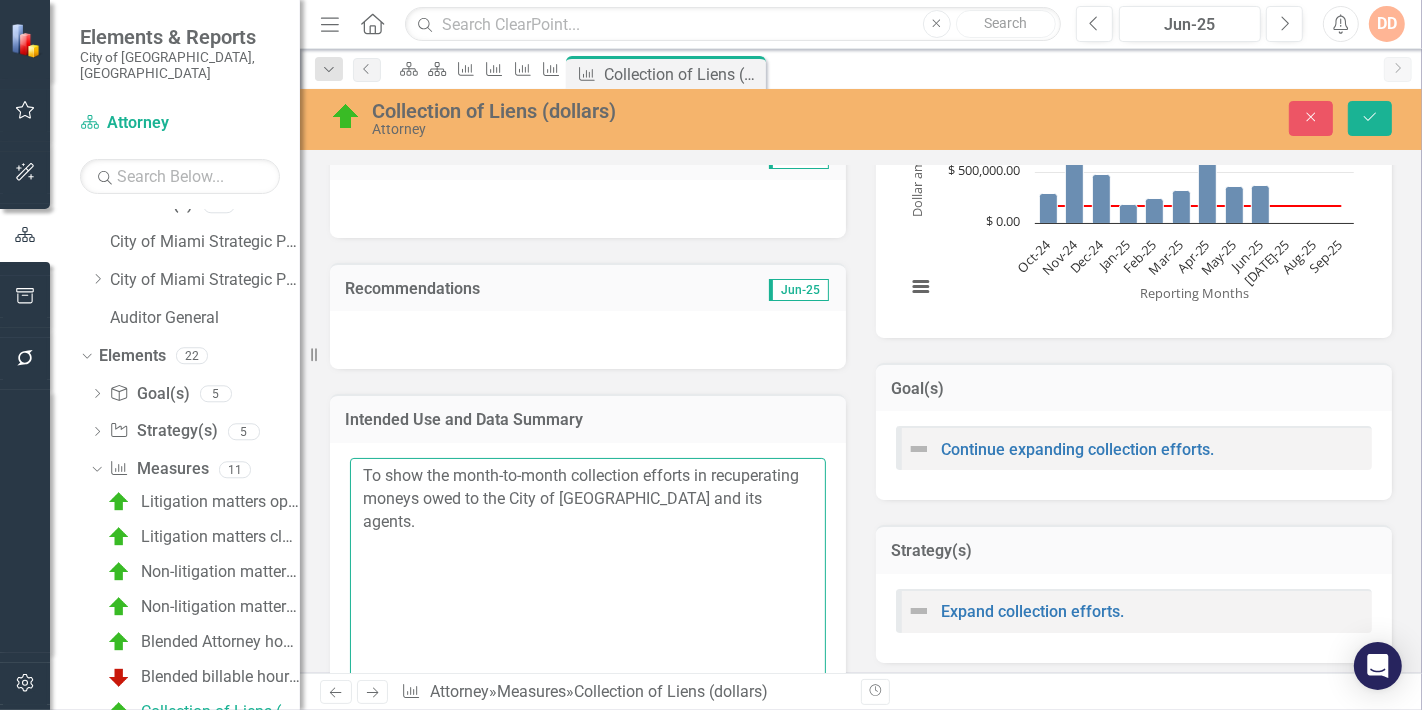 scroll, scrollTop: 555, scrollLeft: 0, axis: vertical 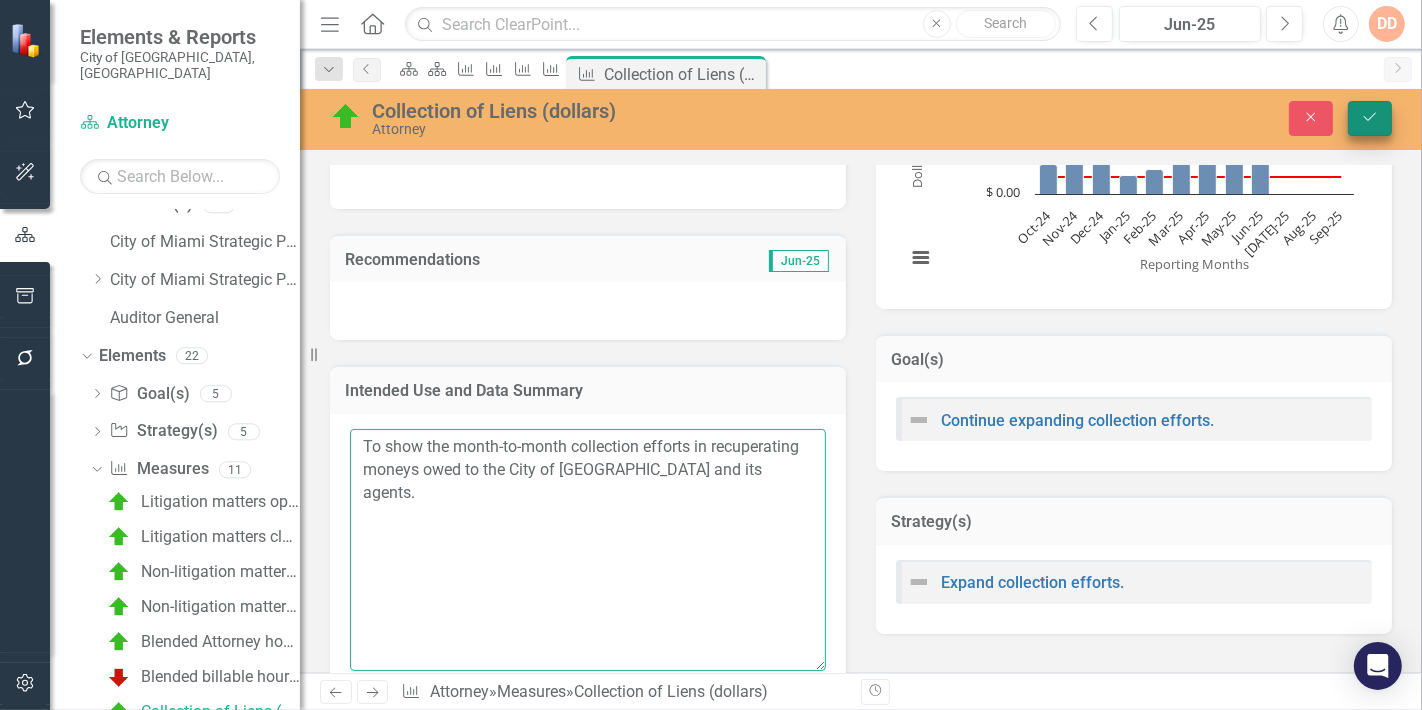type on "To show the month-to-month collection efforts in recuperating moneys owed to the City of Miami and its agents." 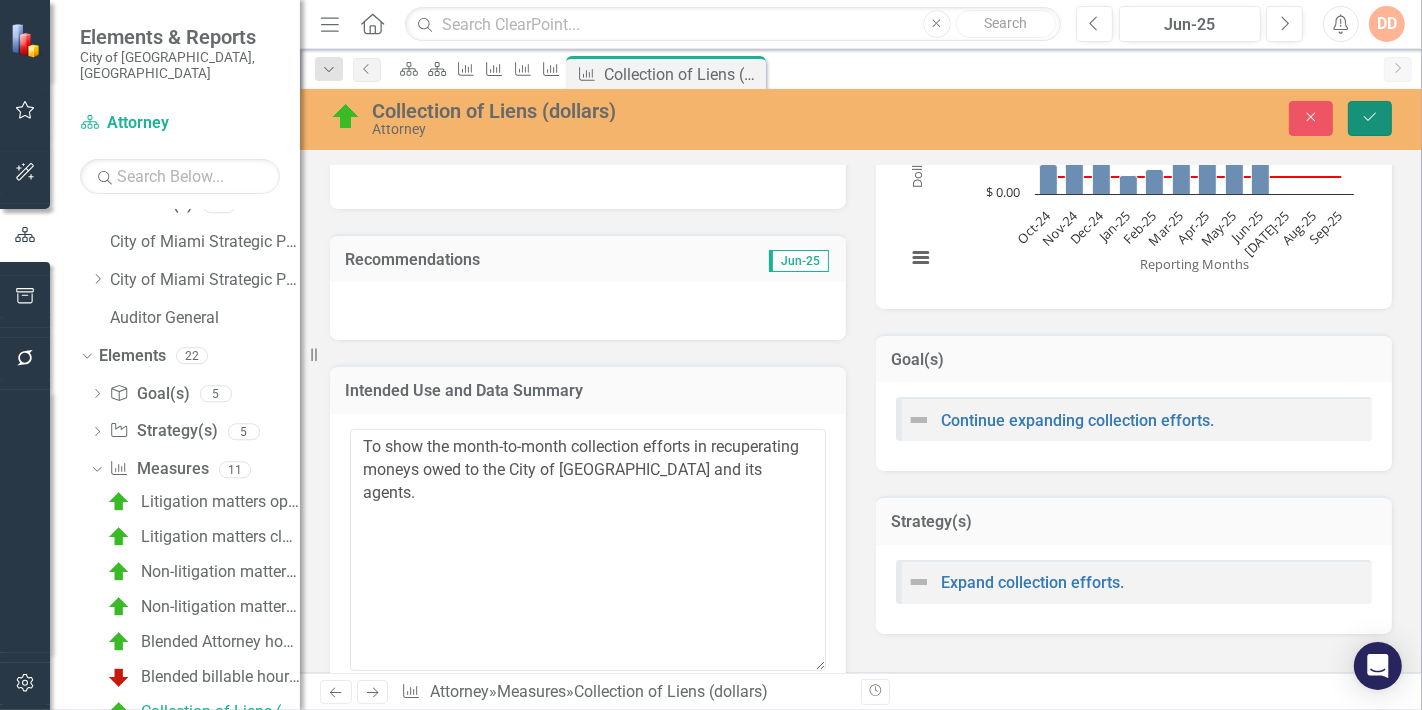 click 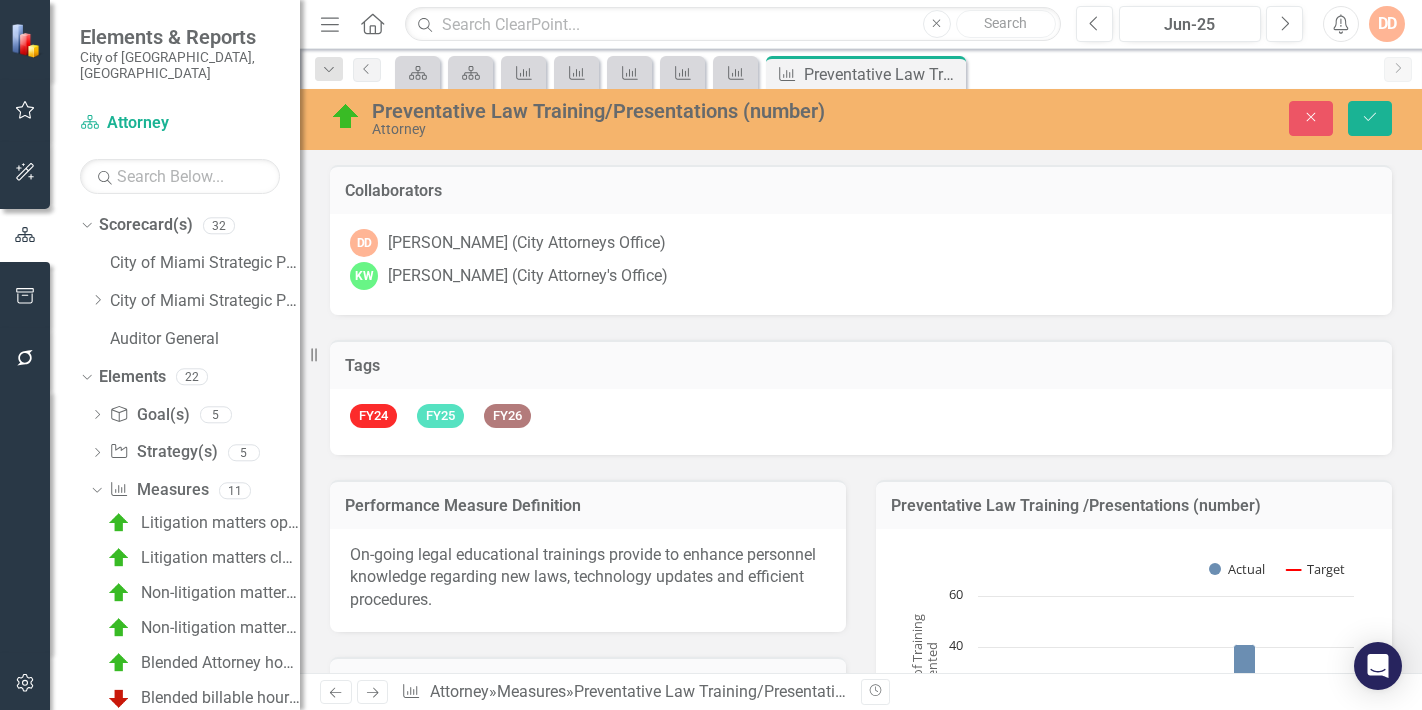 scroll, scrollTop: 0, scrollLeft: 0, axis: both 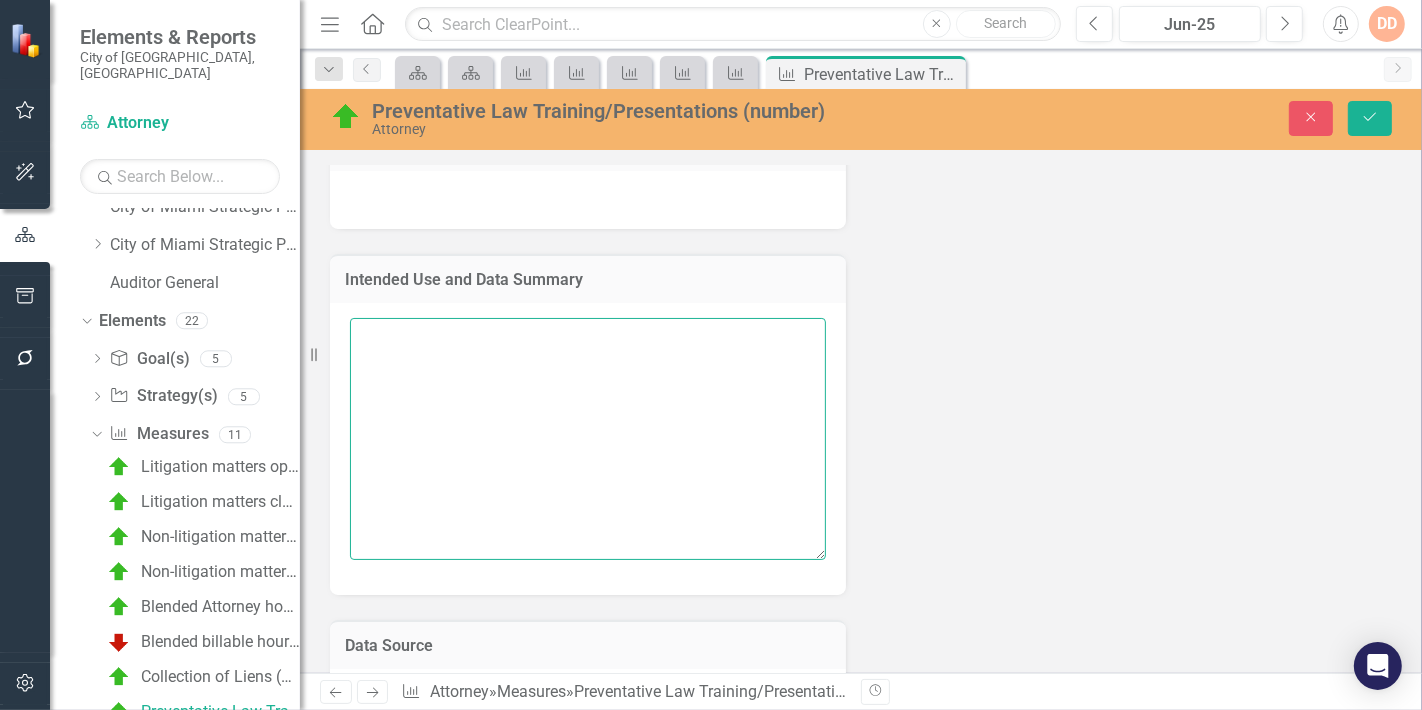 paste on "To account for how involved the Office of the City Attorney is in the effort to reduce potential risks or negative outcomes by equipping individuals with the knowledge, skills, and awareness of the legal and technological updates to avoid problems before they occur." 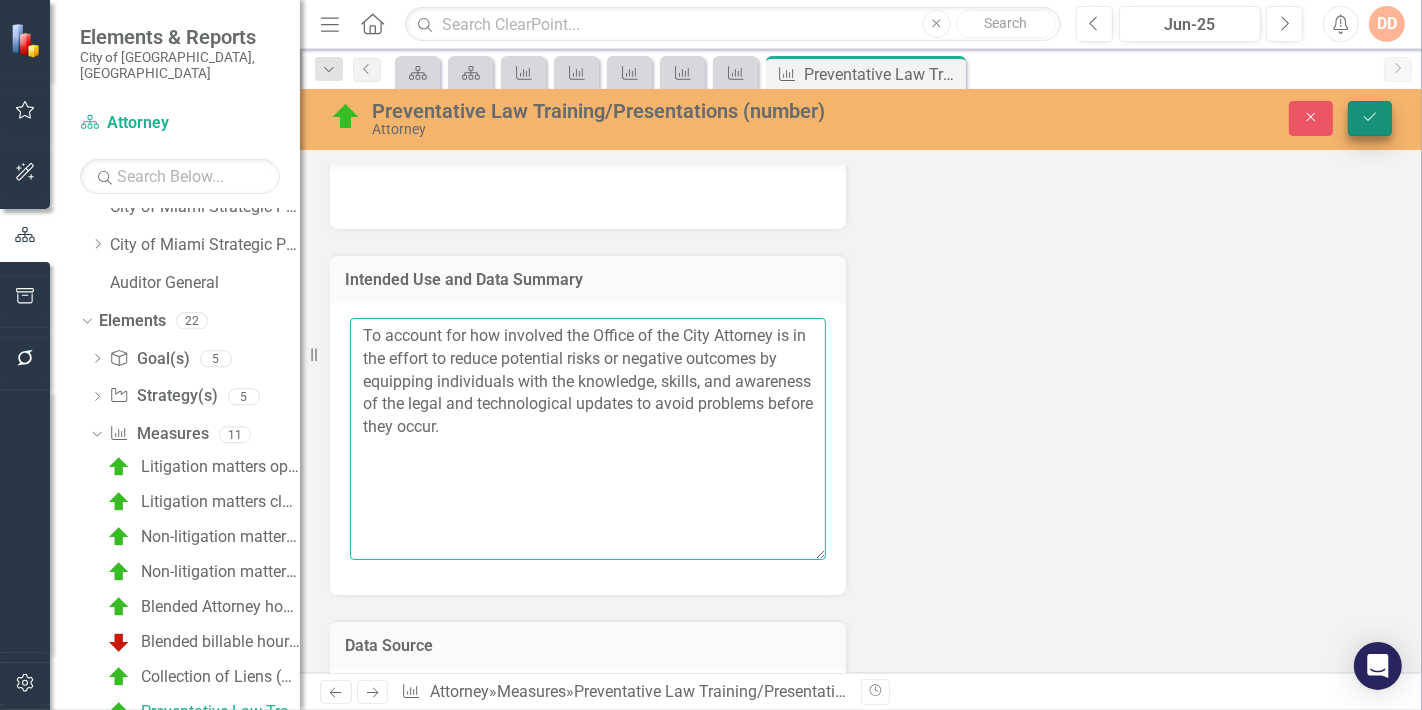 type on "To account for how involved the Office of the City Attorney is in the effort to reduce potential risks or negative outcomes by equipping individuals with the knowledge, skills, and awareness of the legal and technological updates to avoid problems before they occur." 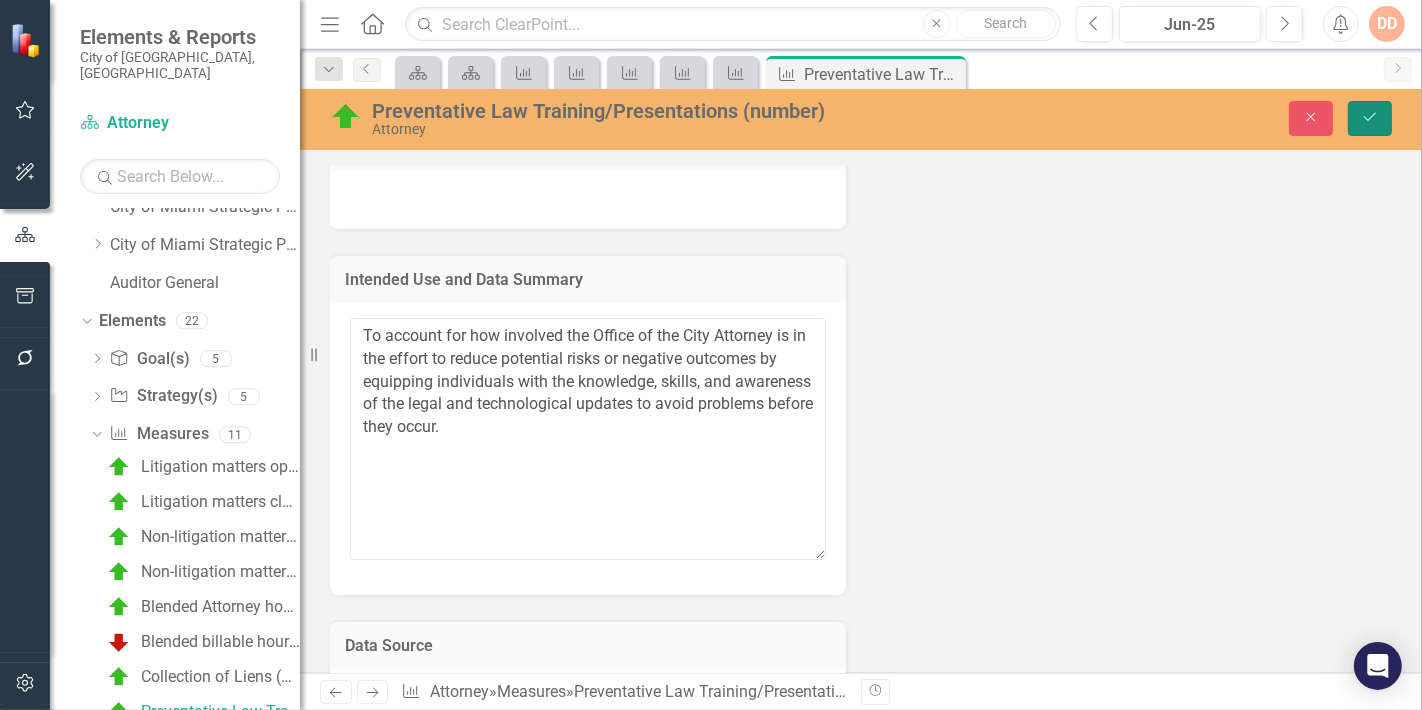 click on "Save" 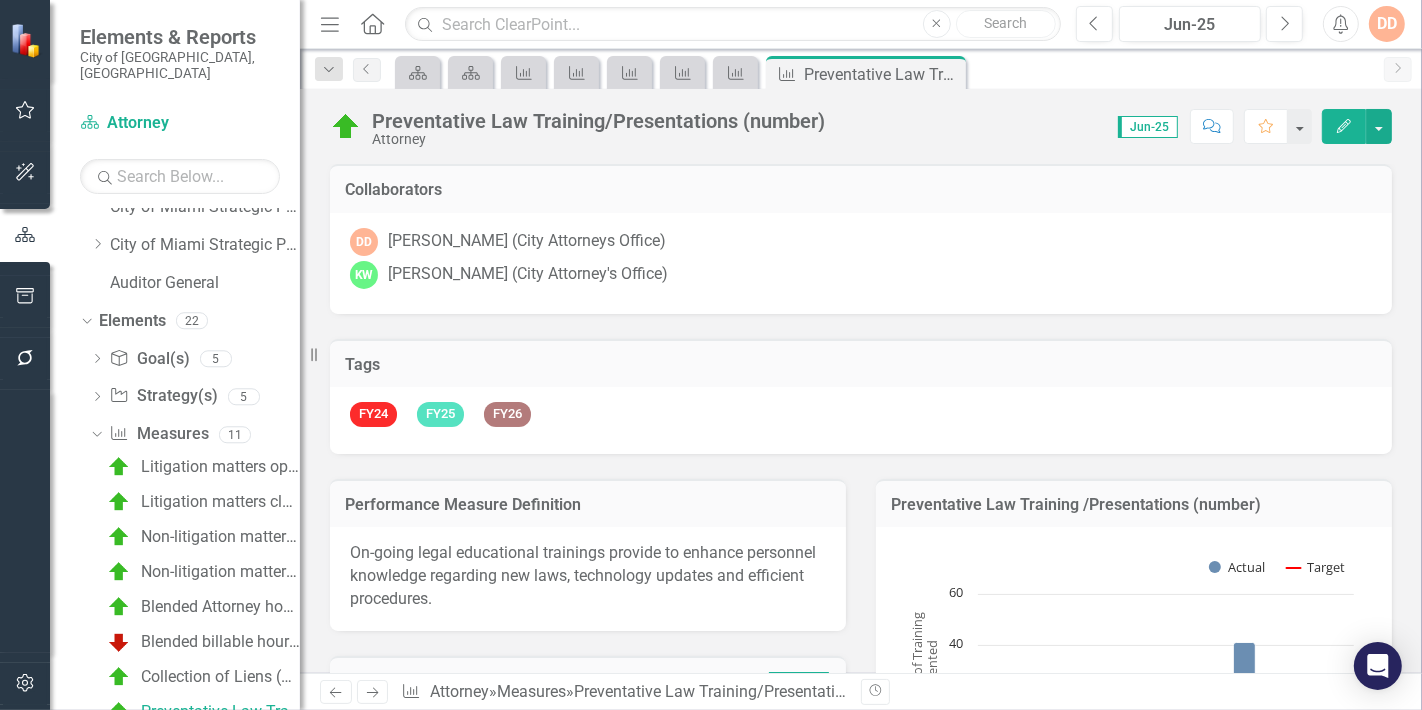 click on "Next" 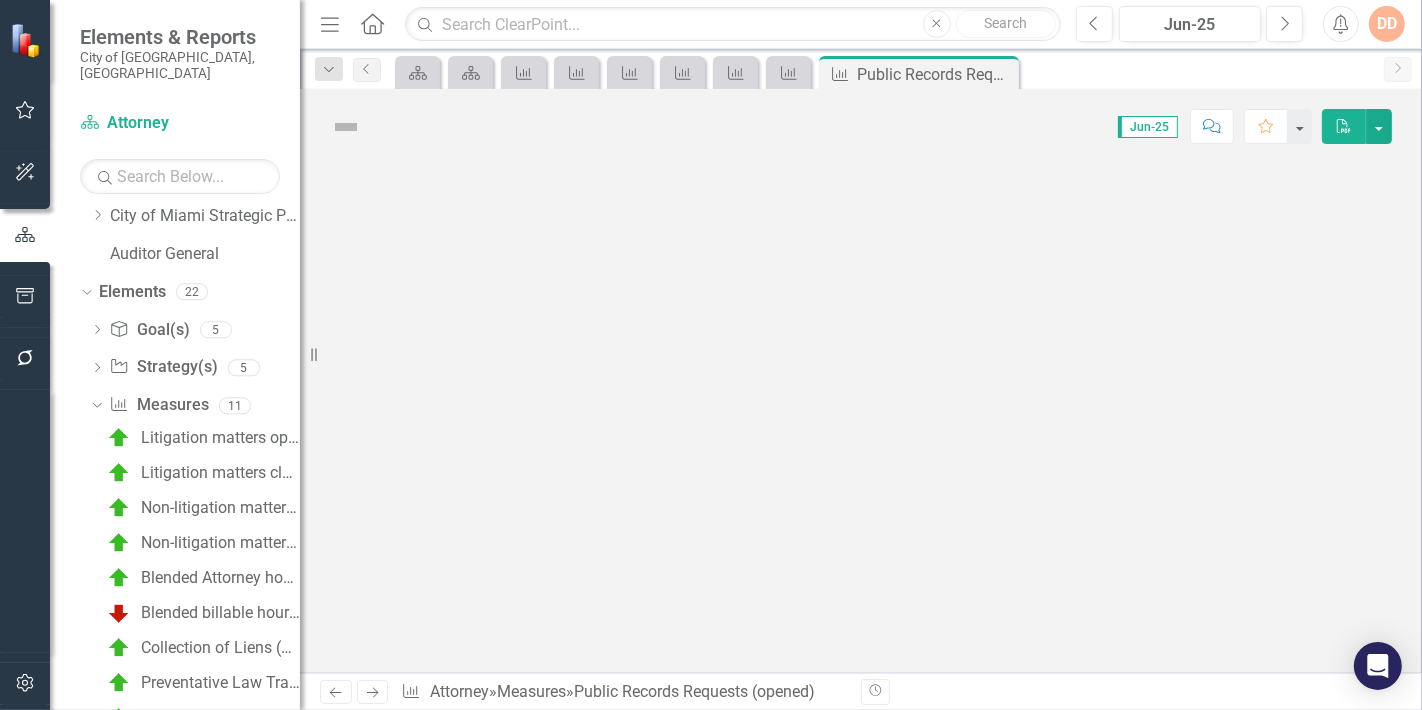 scroll, scrollTop: 91, scrollLeft: 0, axis: vertical 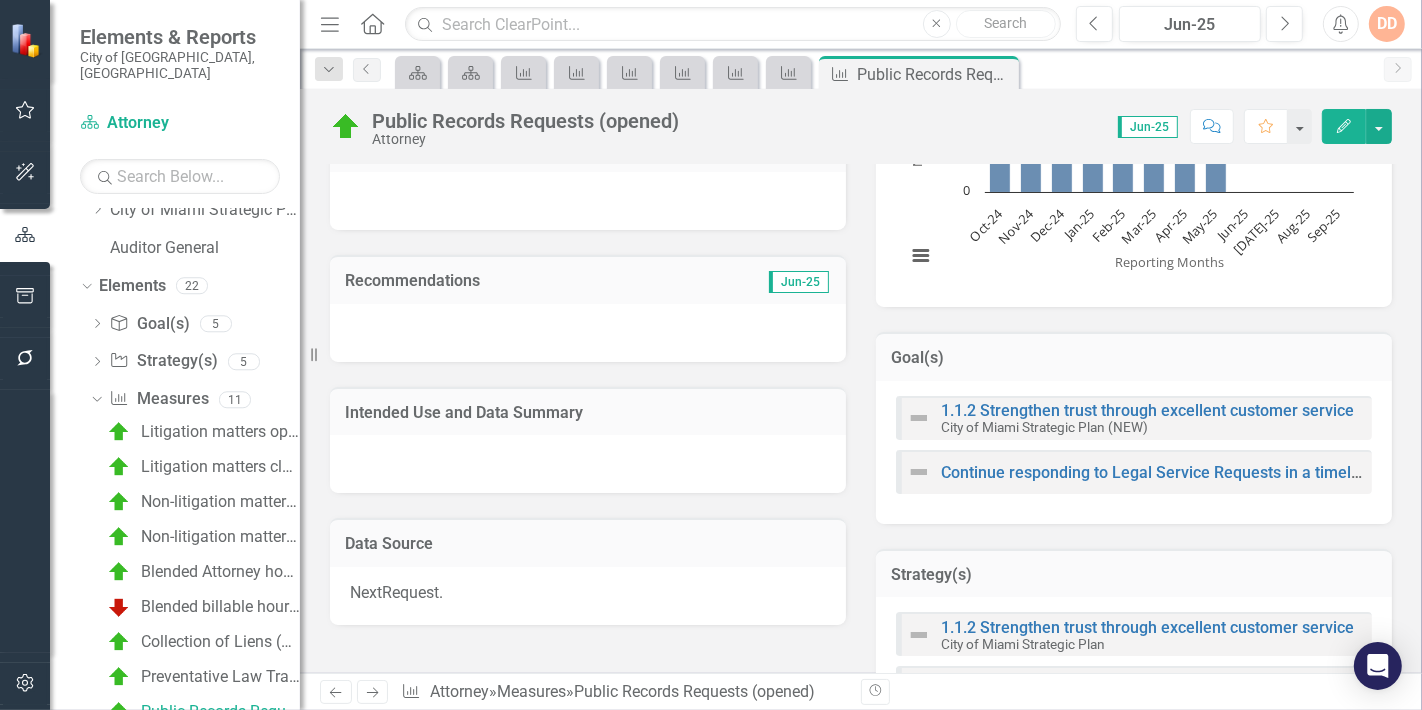 click at bounding box center (588, 464) 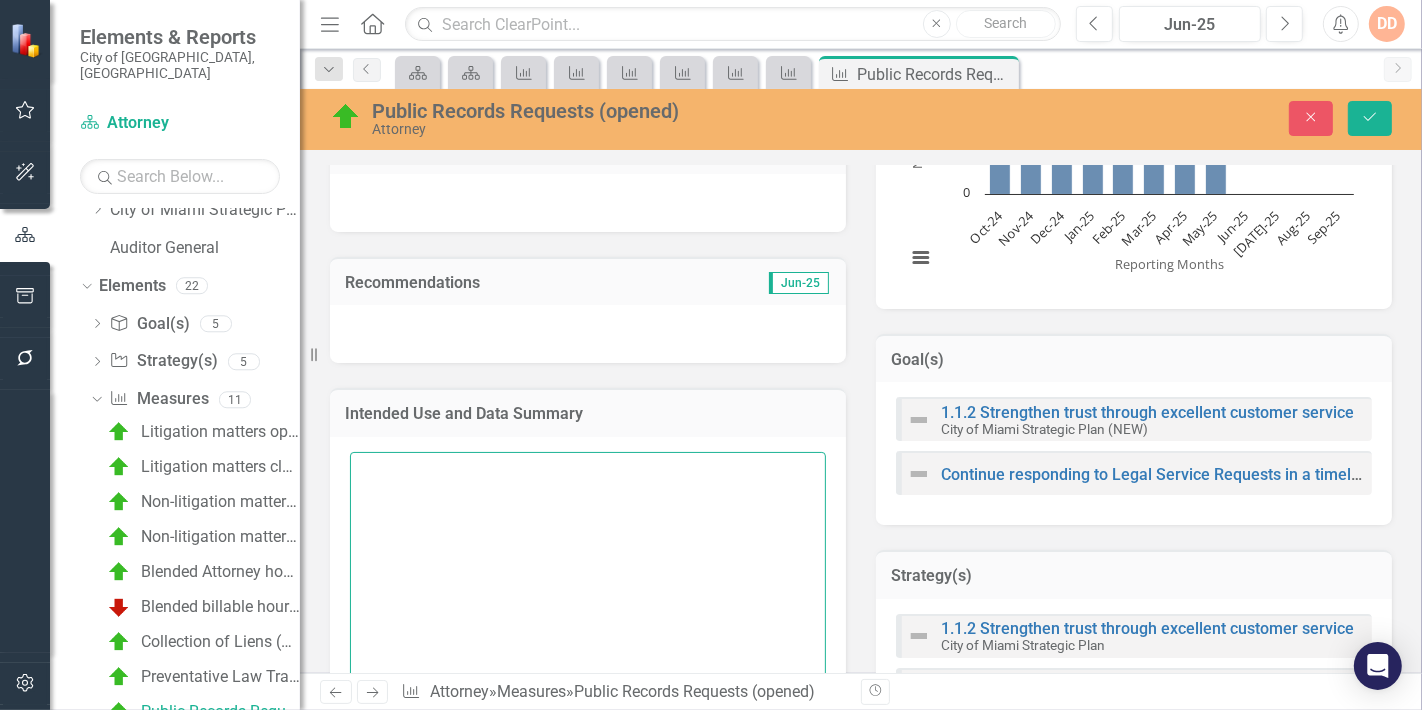click at bounding box center [588, 573] 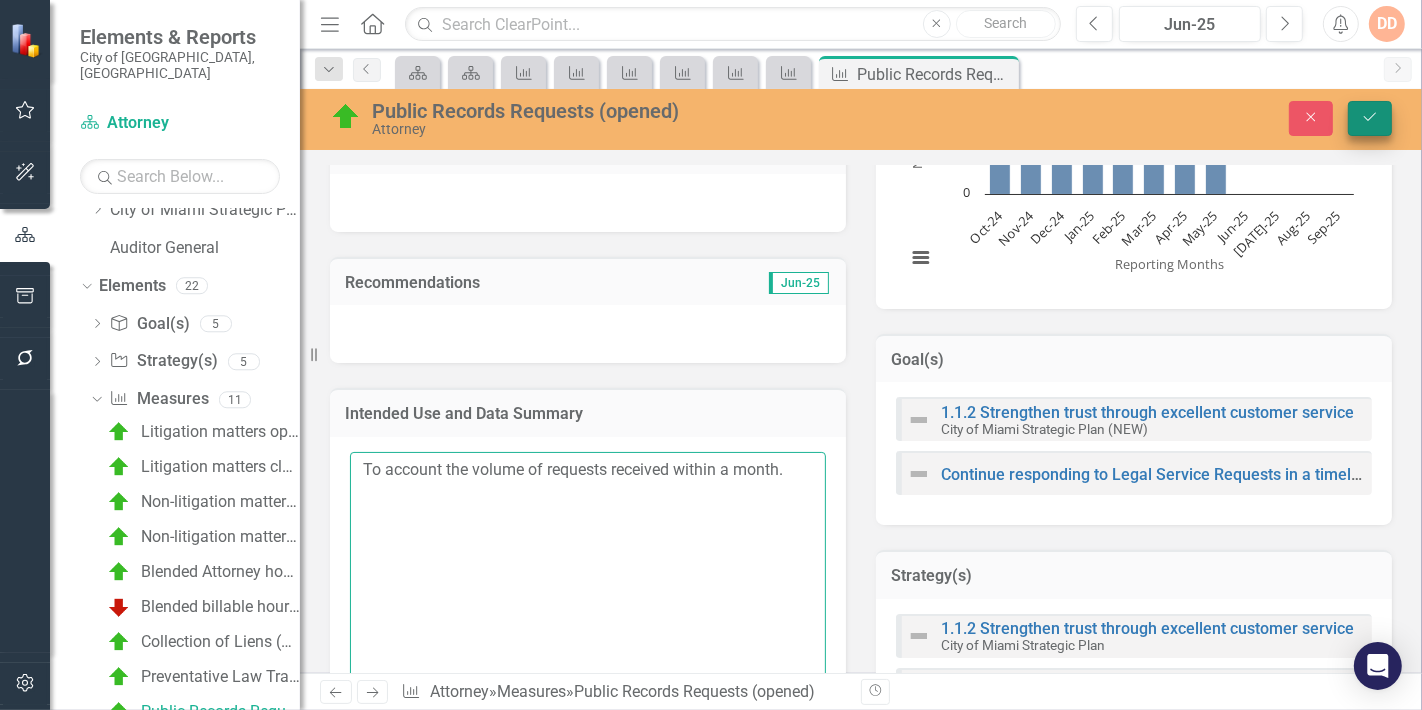 type on "To account the volume of requests received within a month." 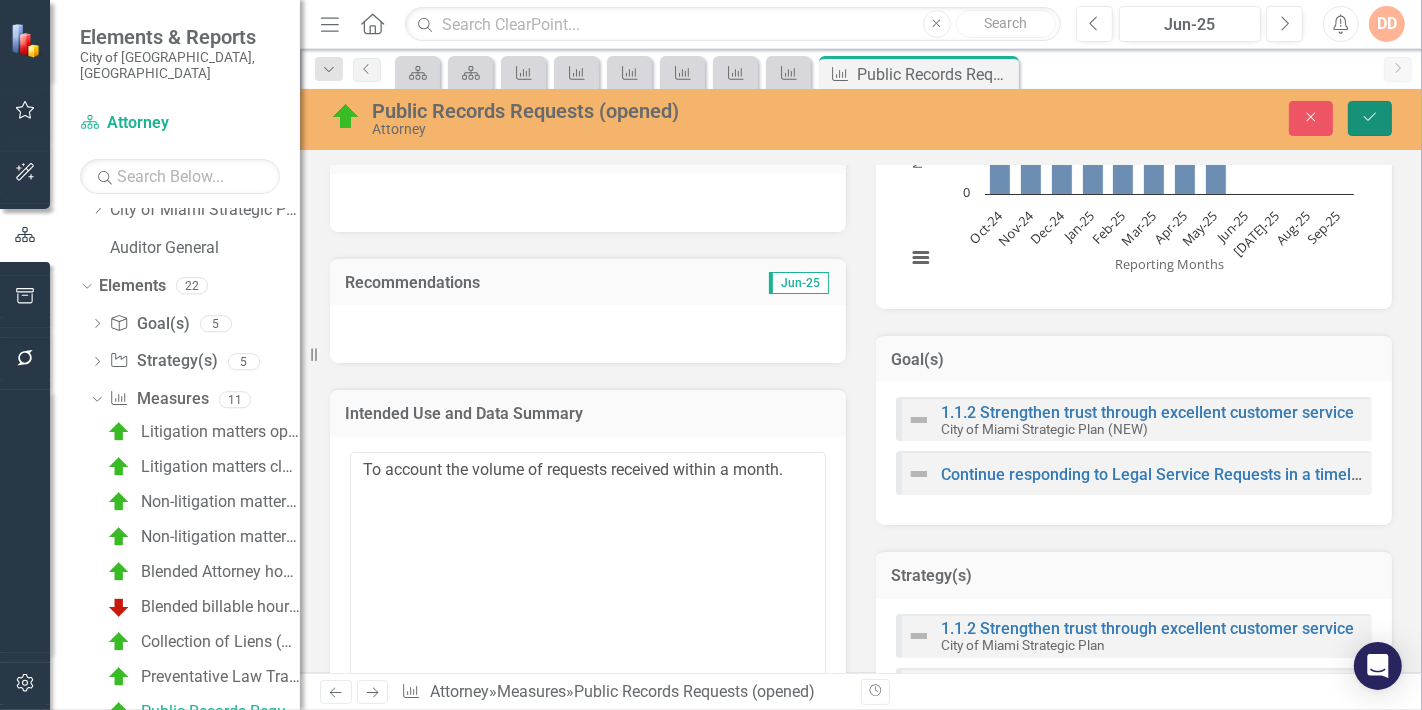 click on "Save" 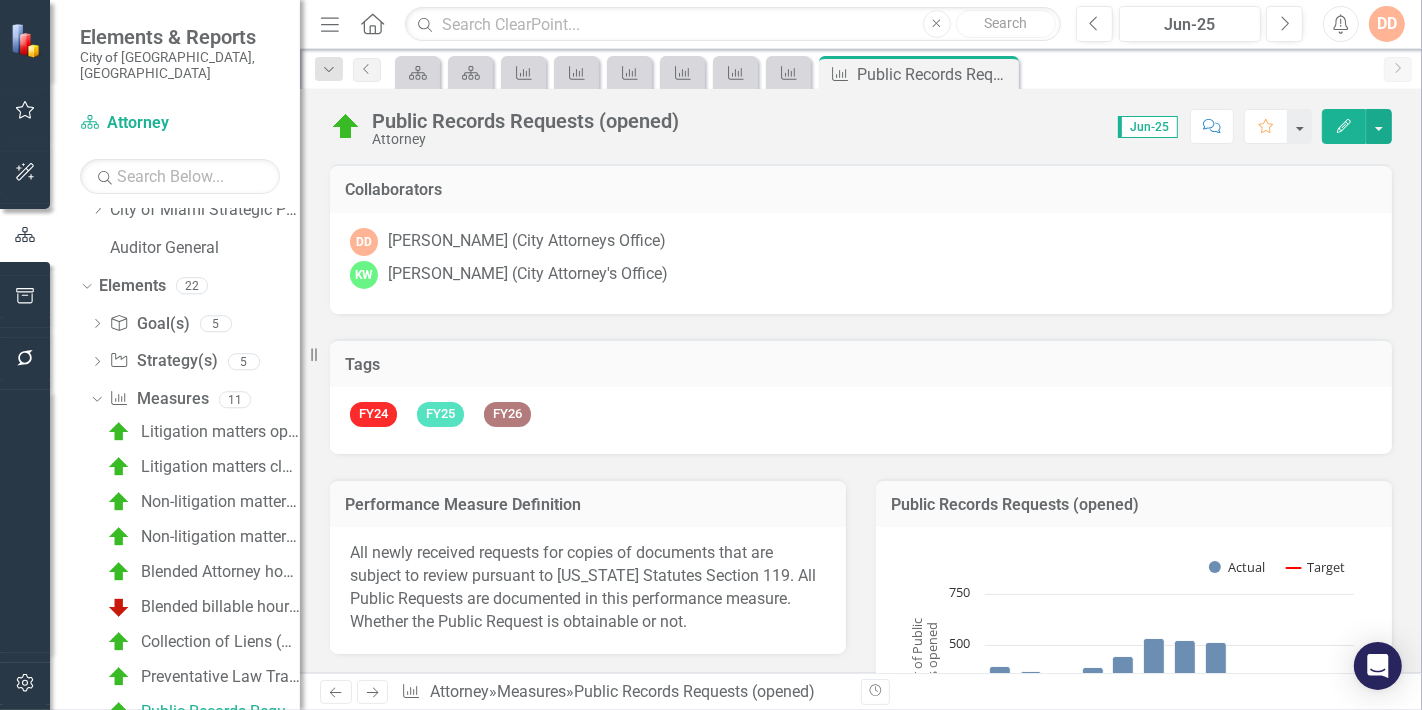 click on "Next" 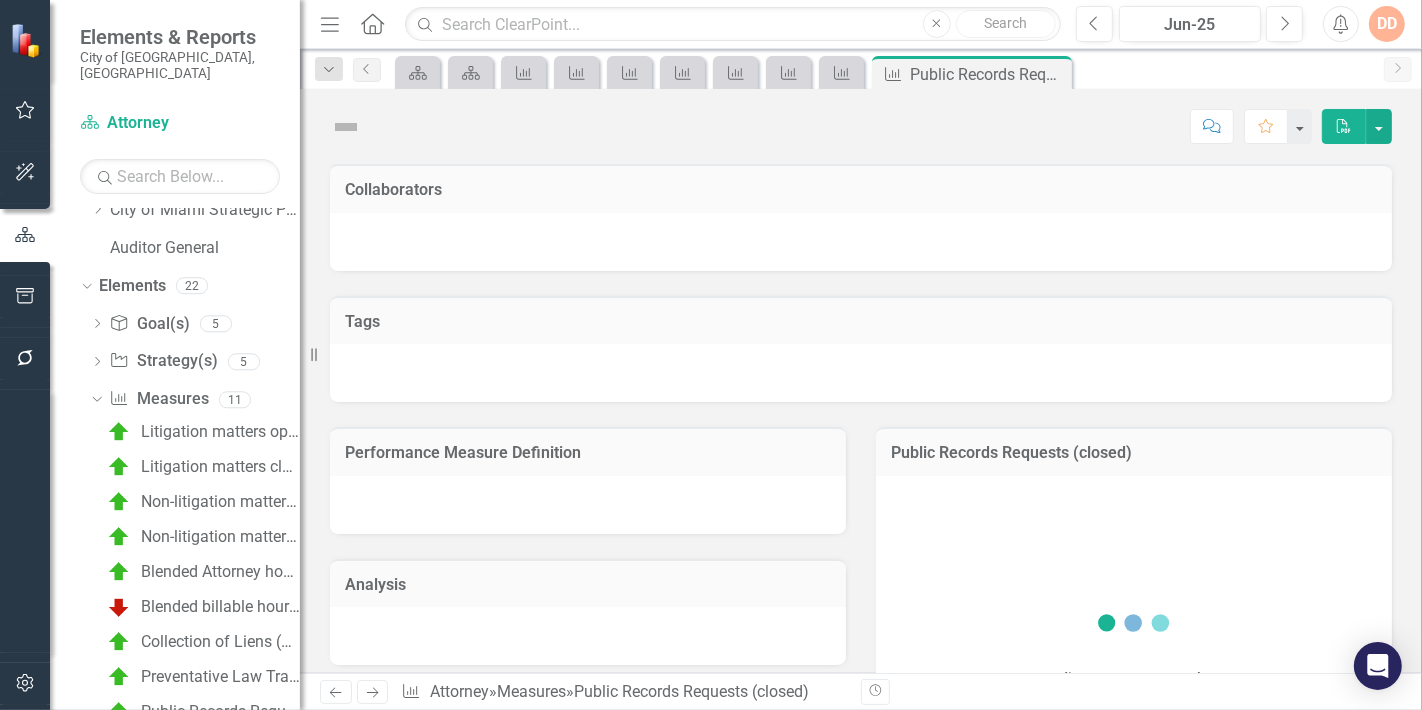scroll, scrollTop: 126, scrollLeft: 0, axis: vertical 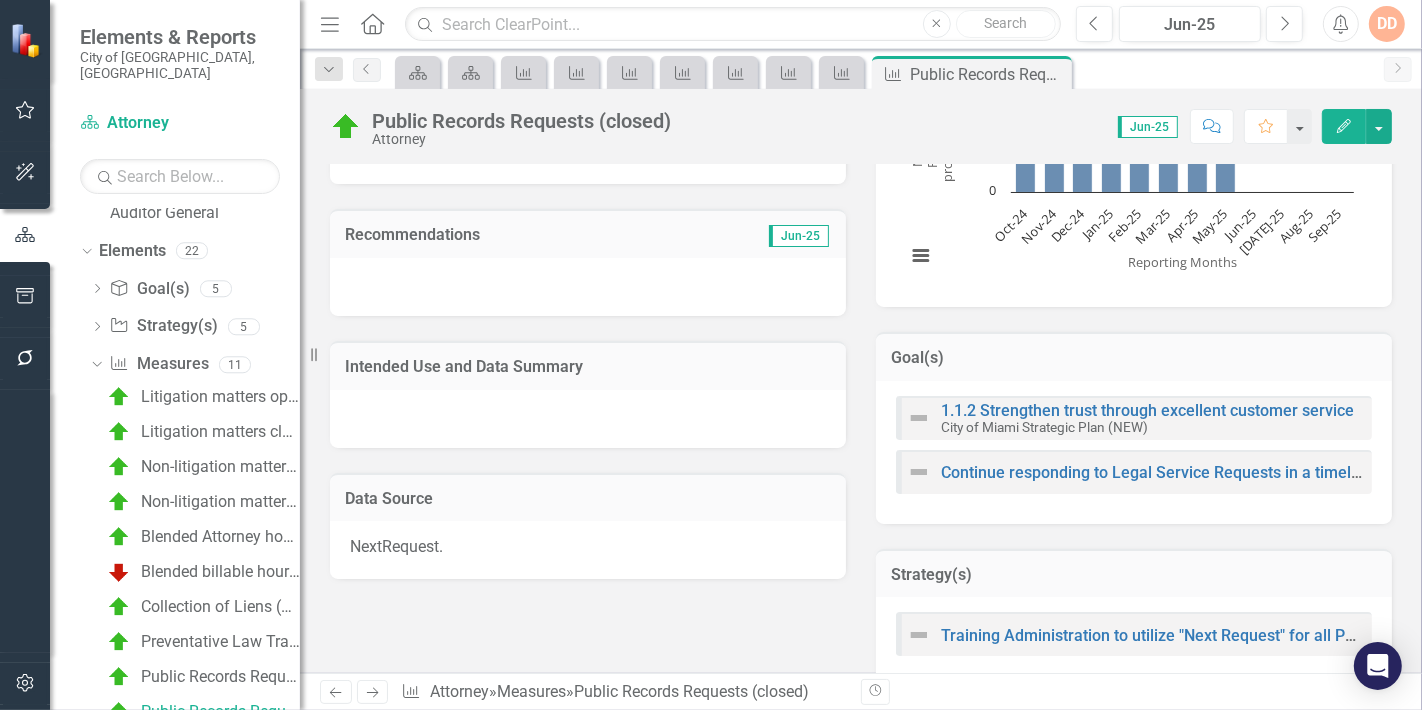 click at bounding box center (588, 419) 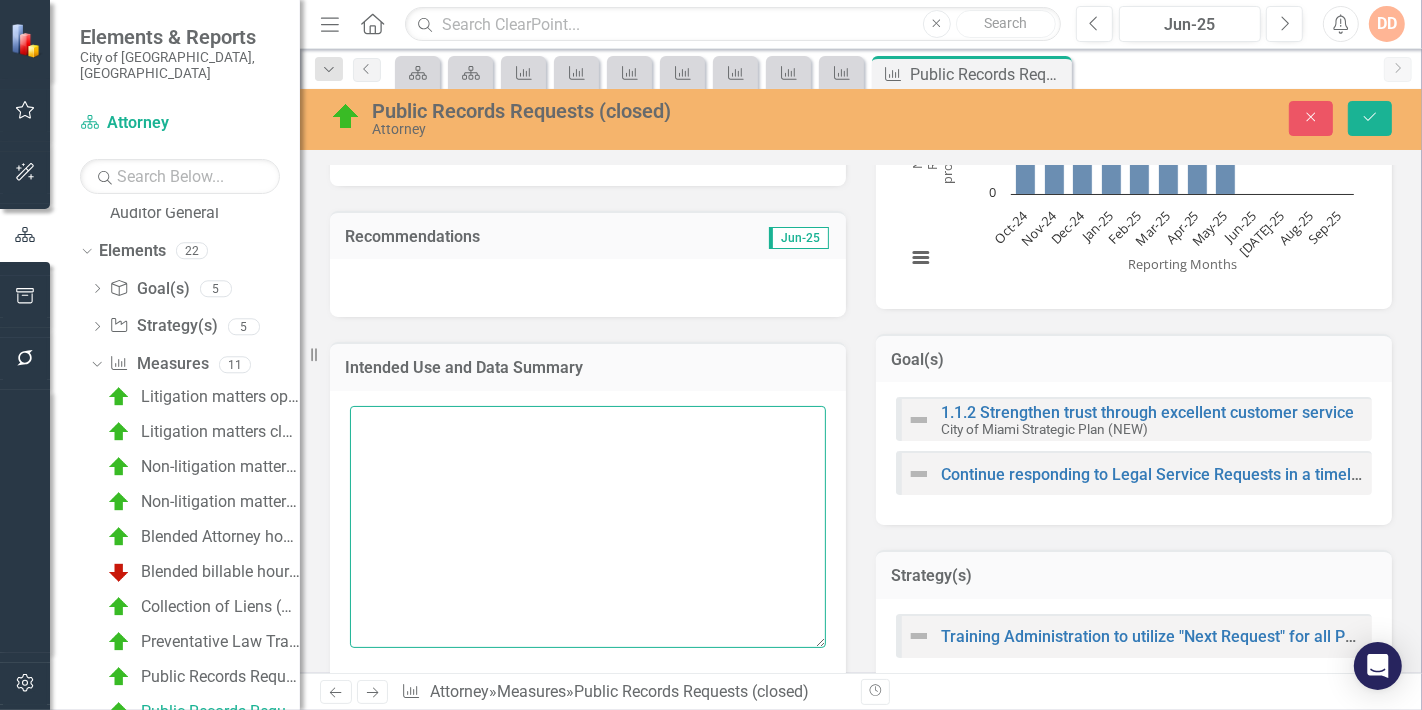 click at bounding box center (588, 527) 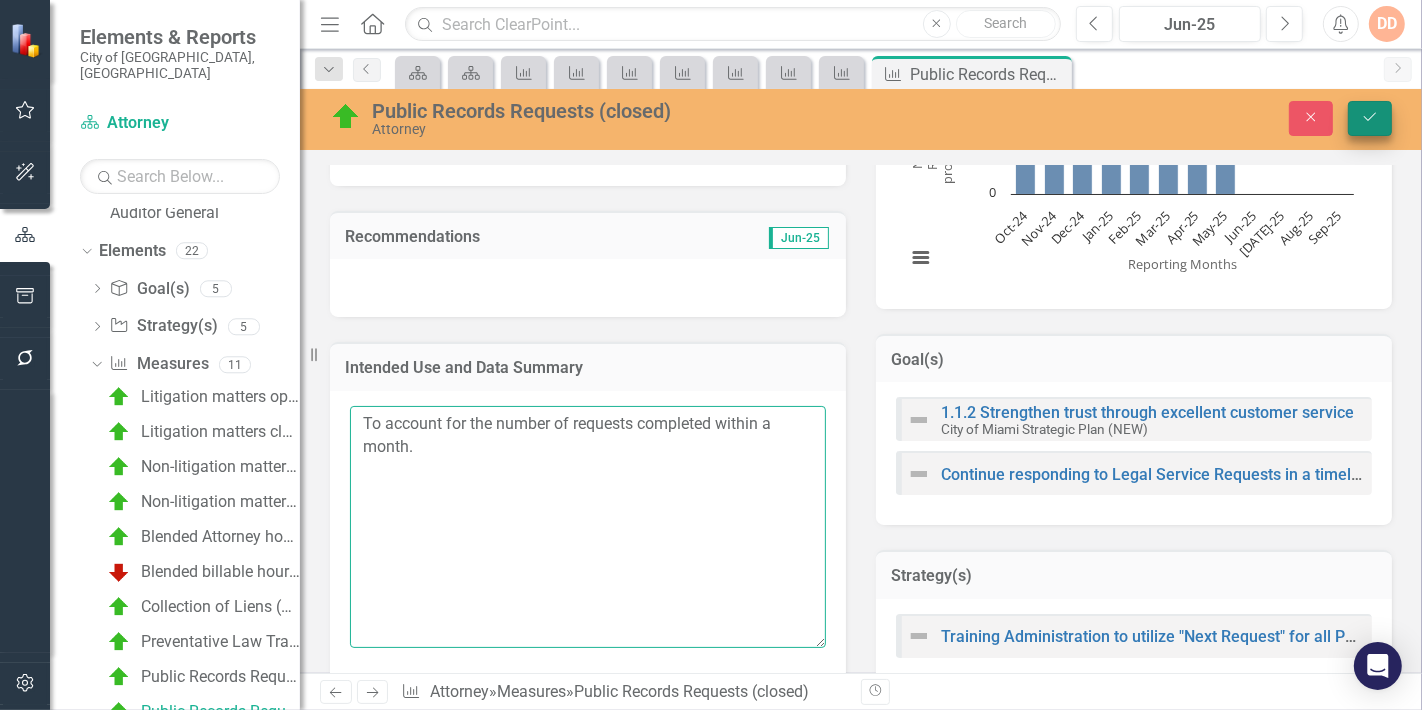 type on "To account for the number of requests completed within a month." 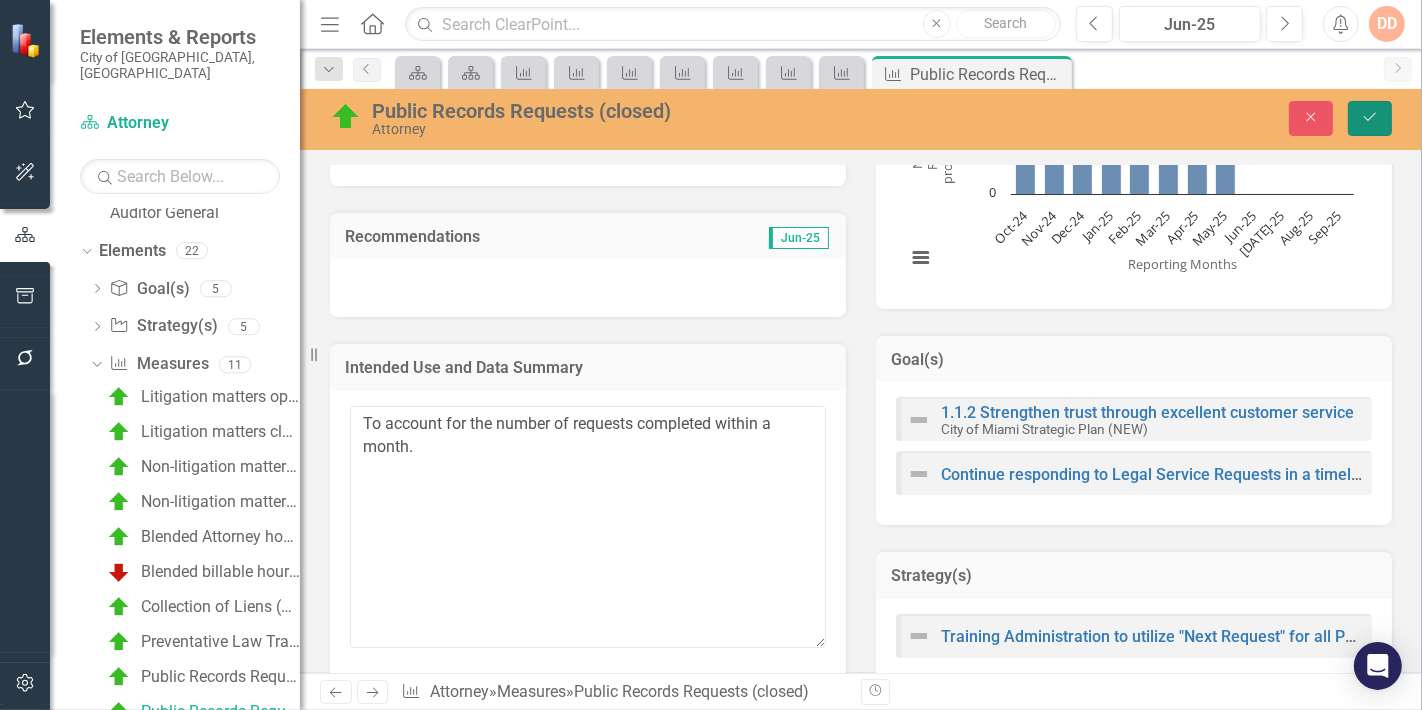 click on "Save" at bounding box center (1370, 118) 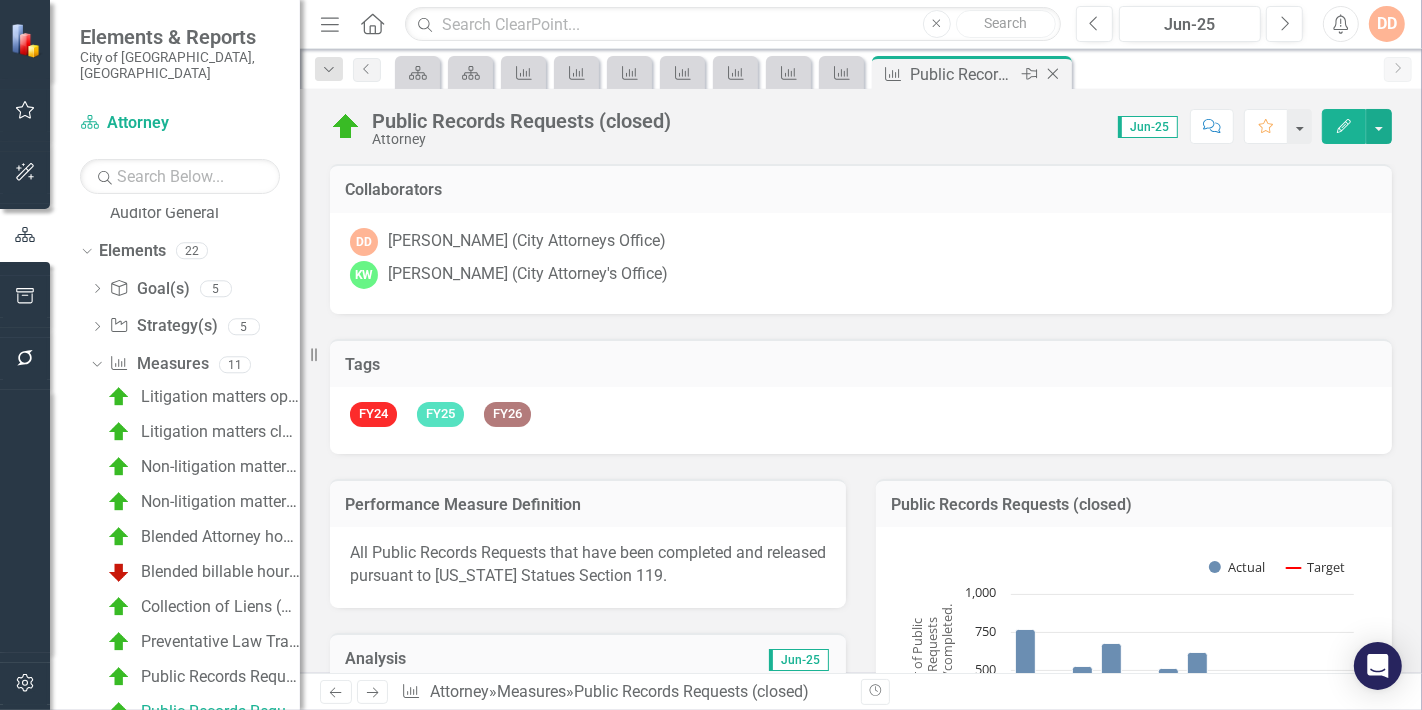 click on "Close" 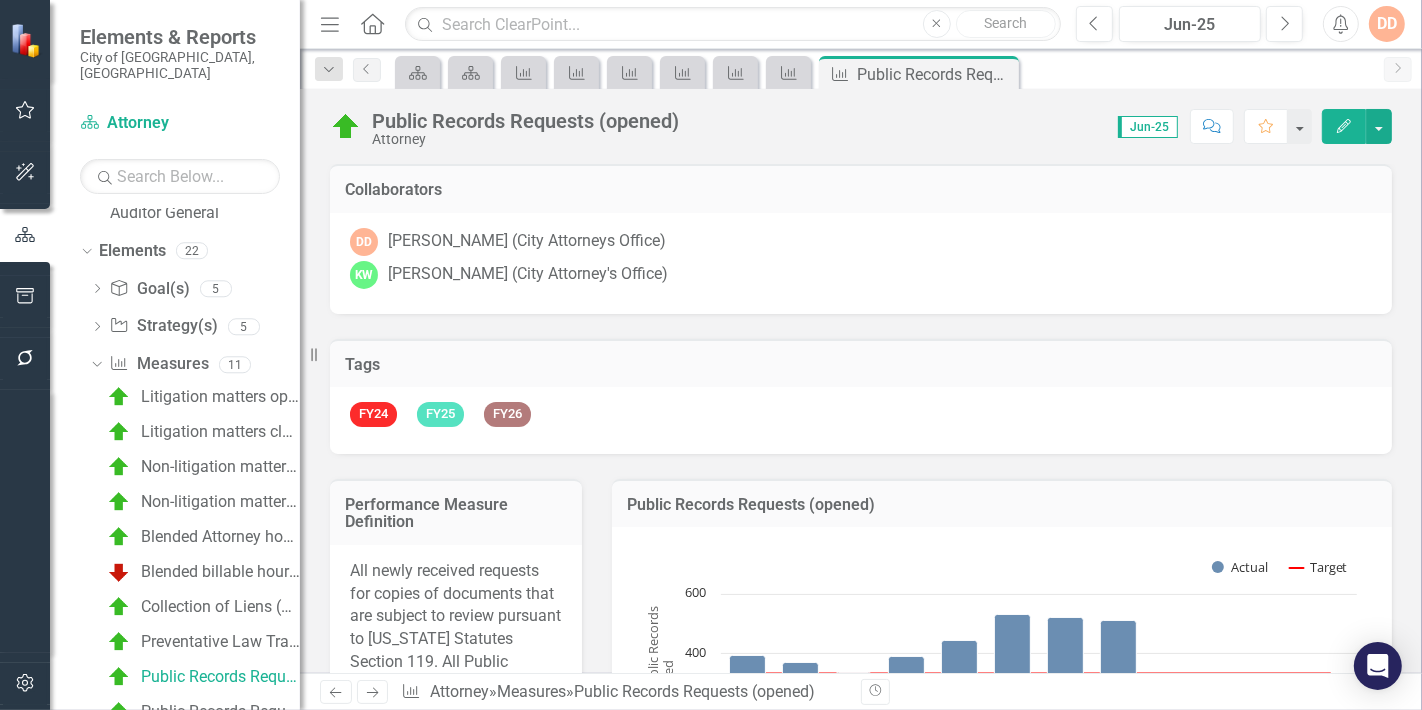 scroll, scrollTop: 91, scrollLeft: 0, axis: vertical 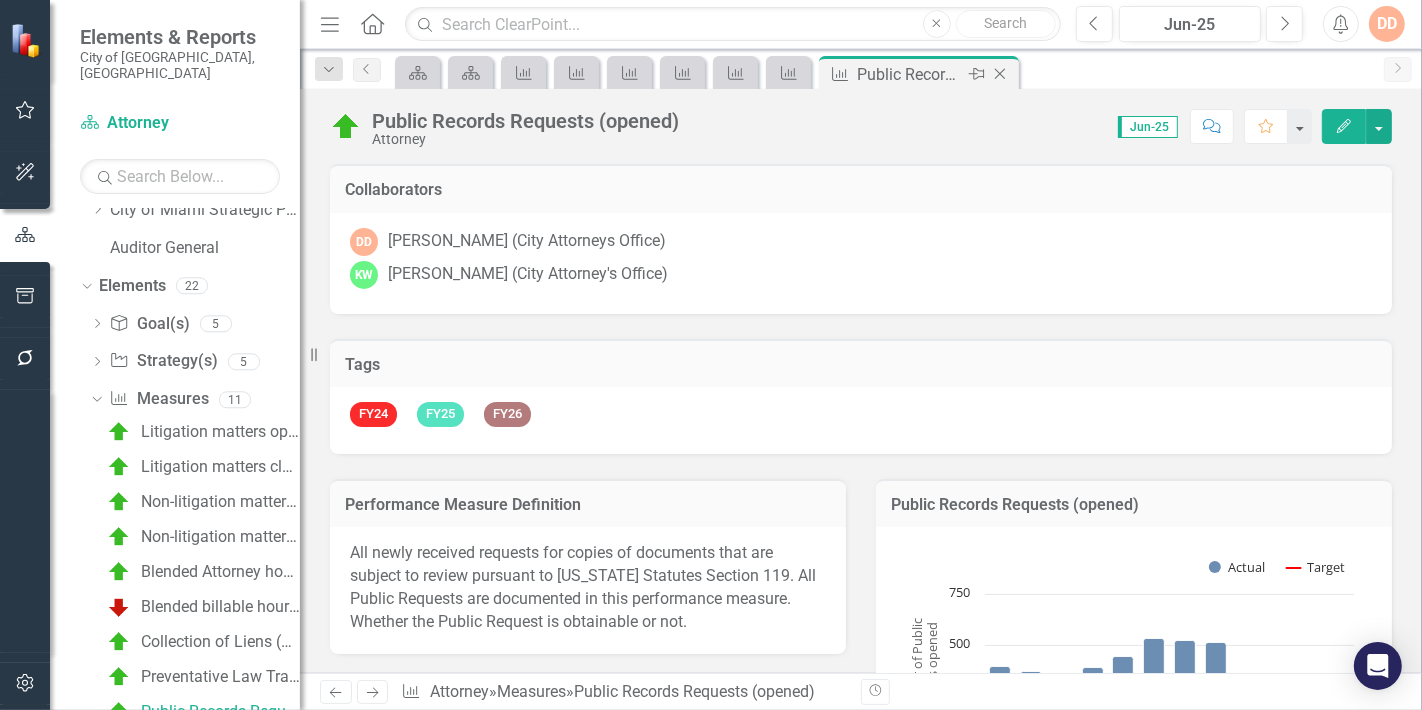 click on "Close" 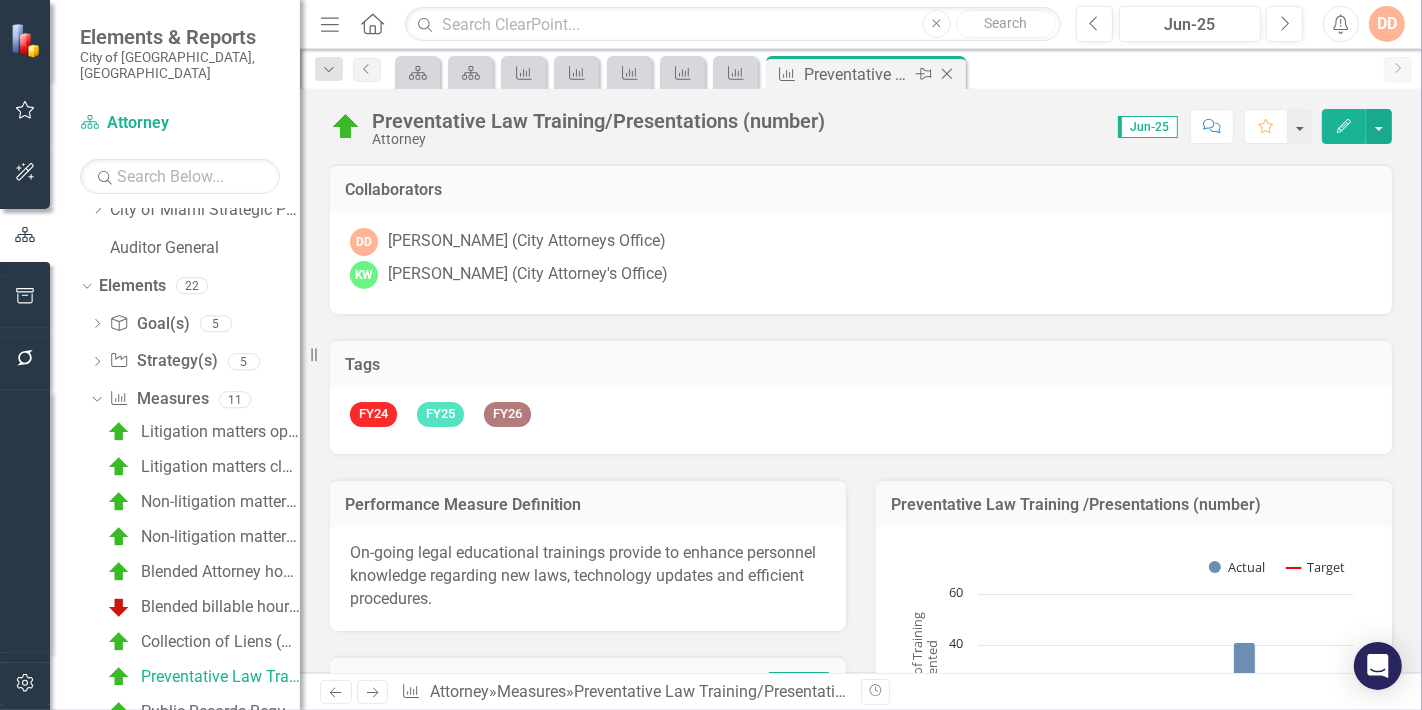 scroll, scrollTop: 56, scrollLeft: 0, axis: vertical 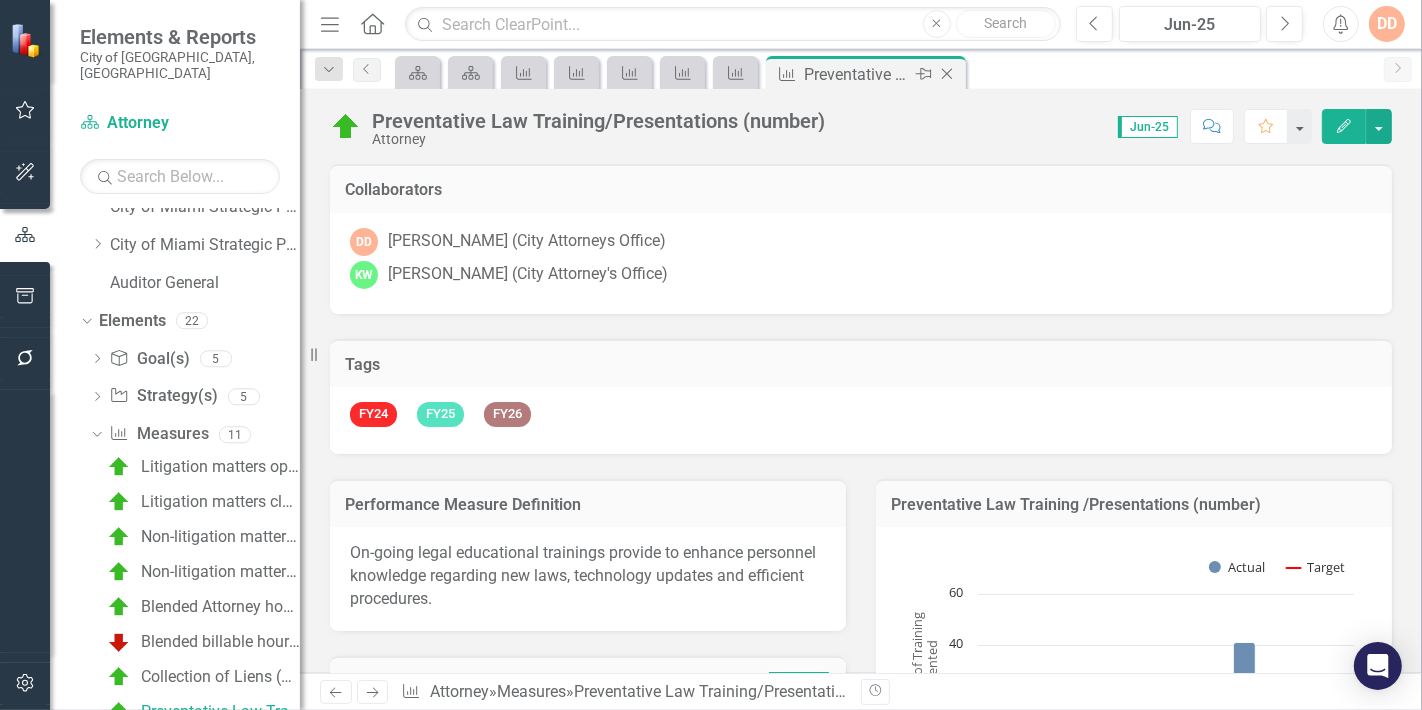 click 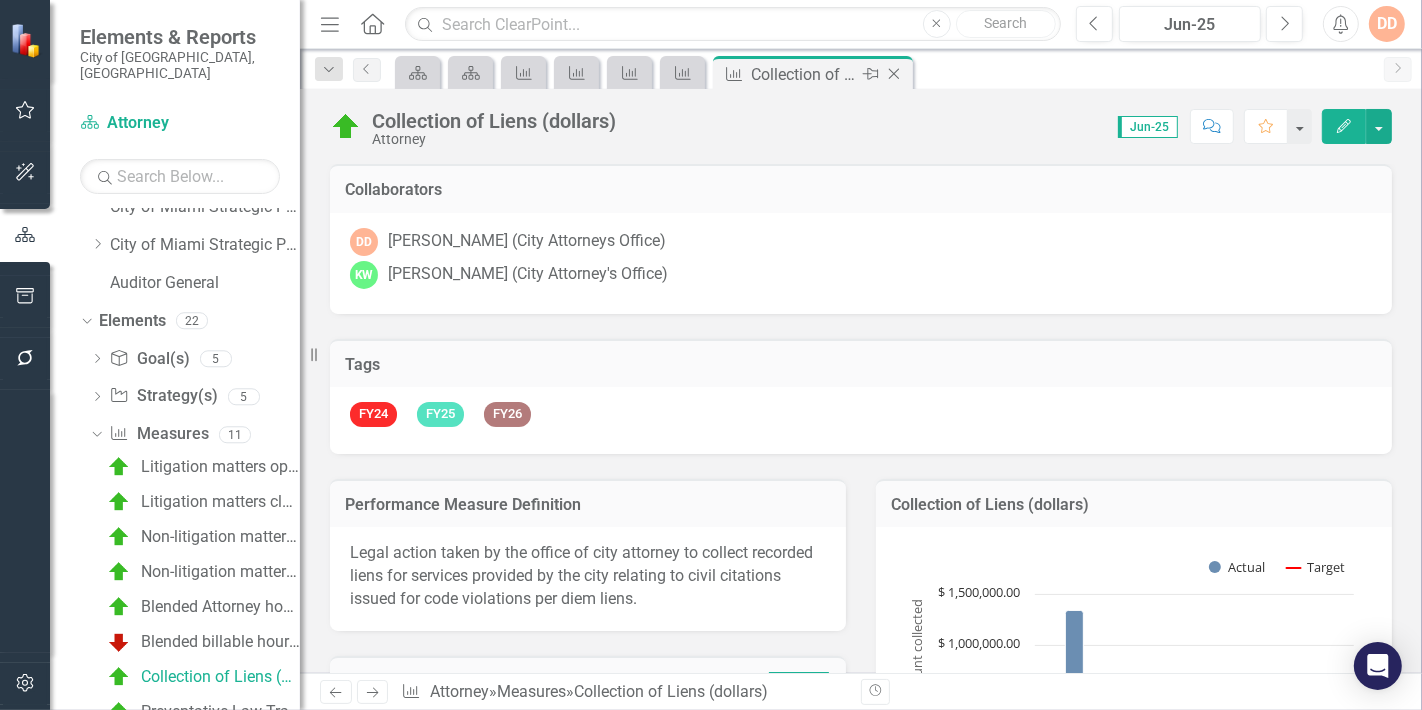scroll, scrollTop: 21, scrollLeft: 0, axis: vertical 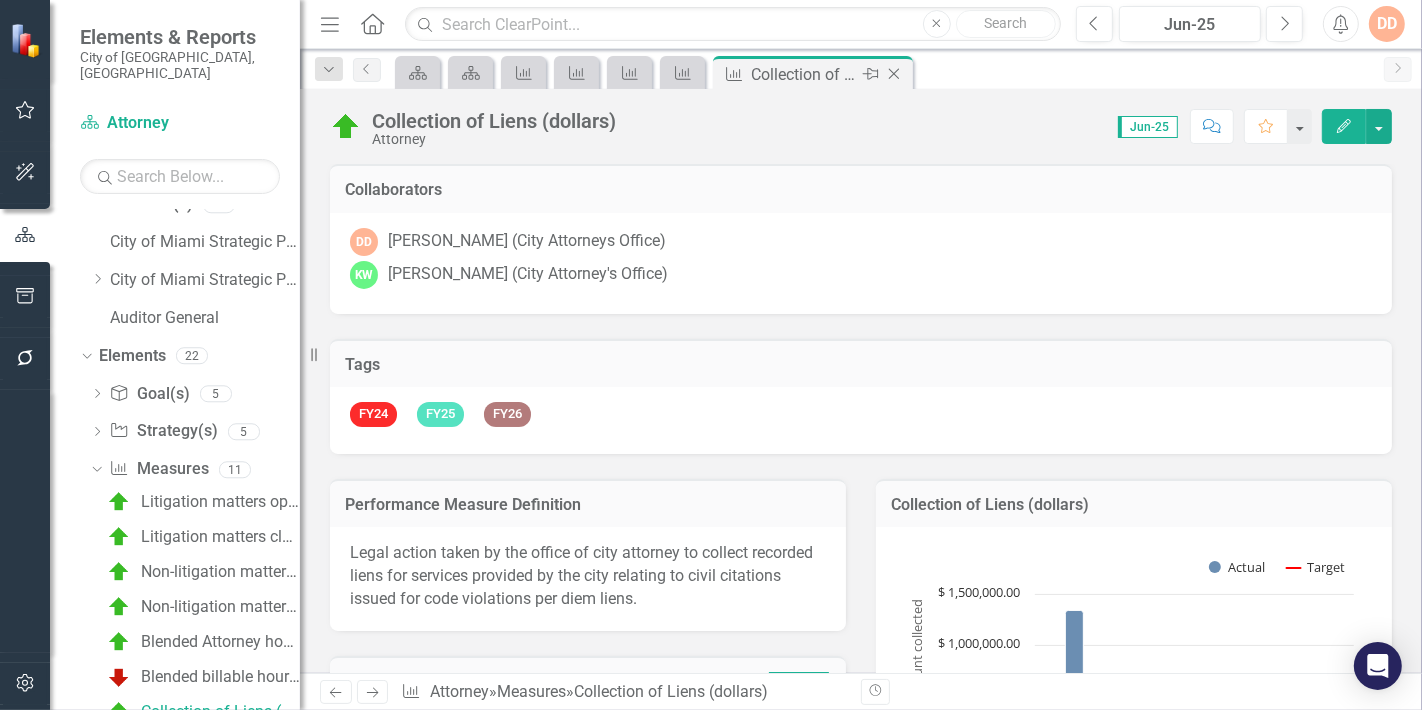 click on "Close" 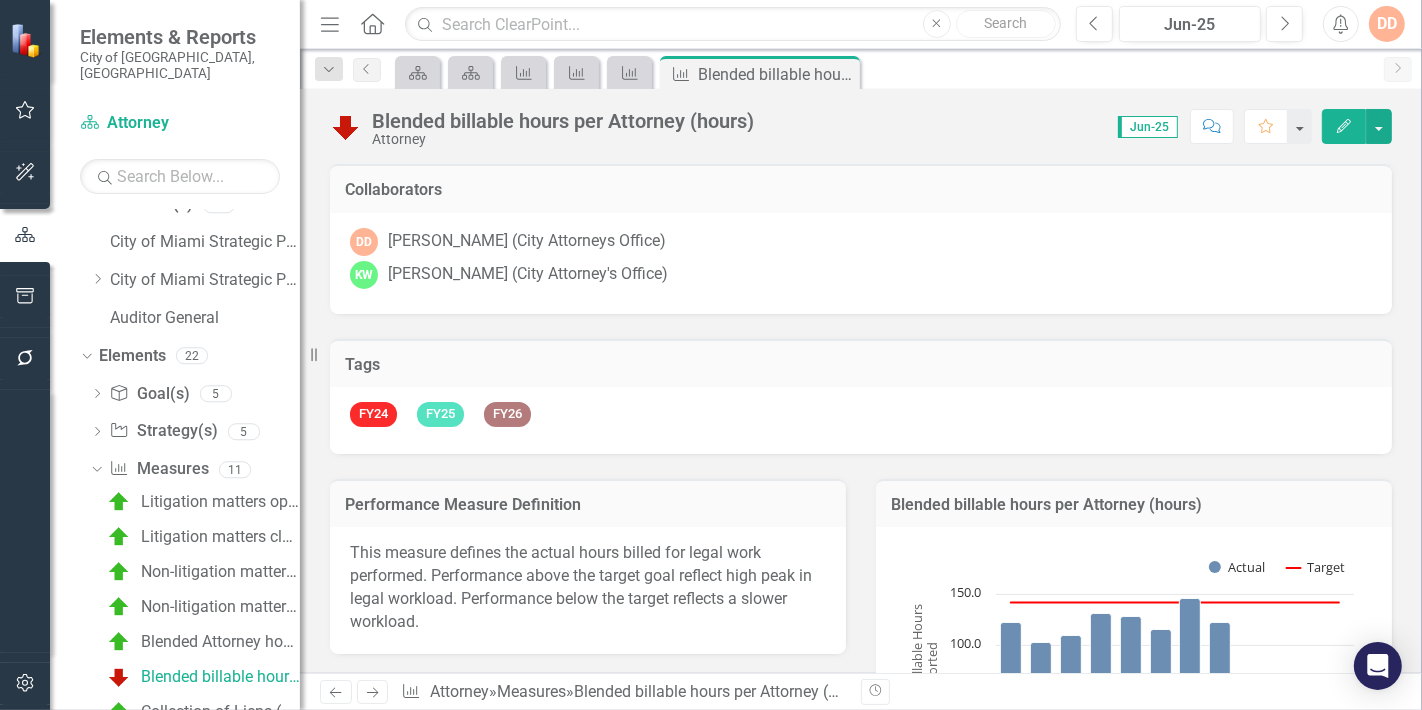scroll, scrollTop: 0, scrollLeft: 0, axis: both 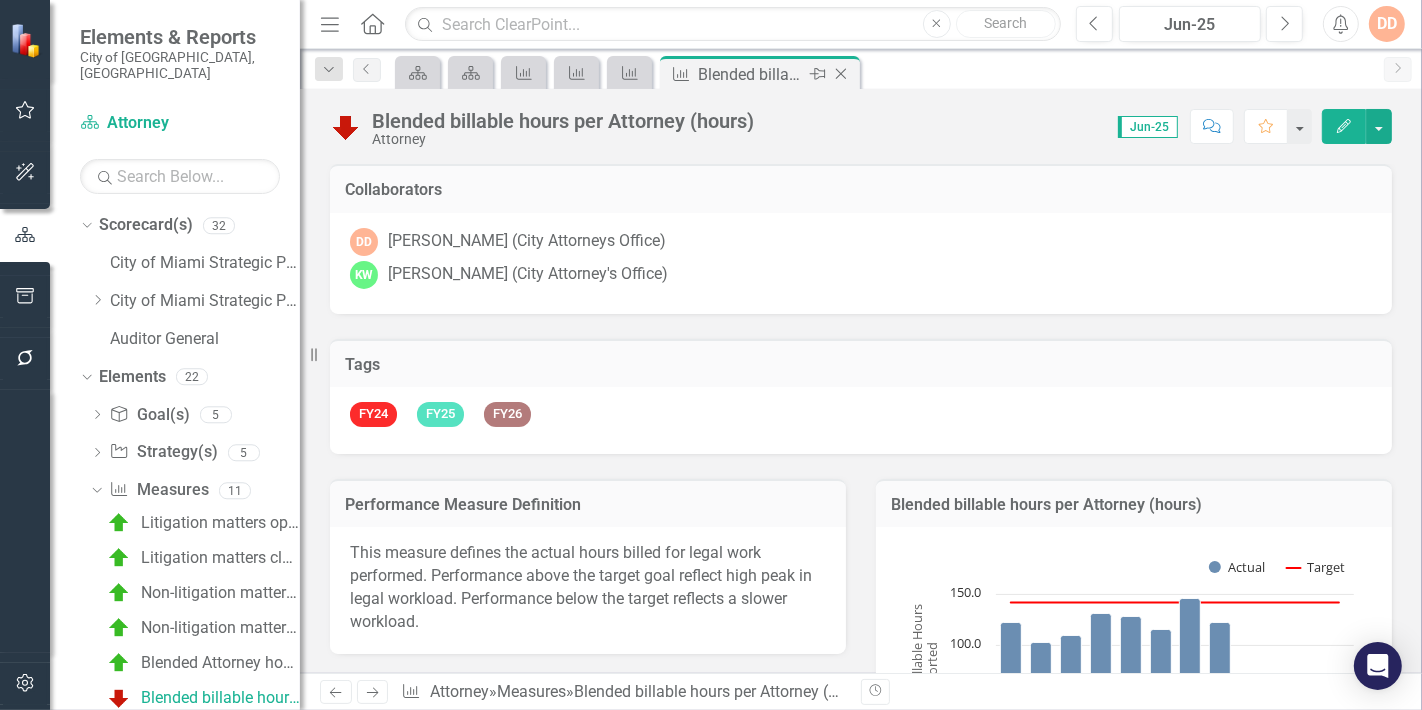 click on "Close" 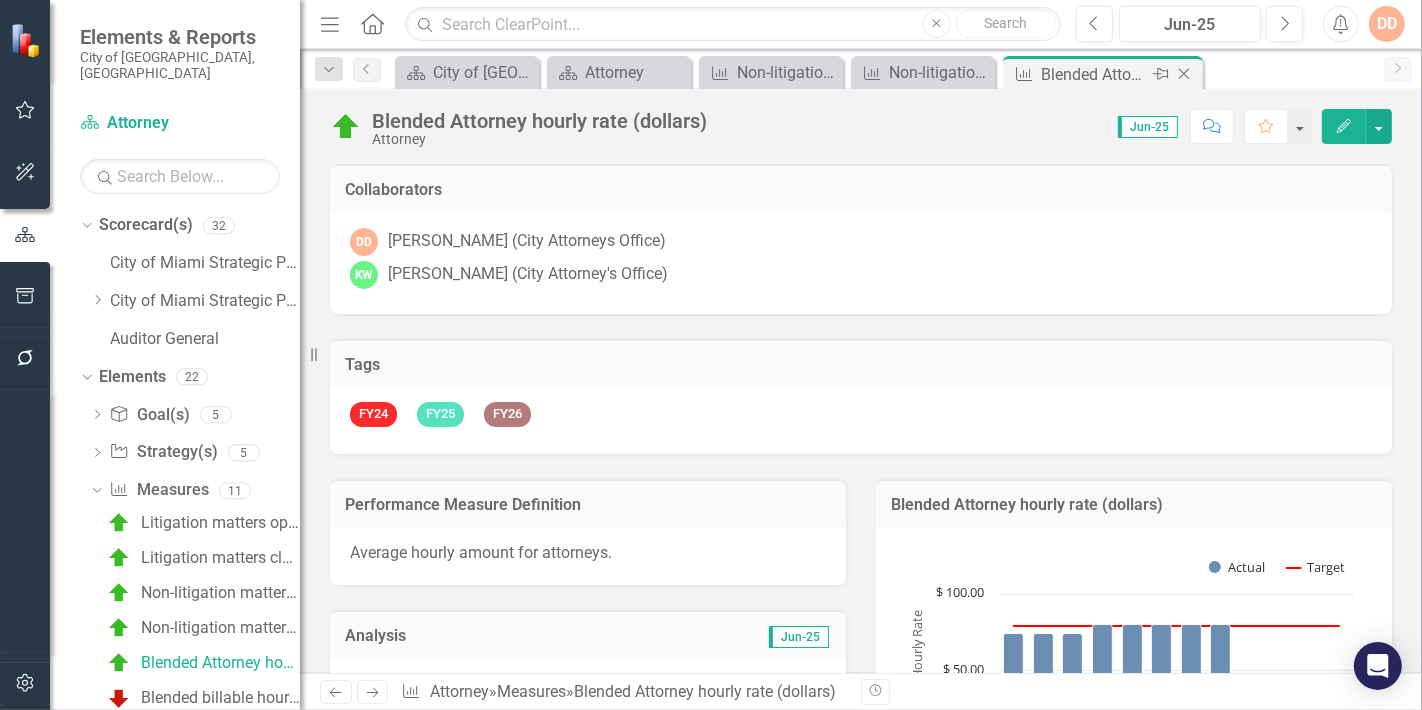 click on "Close" at bounding box center (1185, 74) 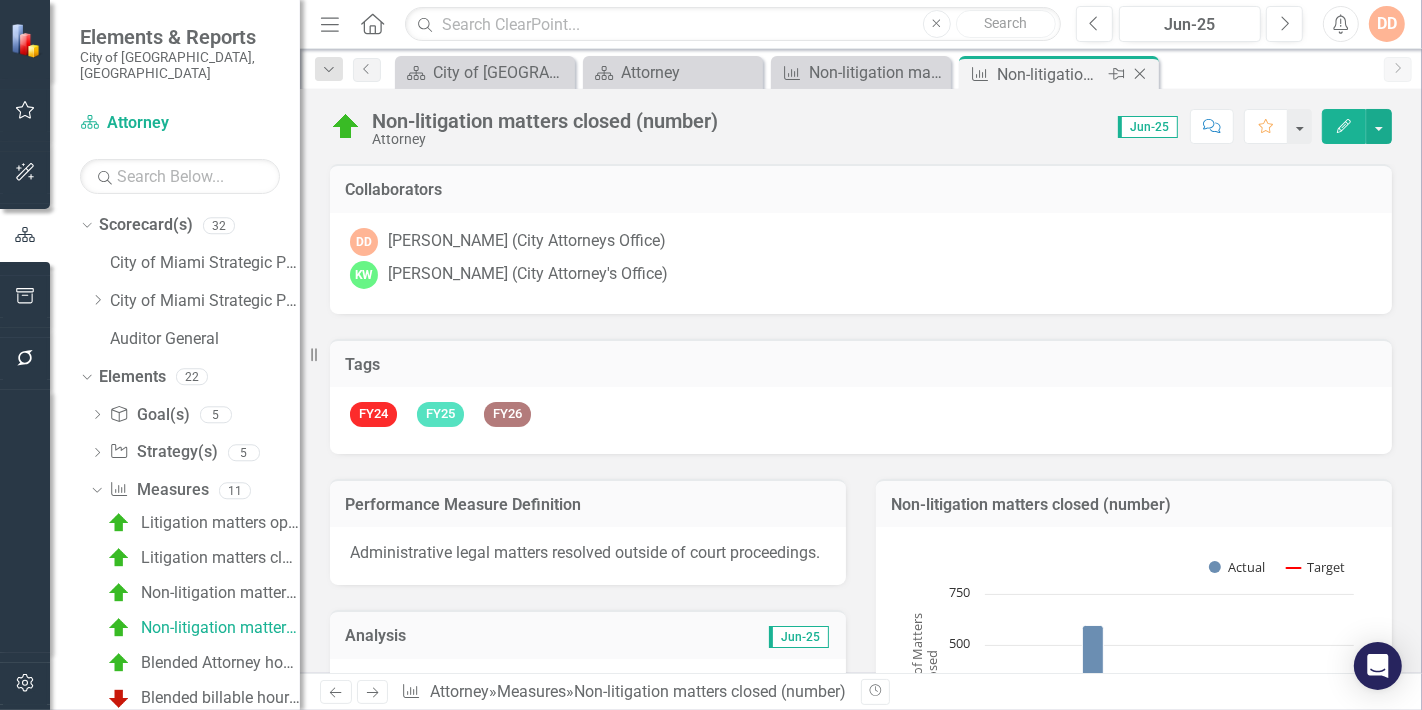 click on "Close" 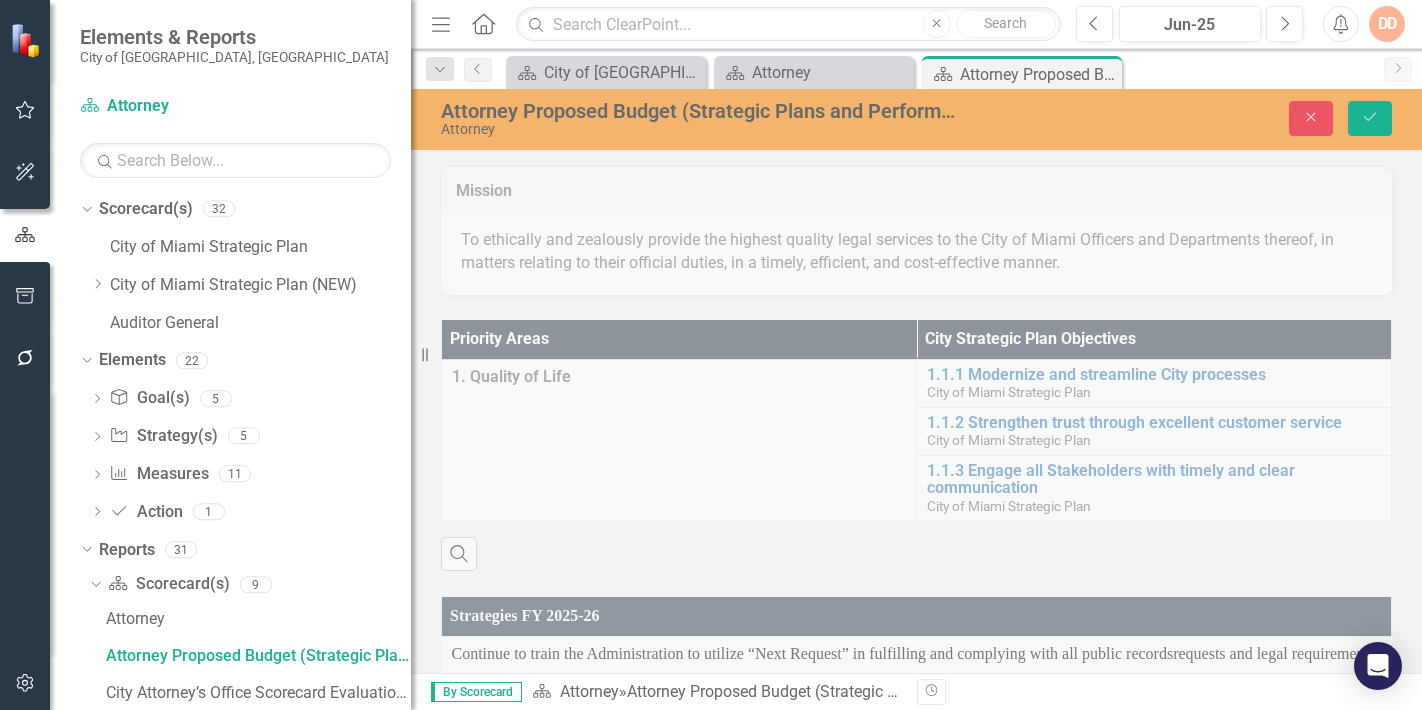 scroll, scrollTop: 0, scrollLeft: 0, axis: both 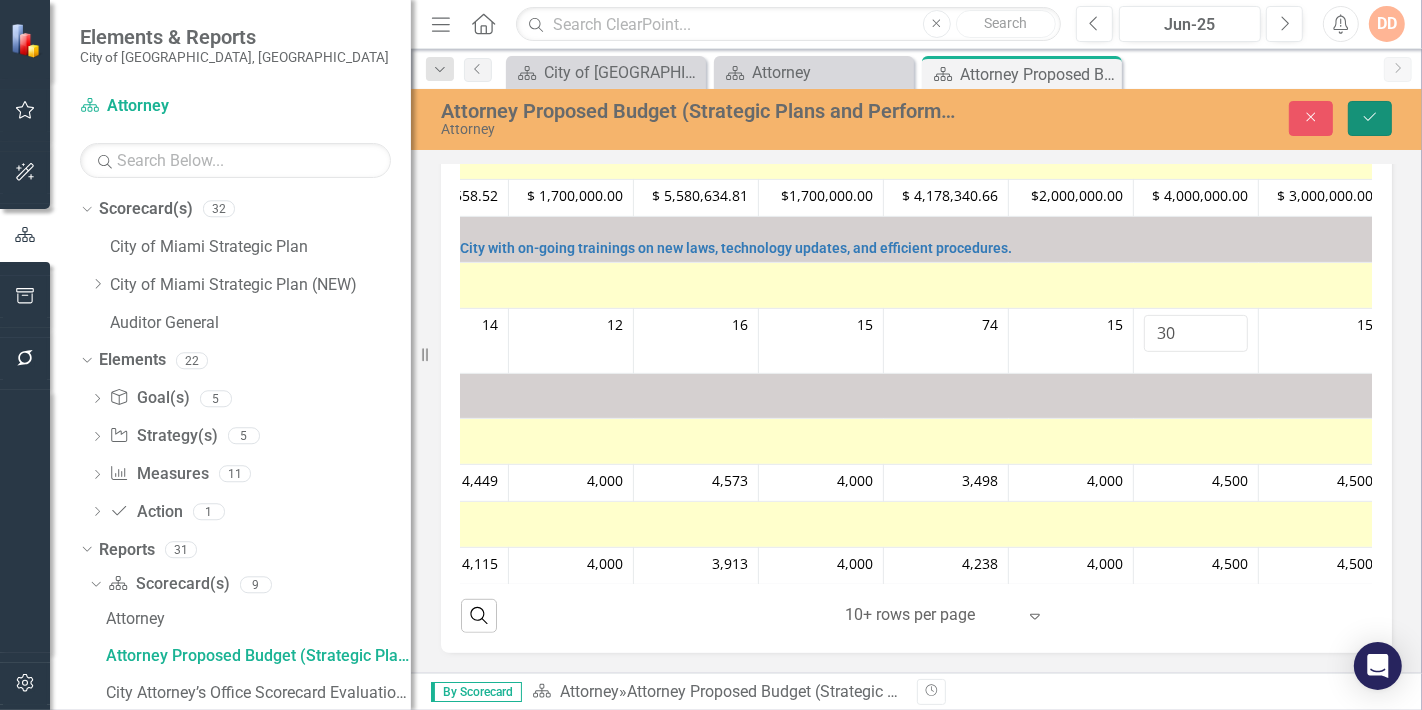 click on "Save" 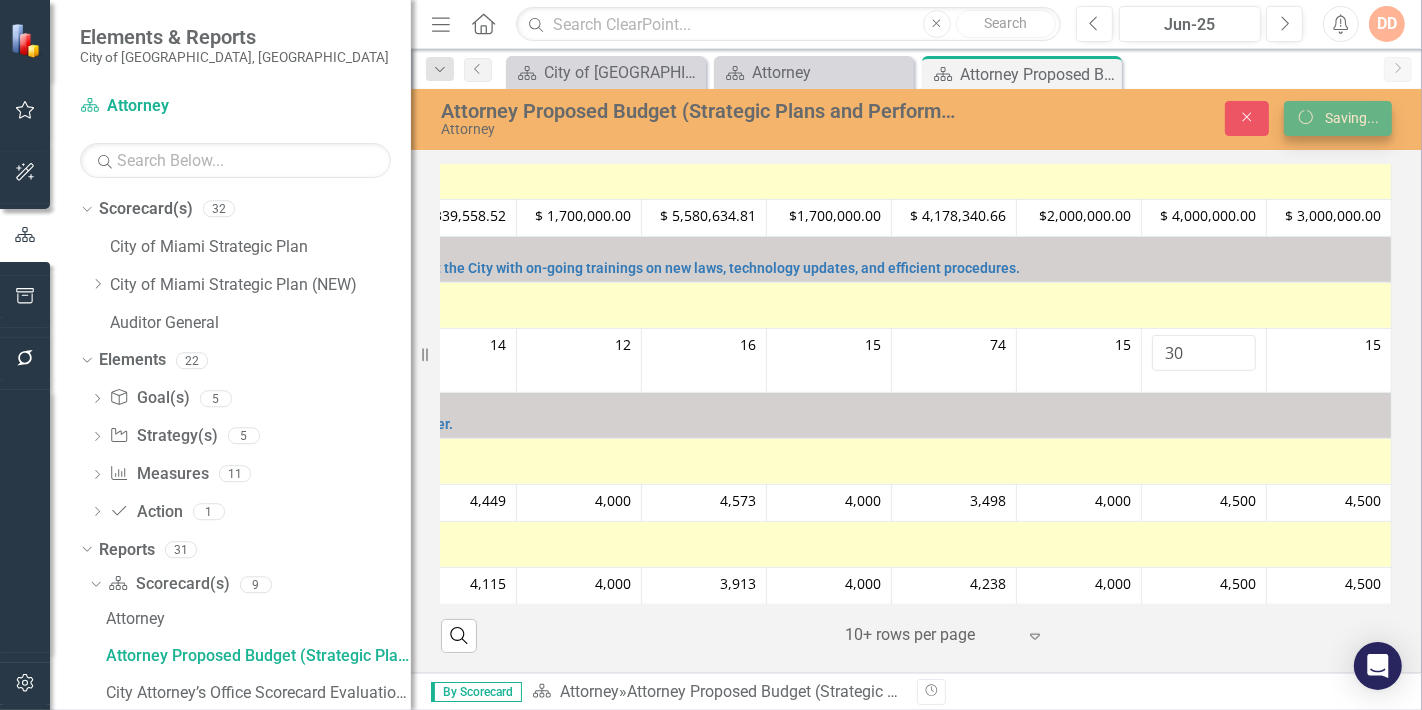scroll, scrollTop: 0, scrollLeft: 0, axis: both 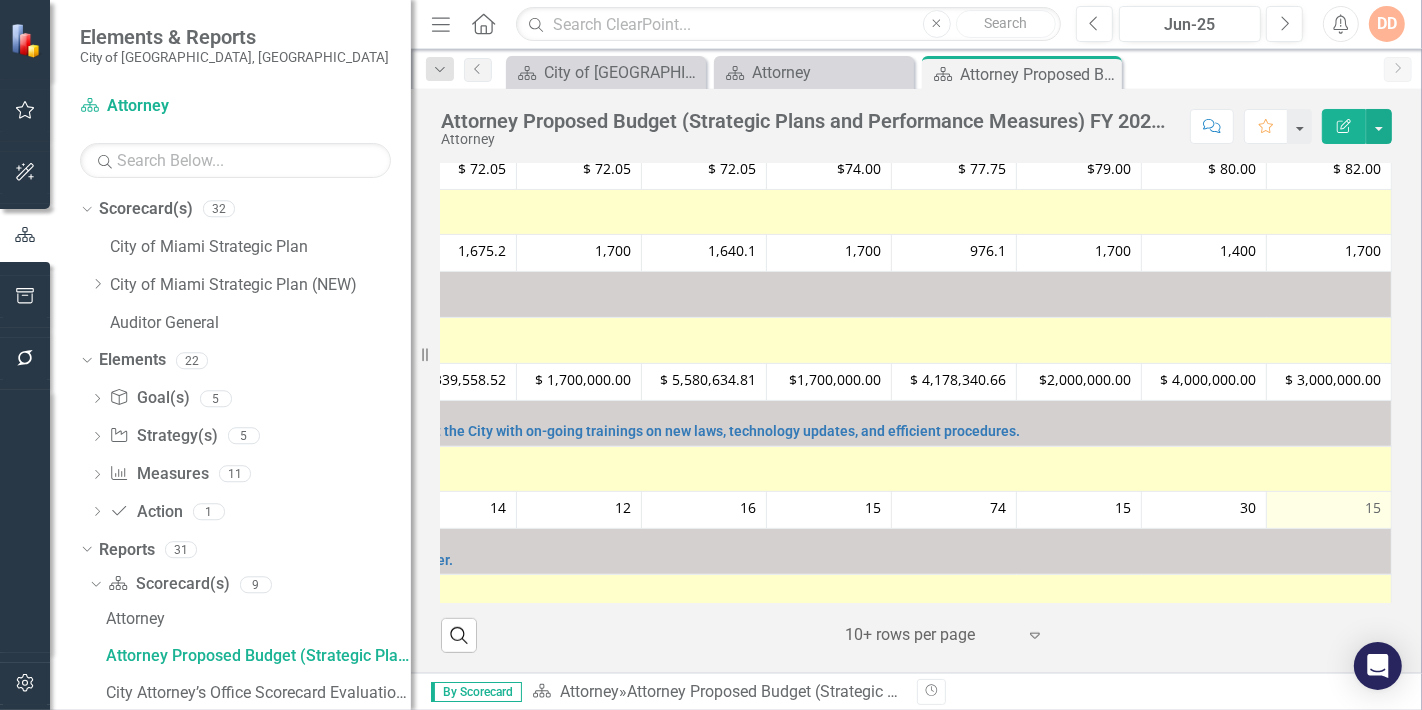 click on "15" at bounding box center [1329, 508] 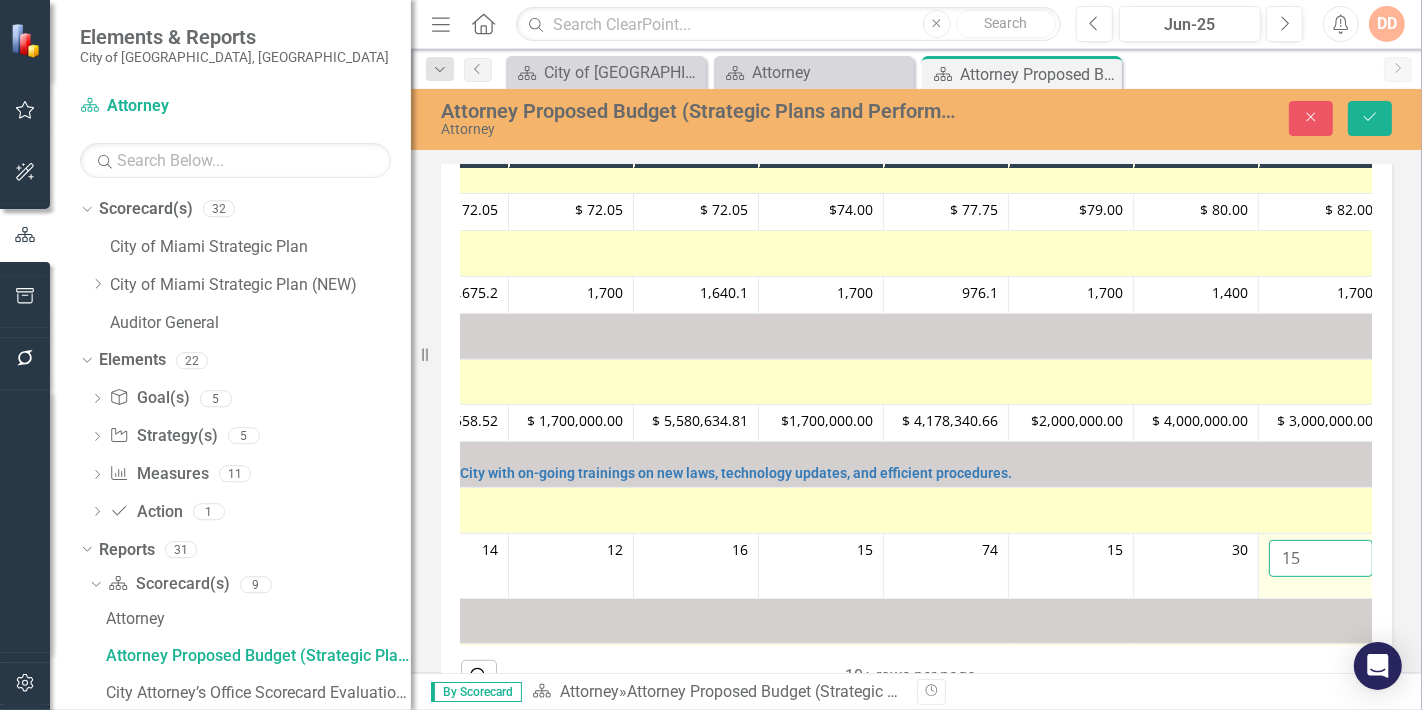drag, startPoint x: 1311, startPoint y: 579, endPoint x: 1281, endPoint y: 581, distance: 30.066593 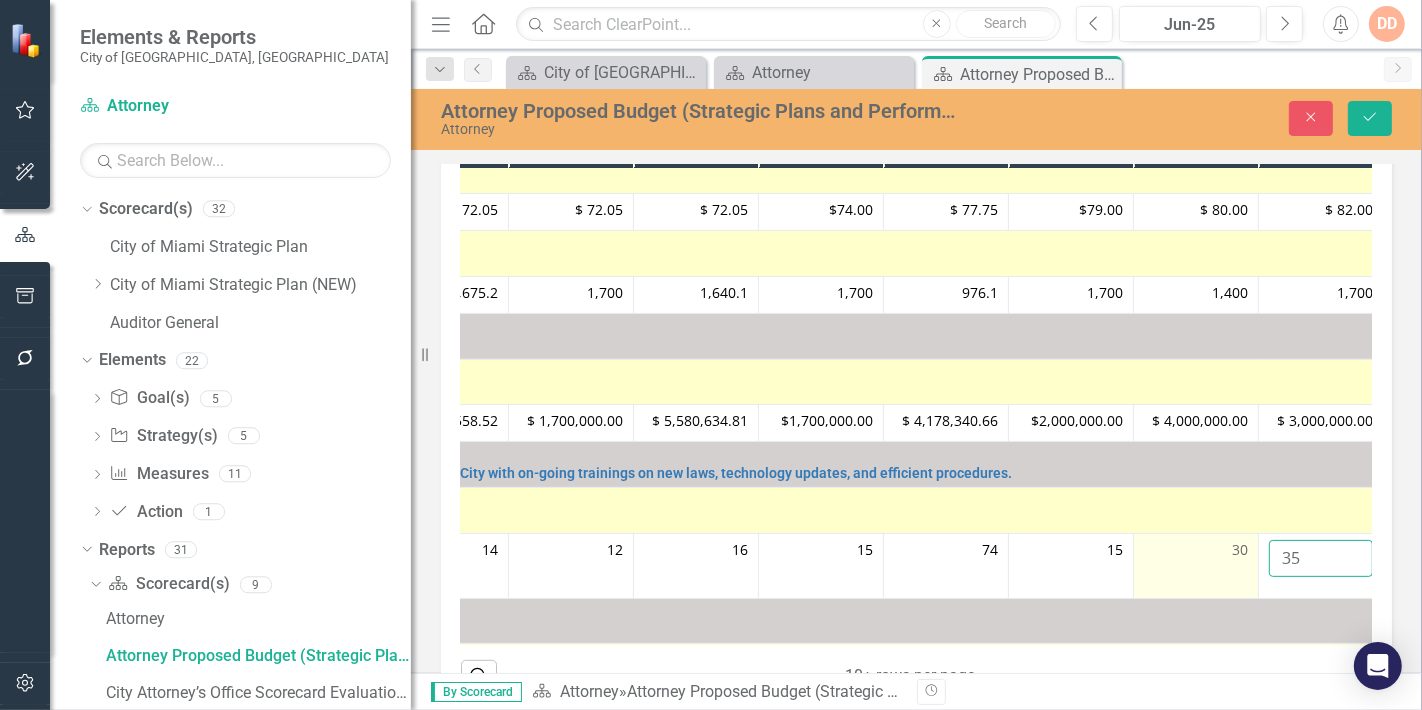 drag, startPoint x: 1314, startPoint y: 584, endPoint x: 1254, endPoint y: 586, distance: 60.033325 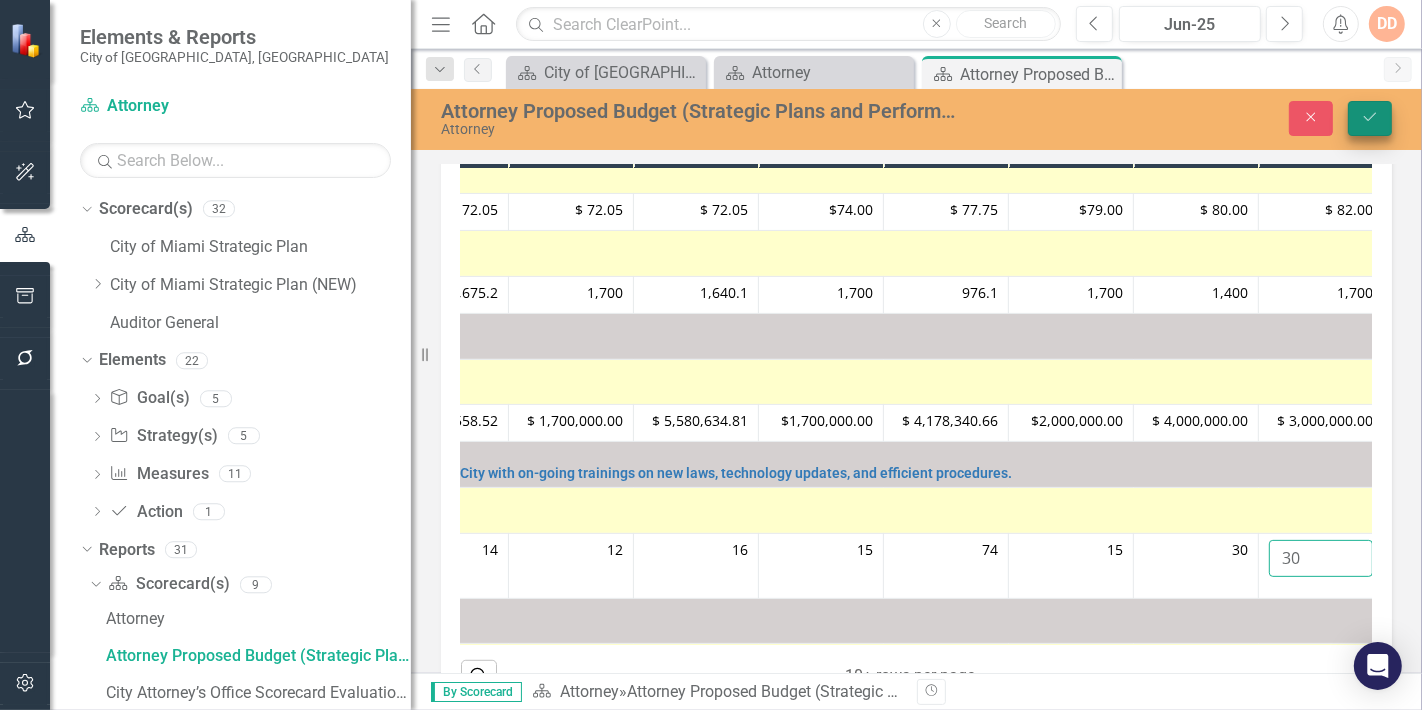 type on "30" 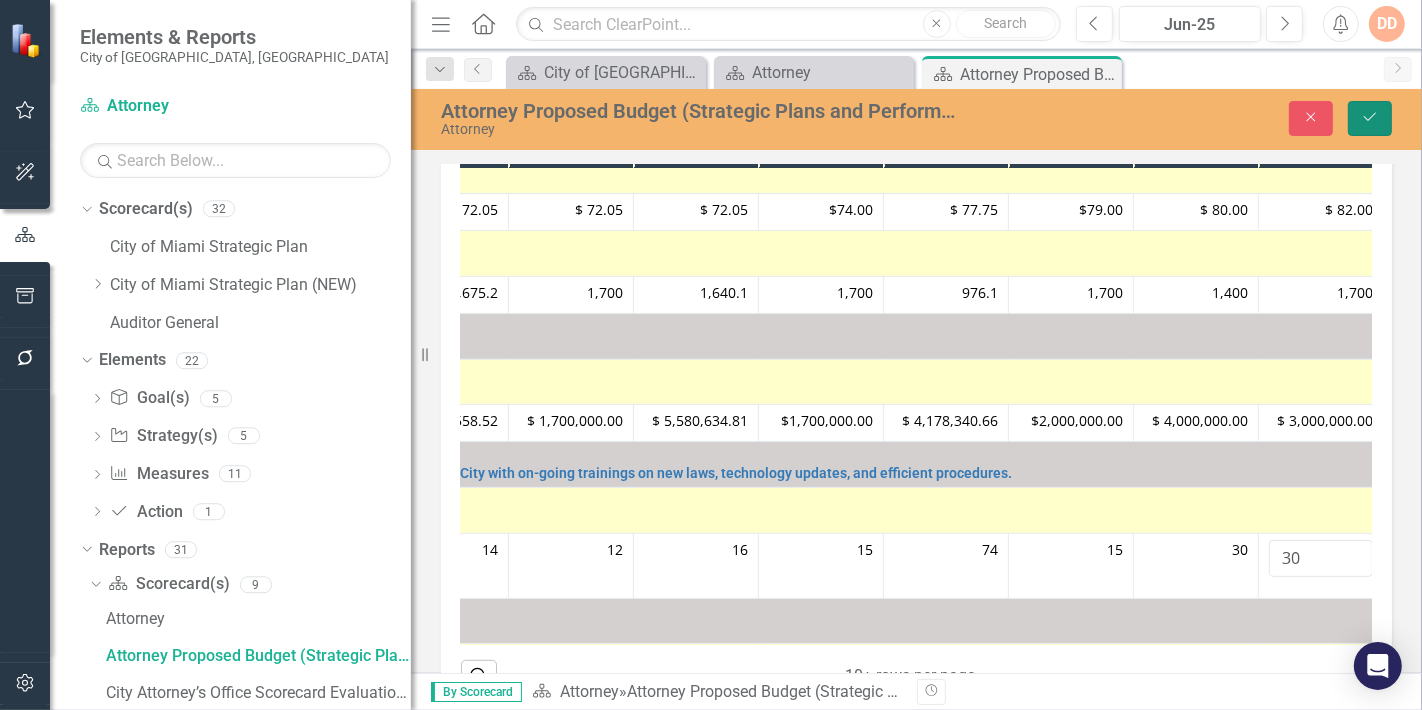 click on "Save" 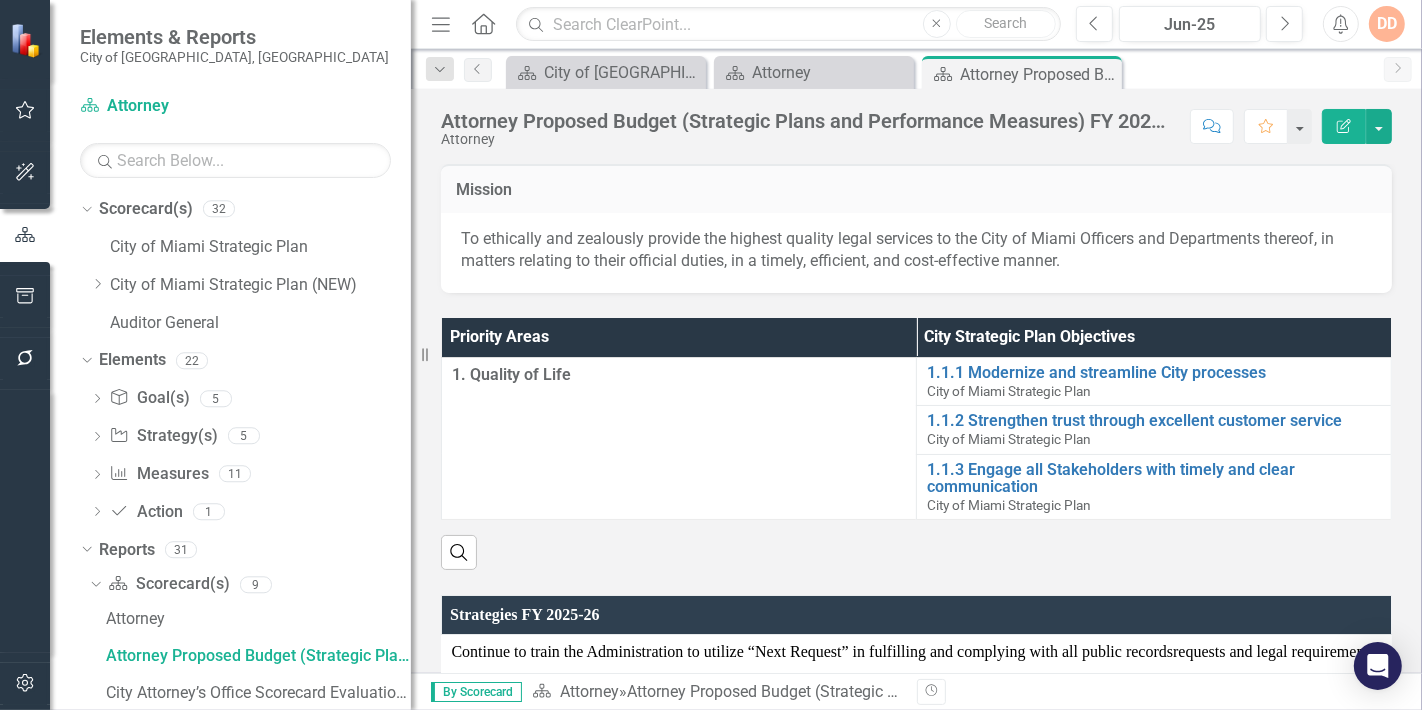 scroll, scrollTop: 666, scrollLeft: 0, axis: vertical 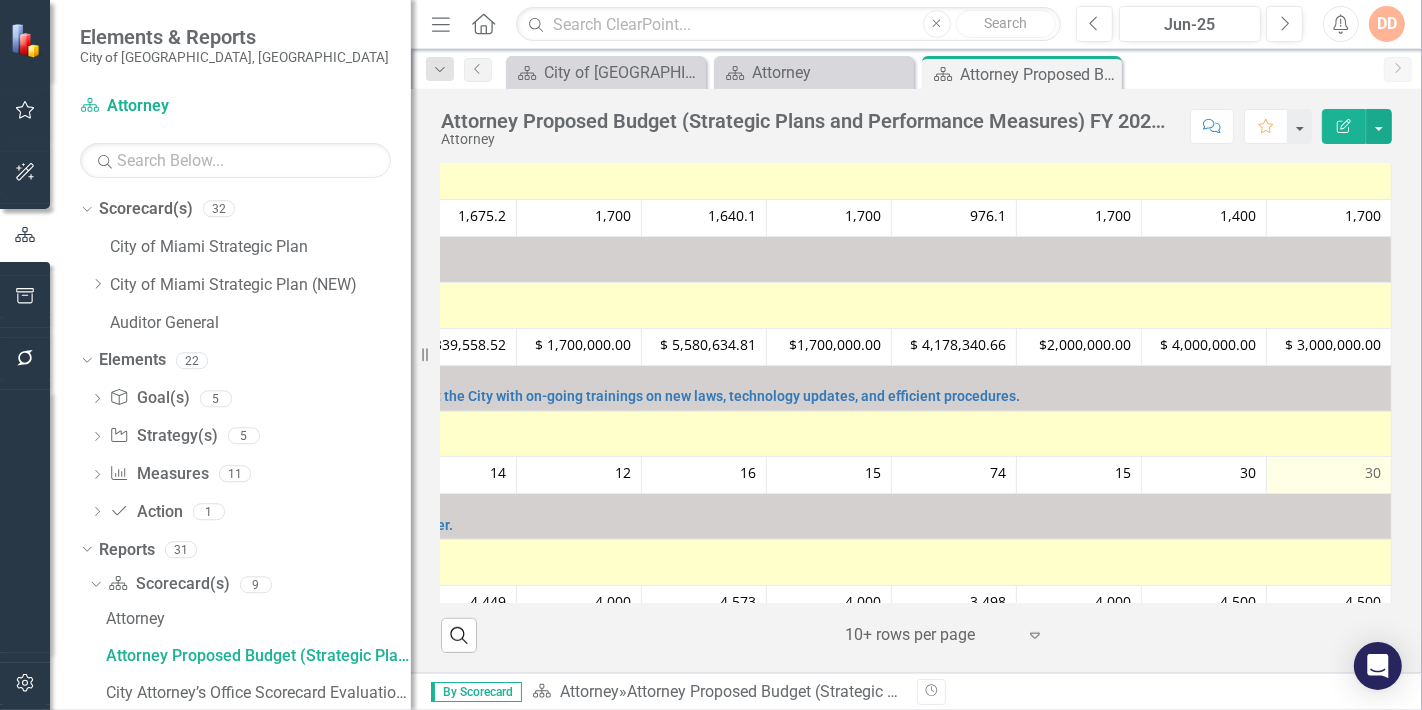 click on "30" at bounding box center [1329, 473] 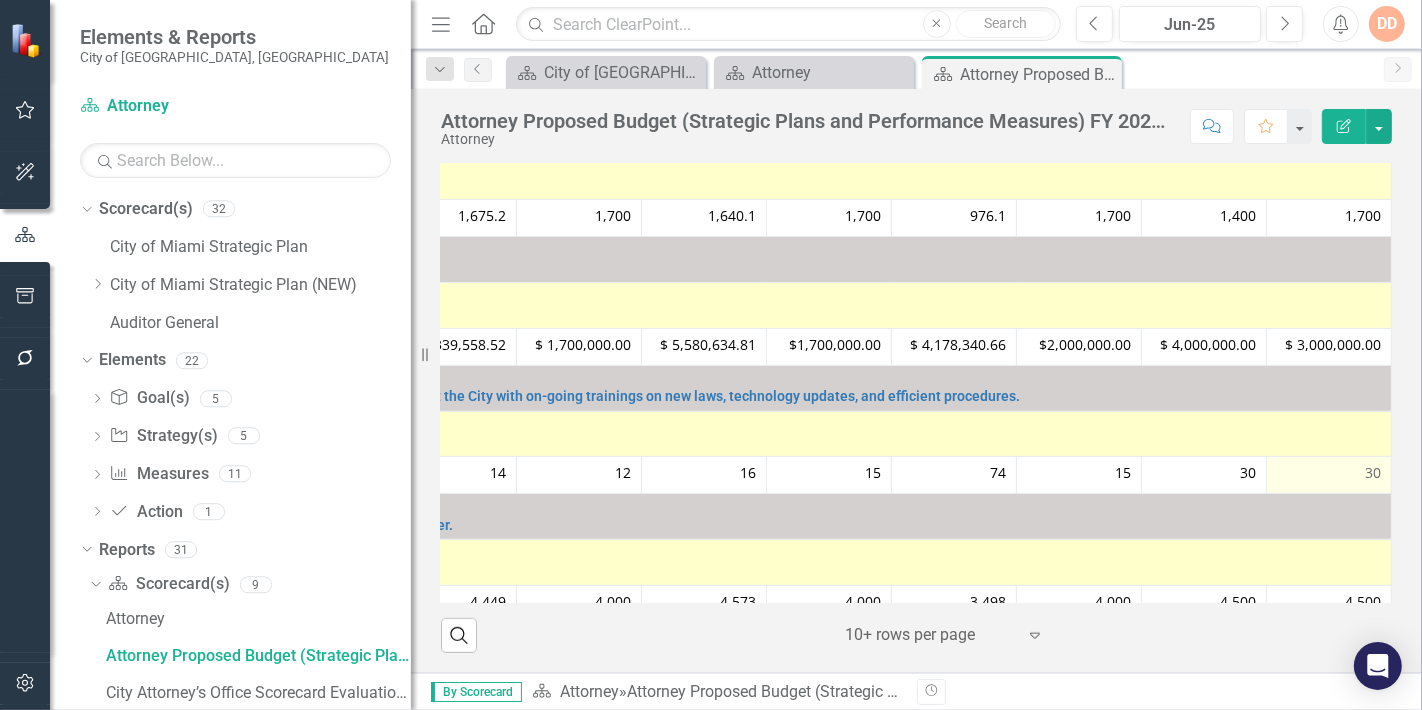 click on "30" at bounding box center (1329, 473) 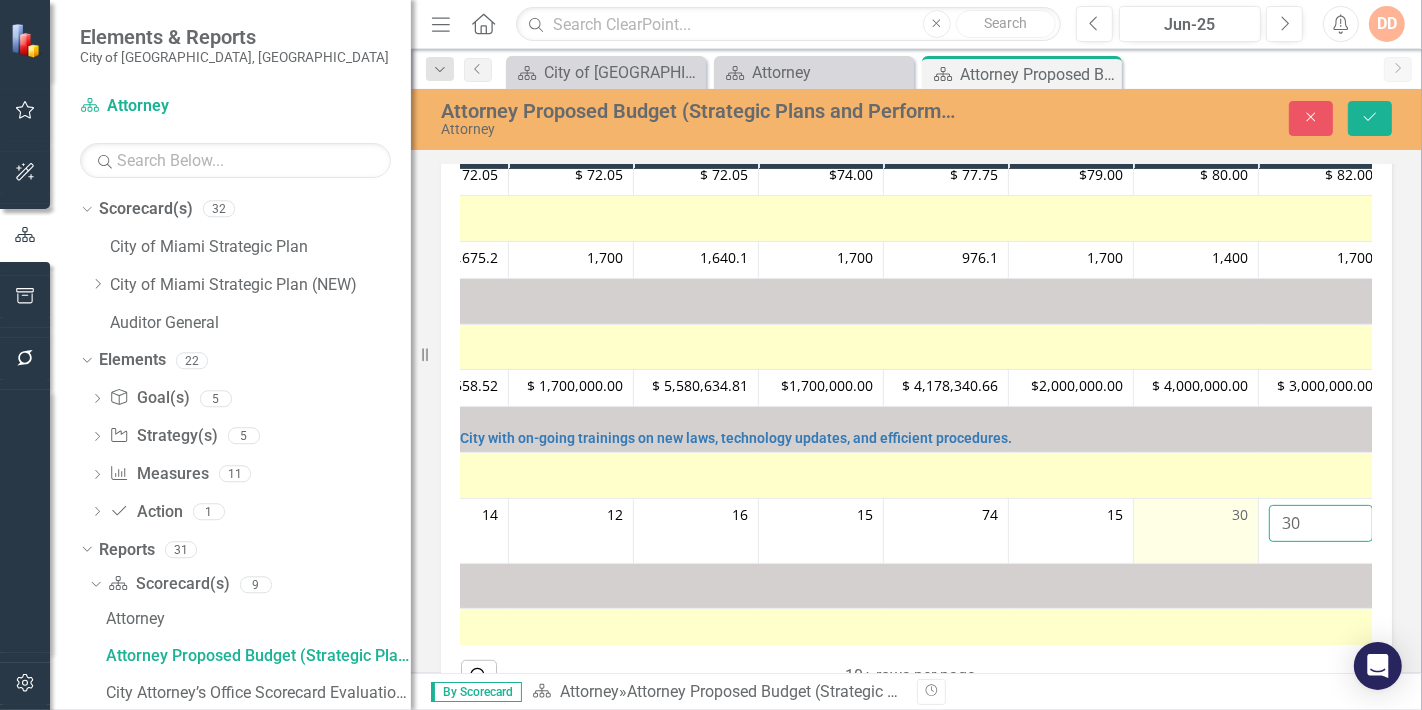 drag, startPoint x: 1314, startPoint y: 539, endPoint x: 1248, endPoint y: 561, distance: 69.57011 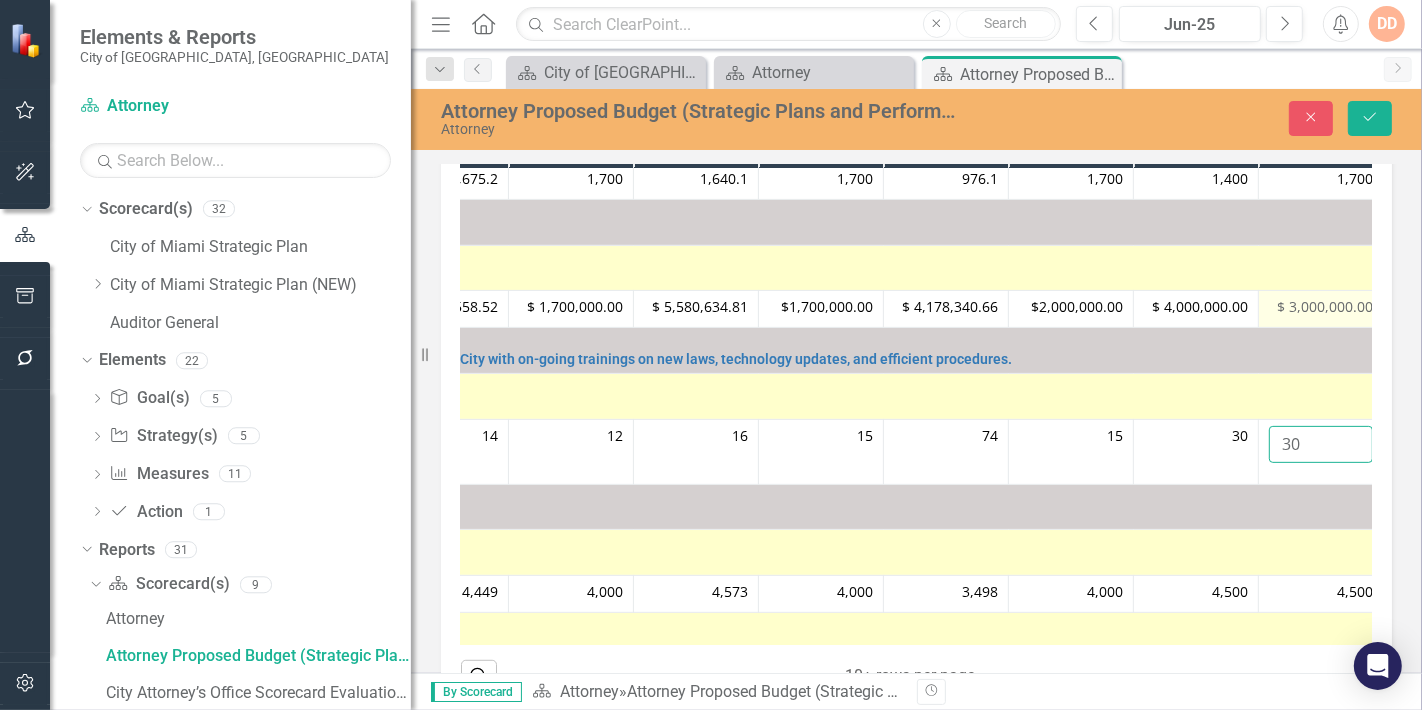 scroll, scrollTop: 590, scrollLeft: 453, axis: both 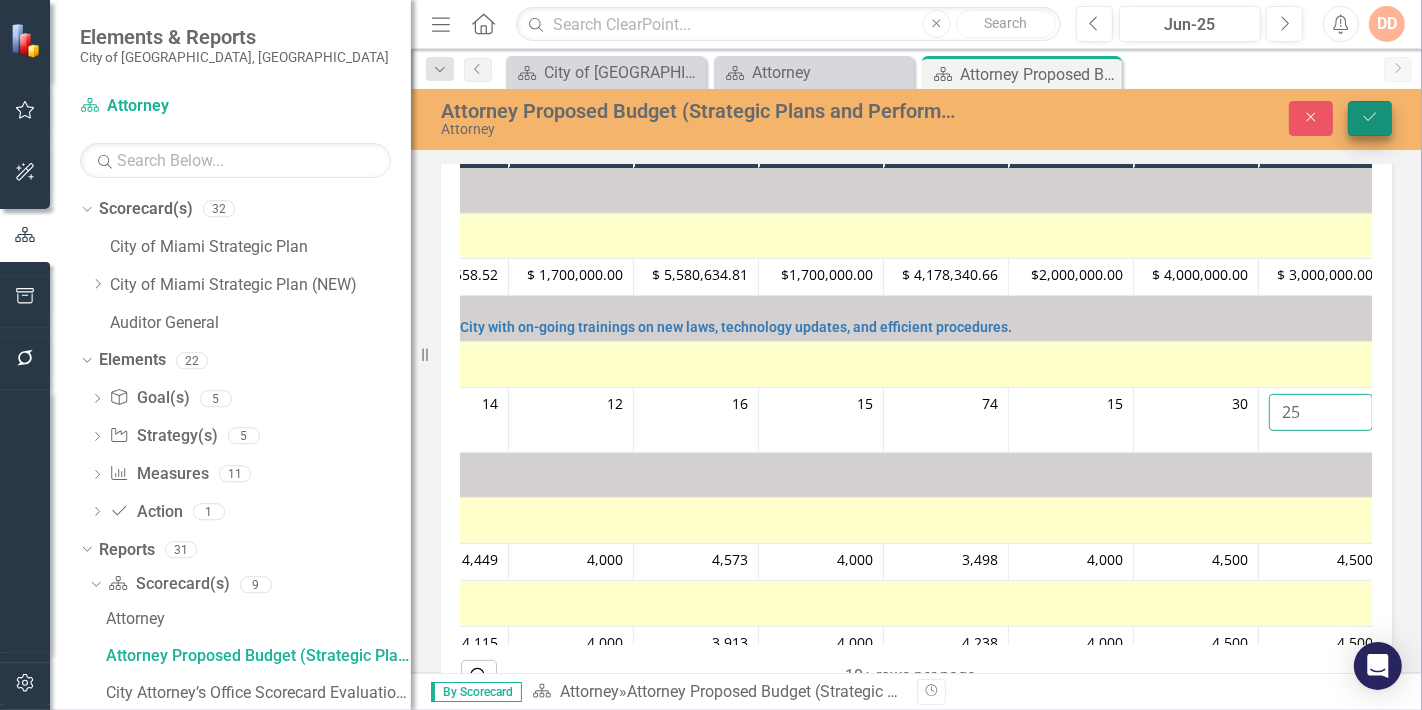 type on "25" 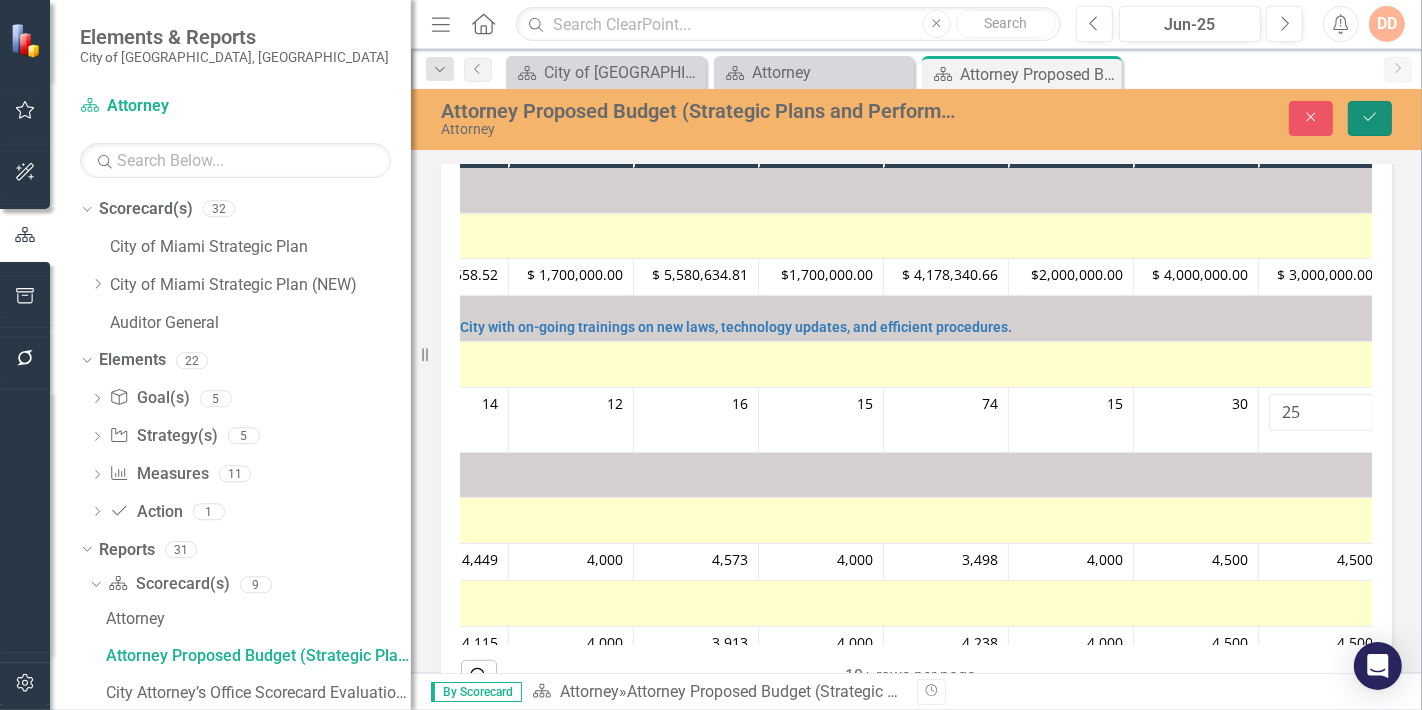 click on "Save" 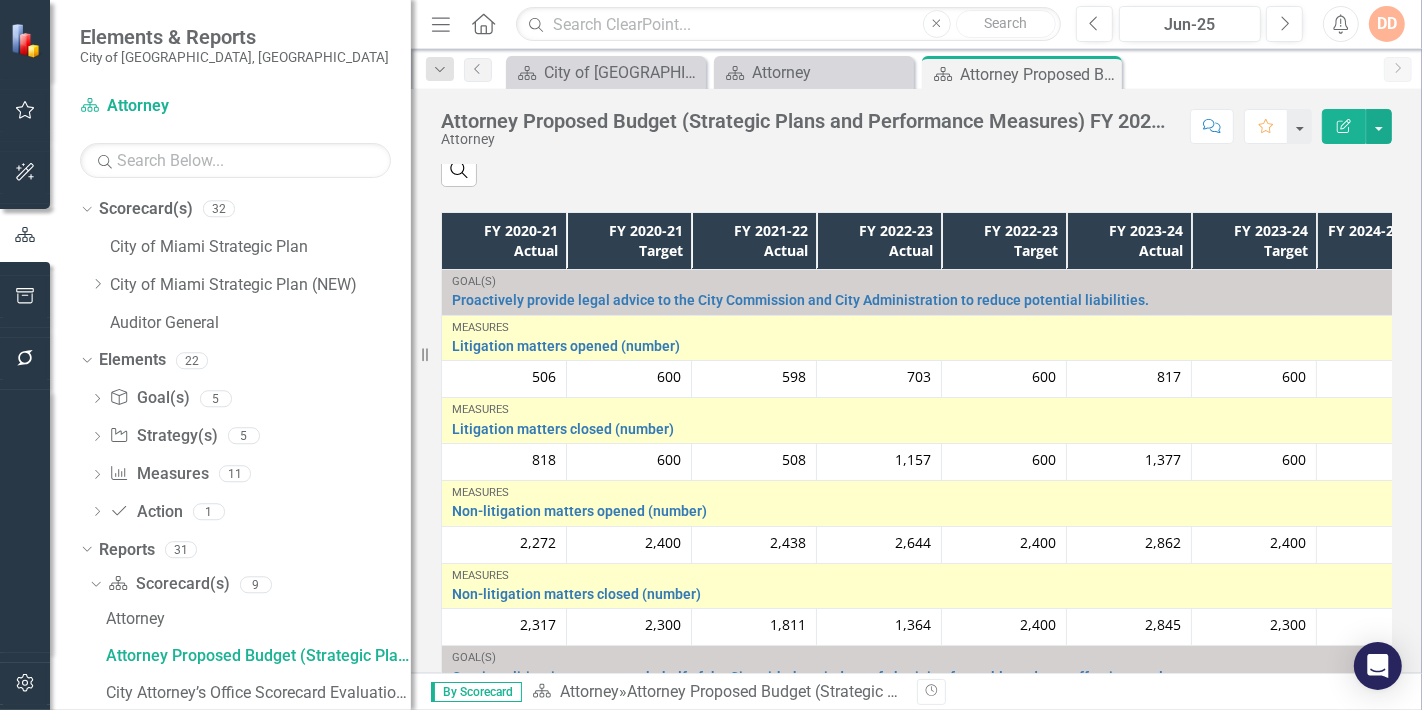 scroll, scrollTop: 831, scrollLeft: 0, axis: vertical 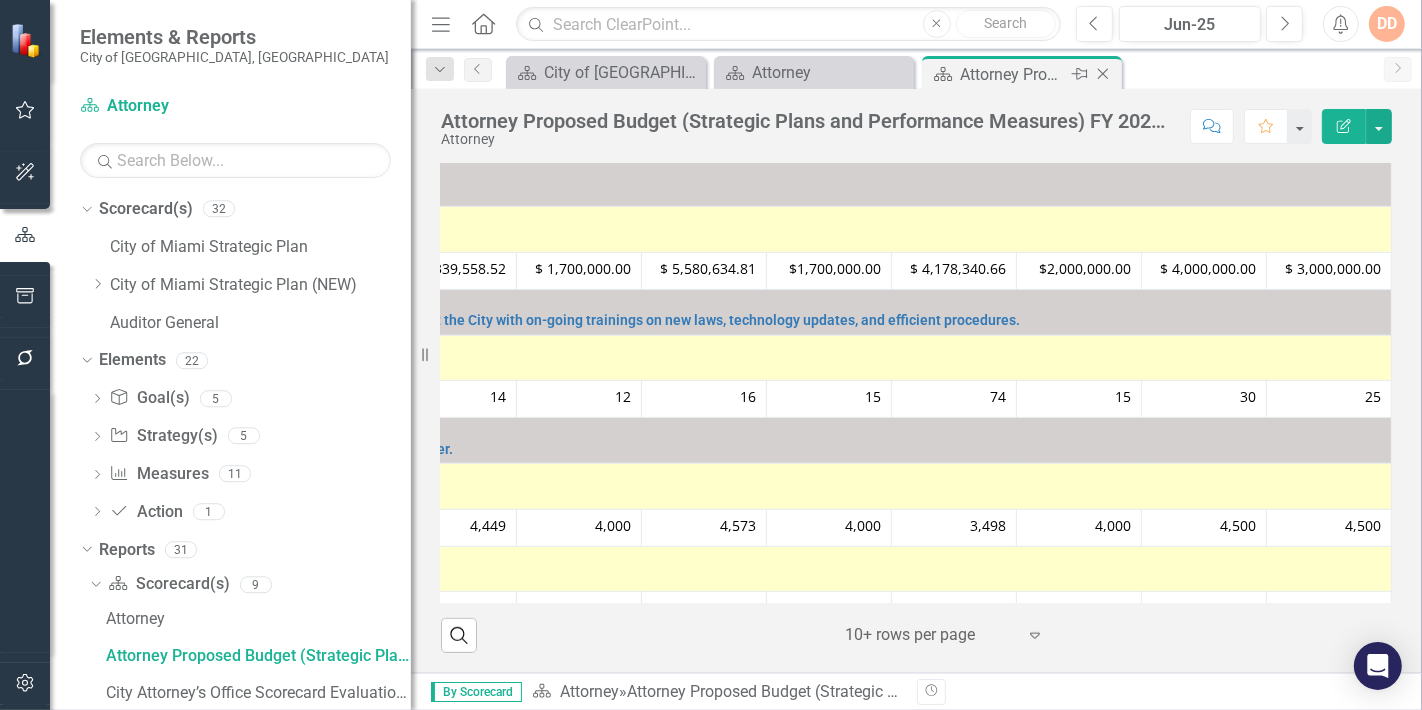 click on "Close" 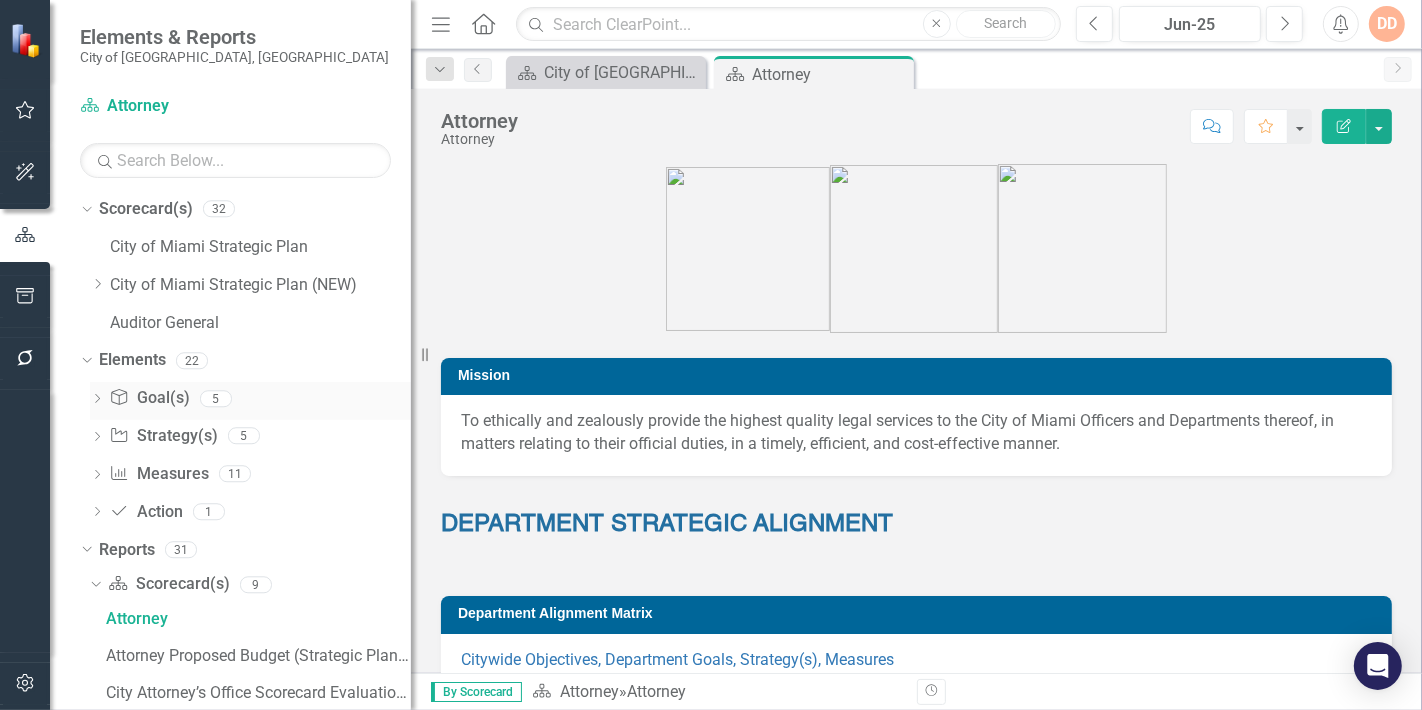 click on "Goal(s) Goal(s)" at bounding box center (149, 398) 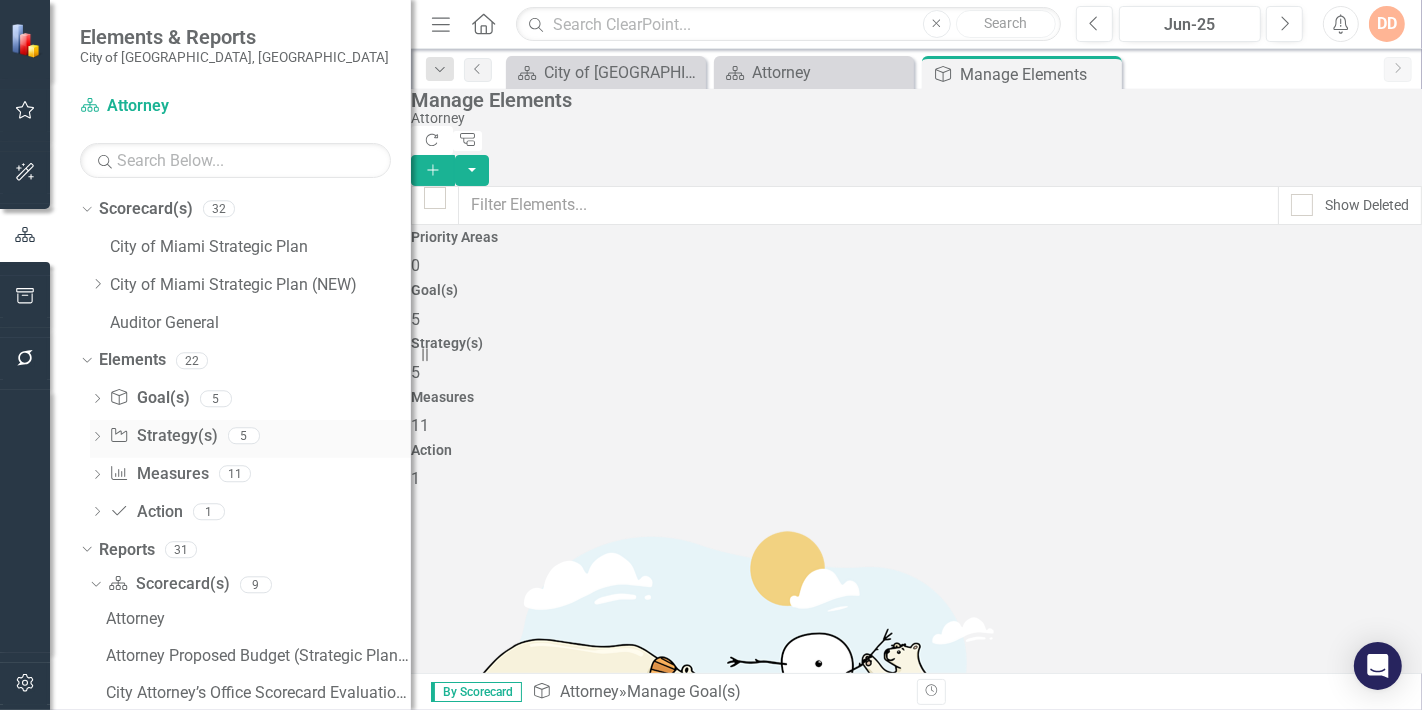 click on "Strategy Strategy(s)" at bounding box center [163, 436] 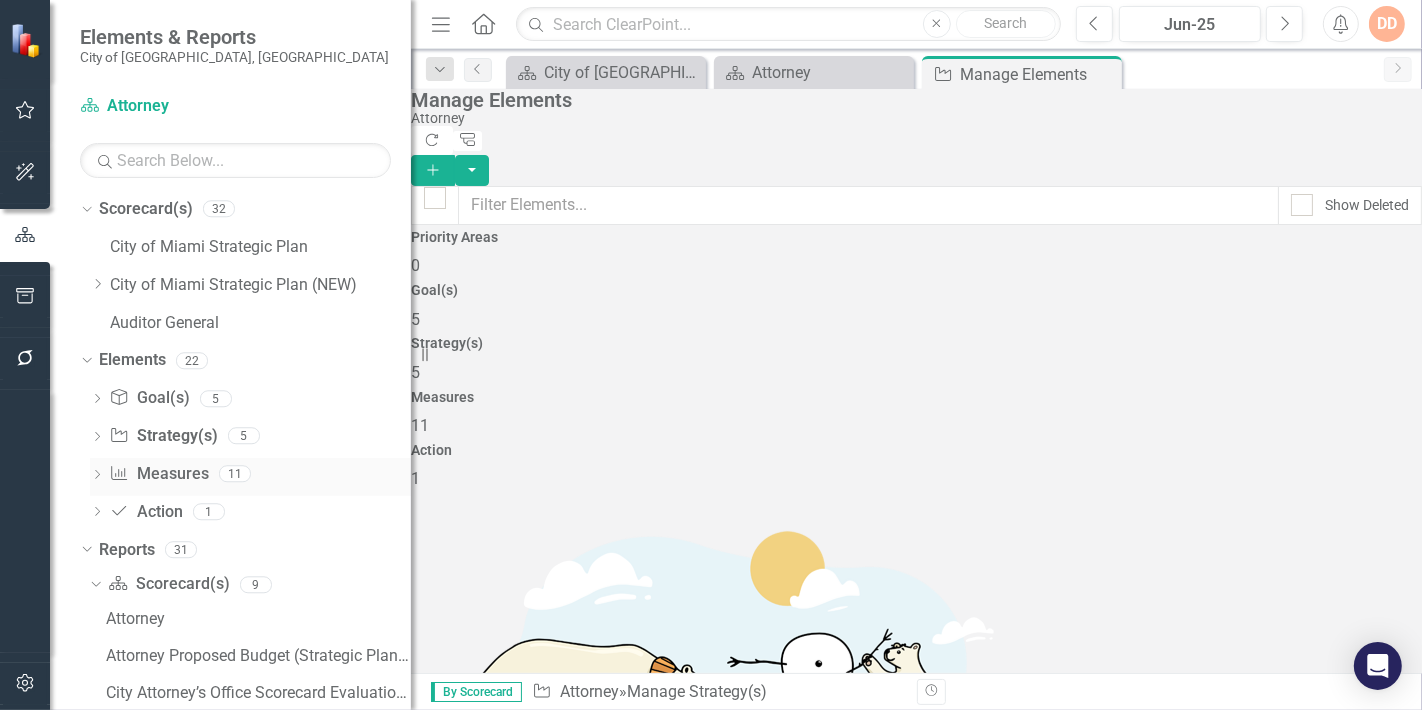 click on "Measure Measures" at bounding box center [158, 474] 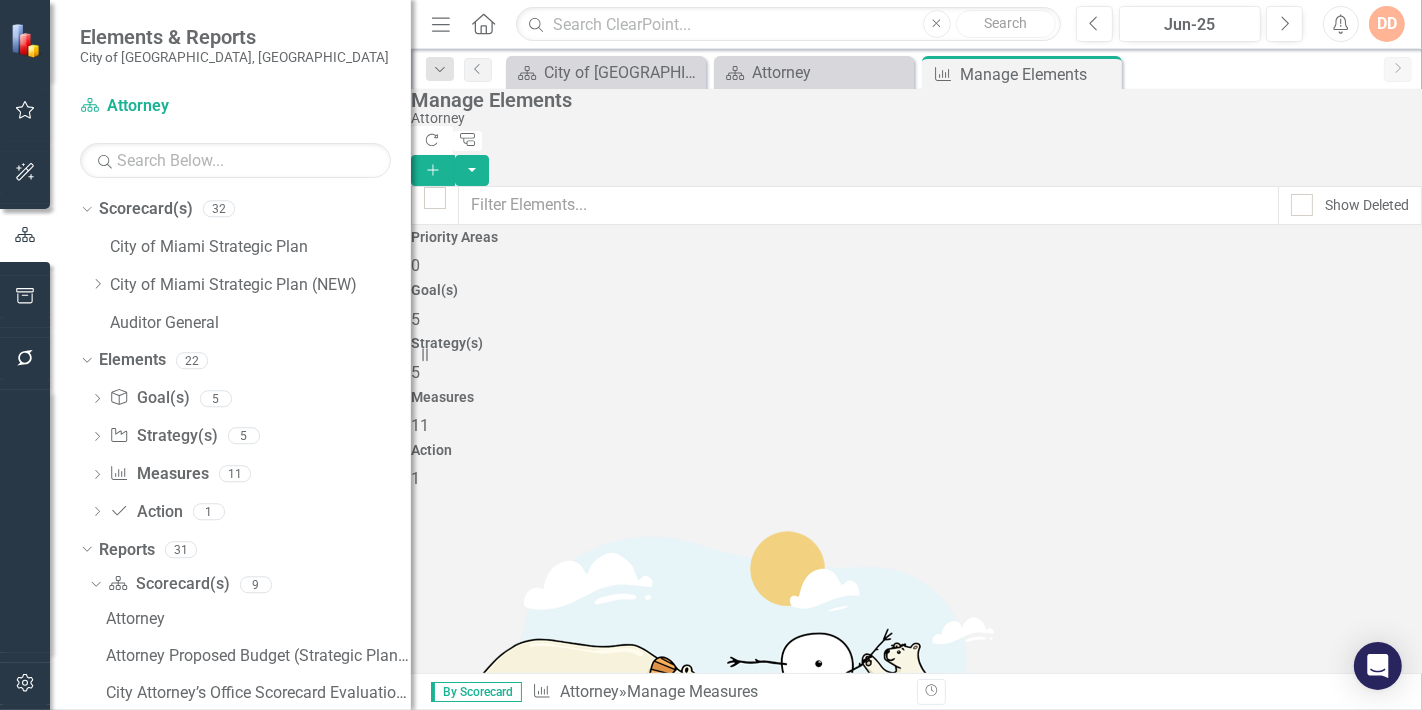 click on "Litigation matters opened (number)" at bounding box center [575, 983] 